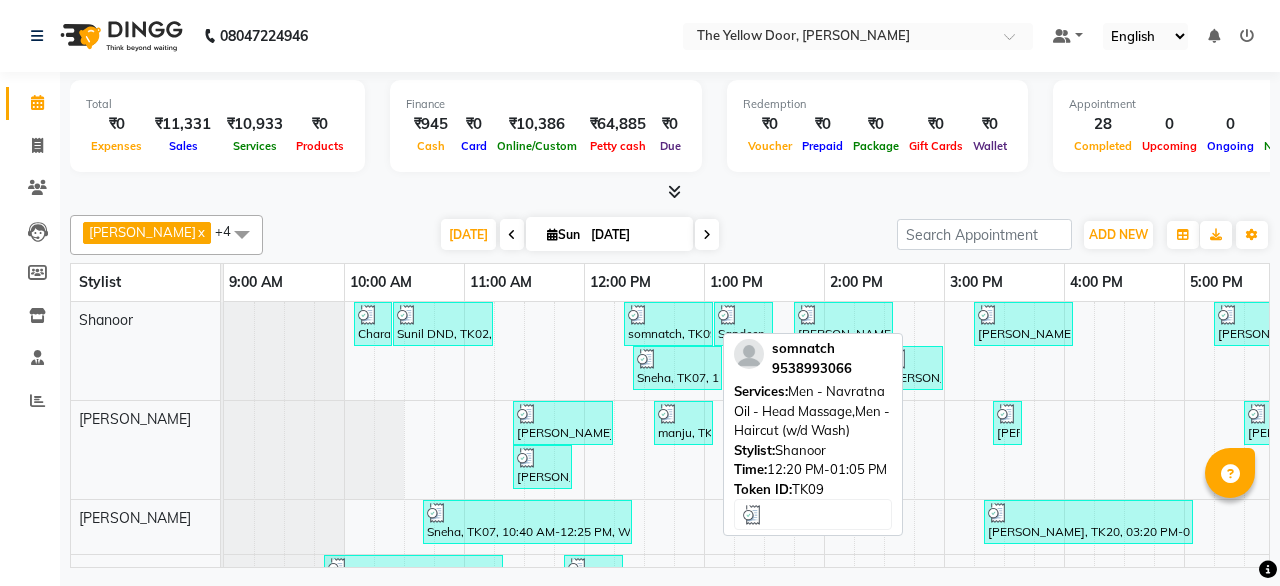 scroll, scrollTop: 0, scrollLeft: 0, axis: both 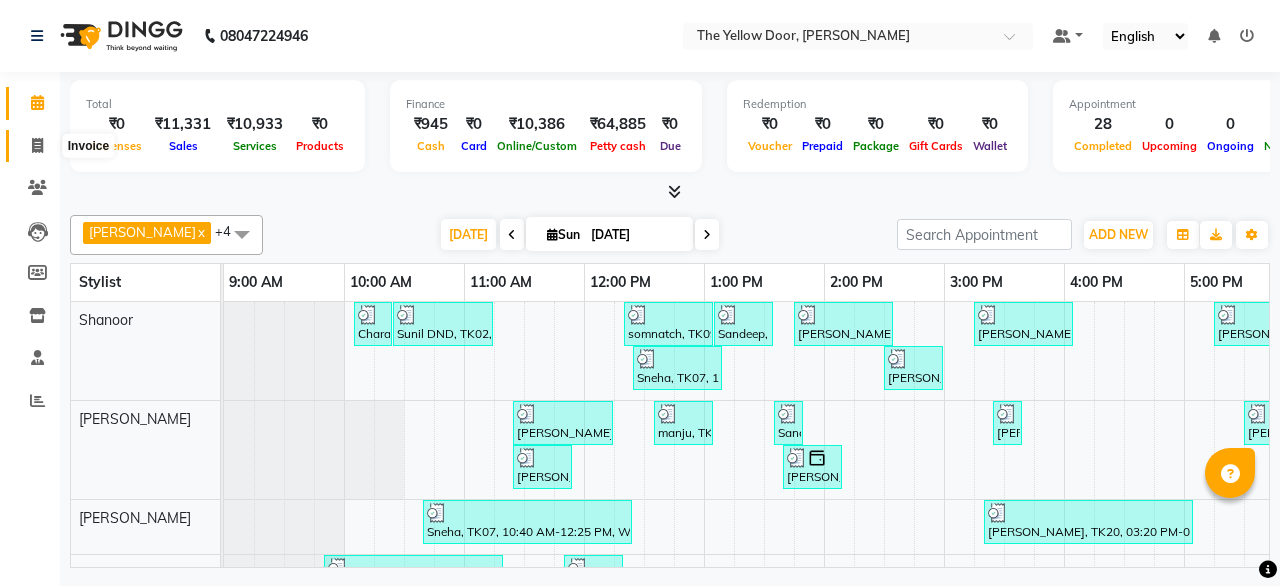 click 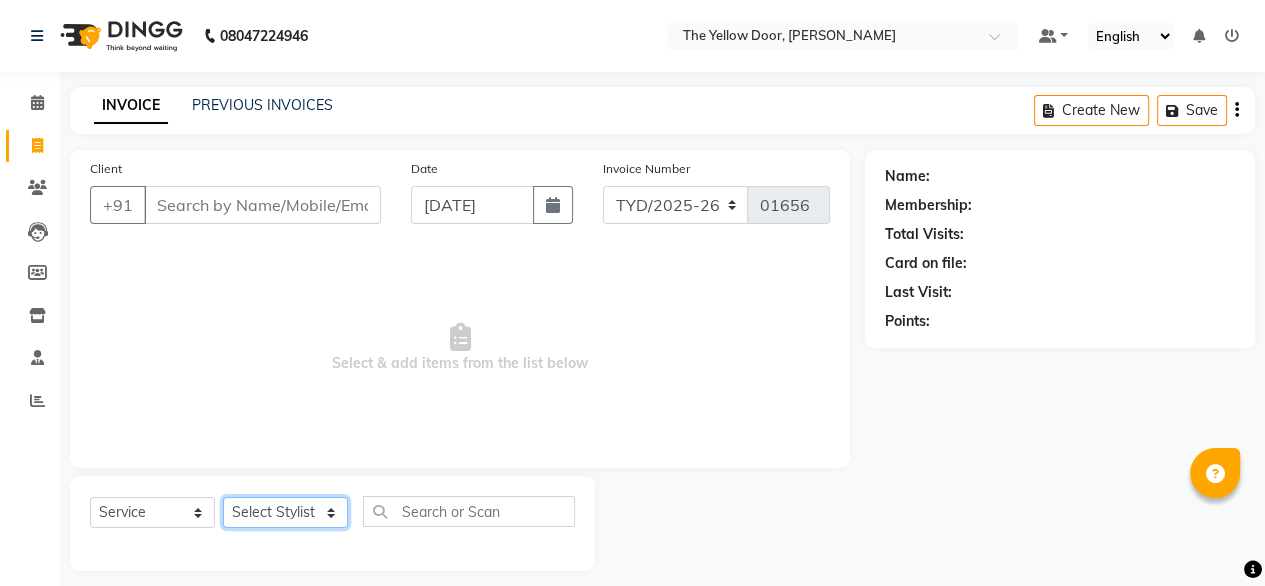 click on "Select Stylist" 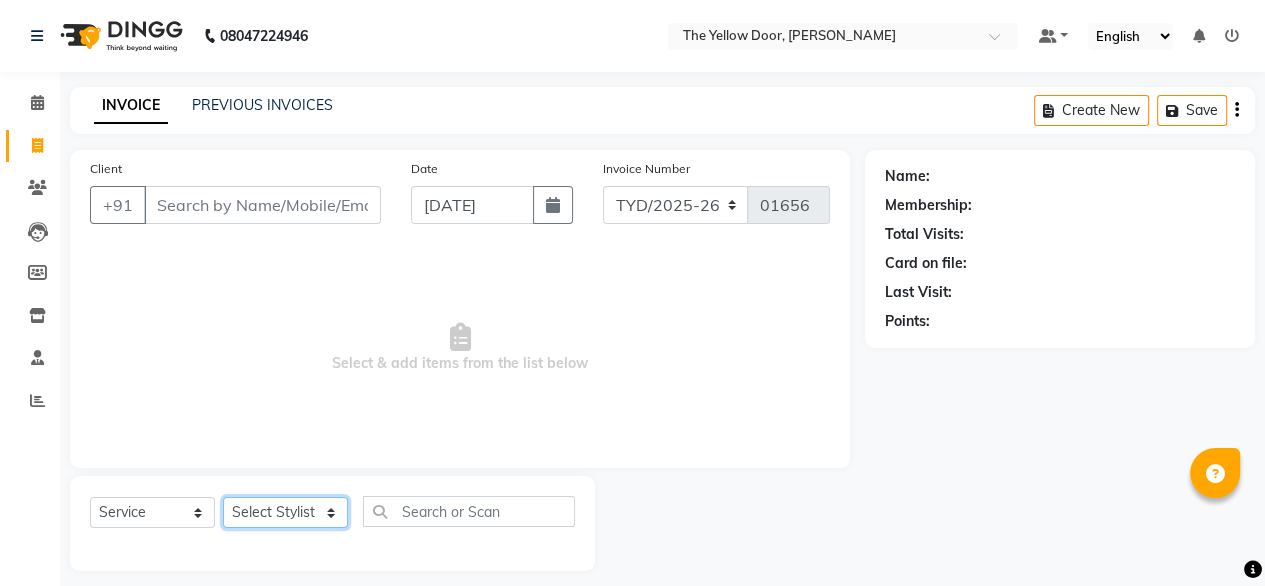 select on "41281" 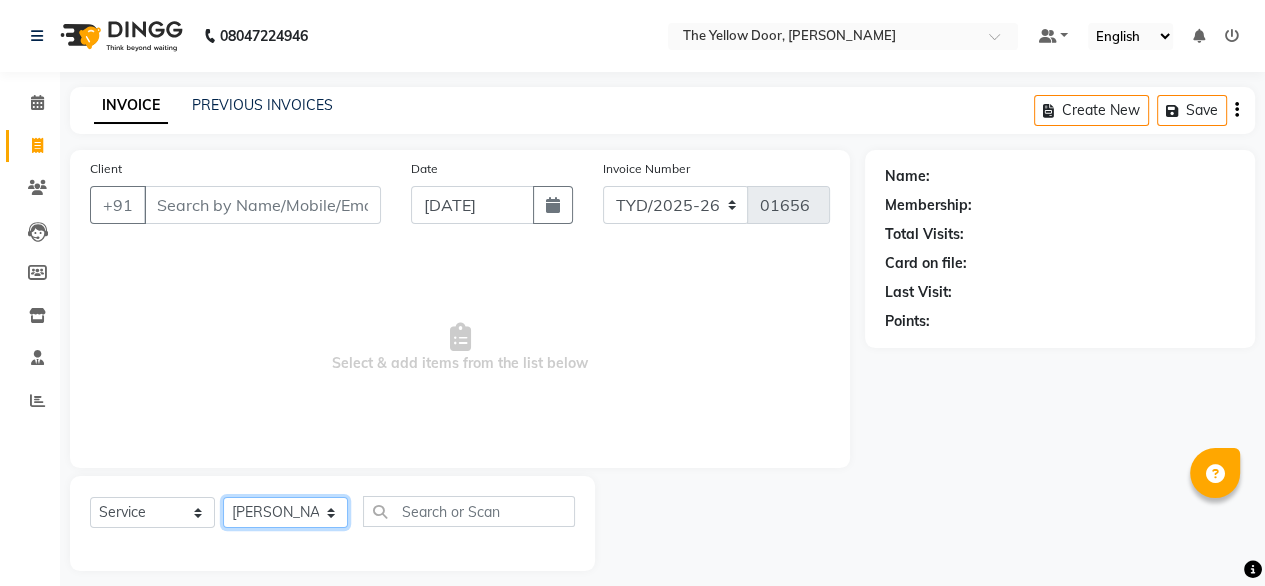 click on "Select Stylist [PERSON_NAME] [PERSON_NAME] [PERSON_NAME] Housekeeping Kaku Manager [PERSON_NAME]" 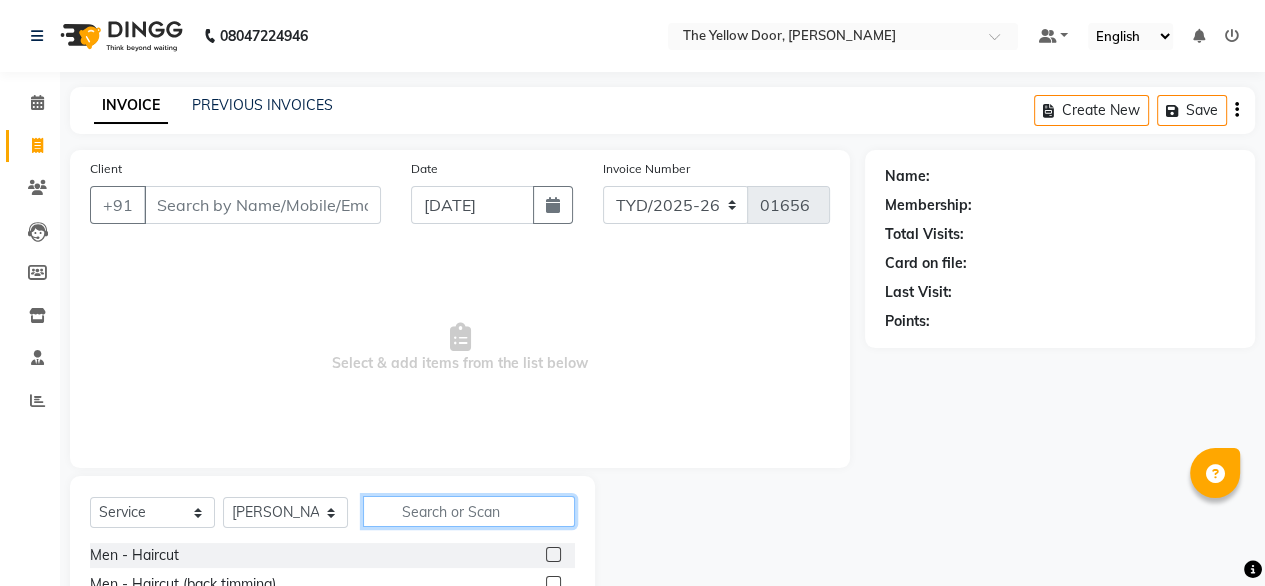 click 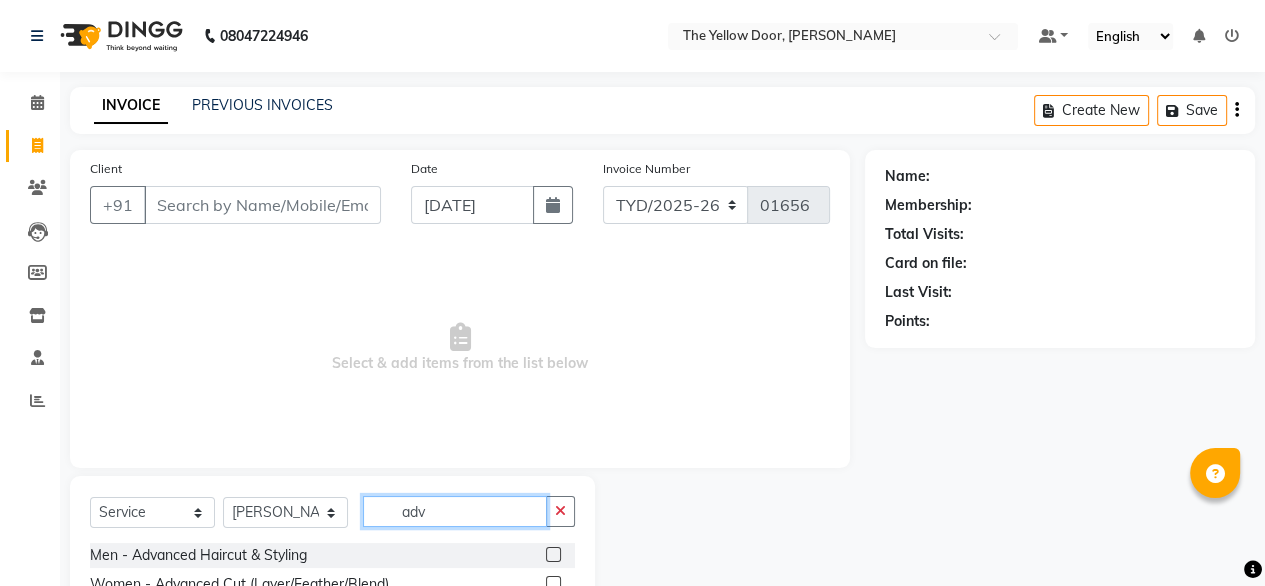 scroll, scrollTop: 74, scrollLeft: 0, axis: vertical 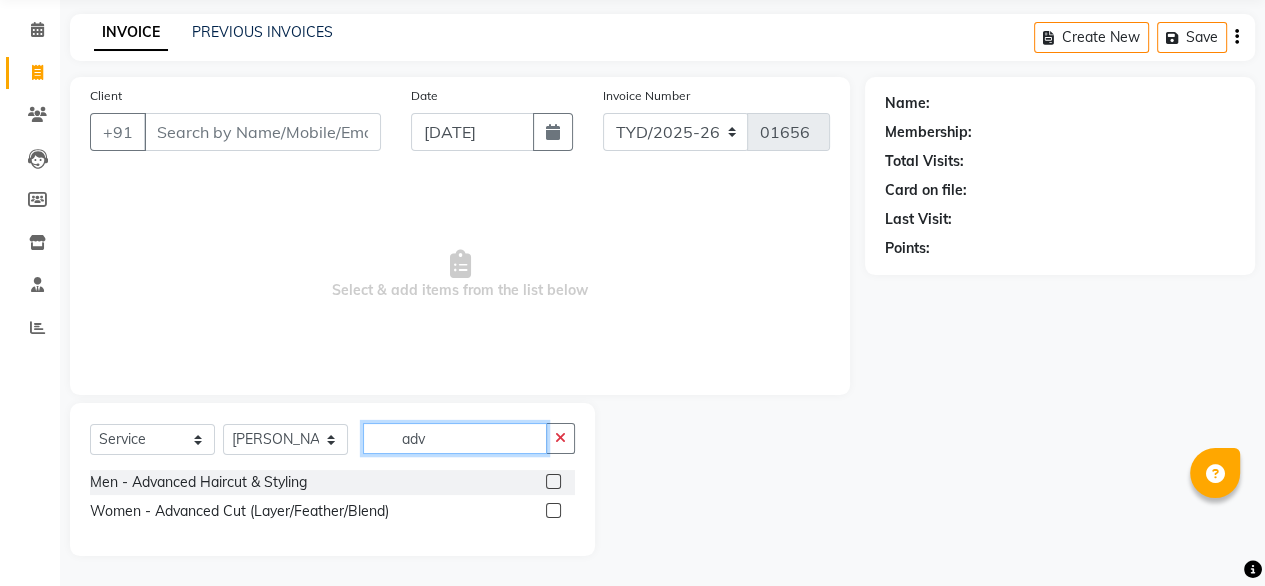 type on "adv" 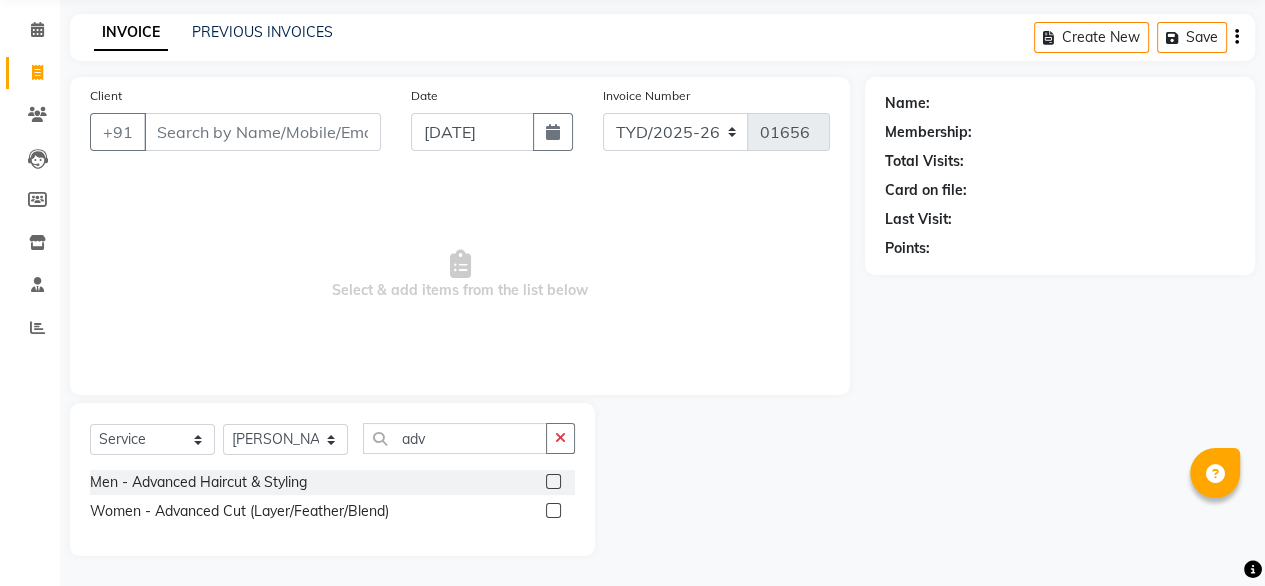 click 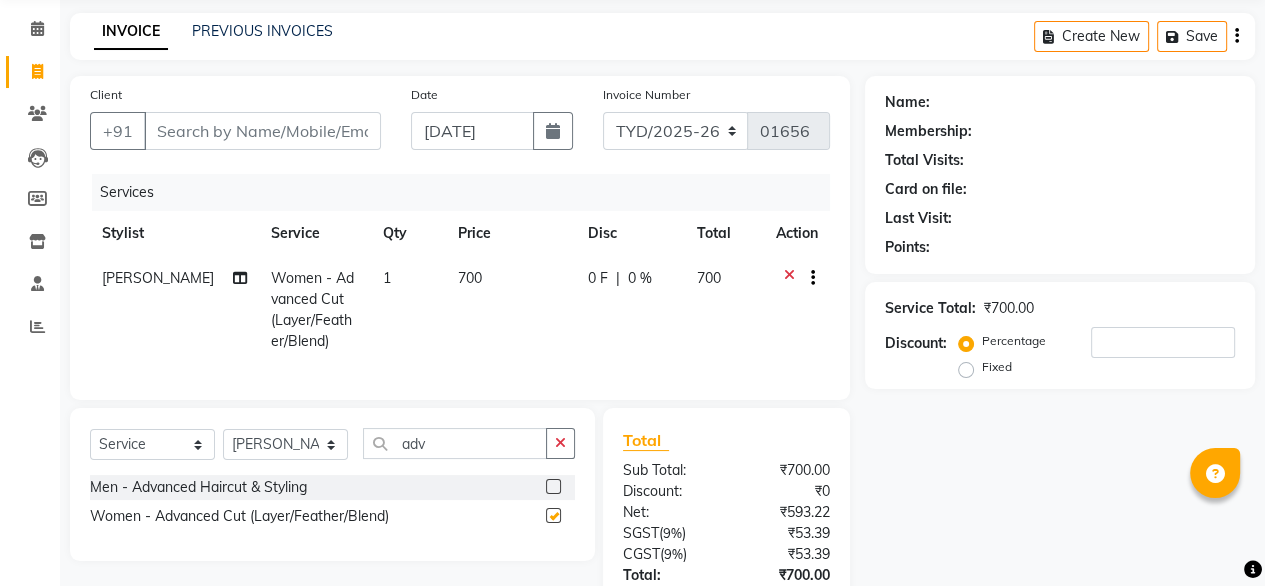 checkbox on "false" 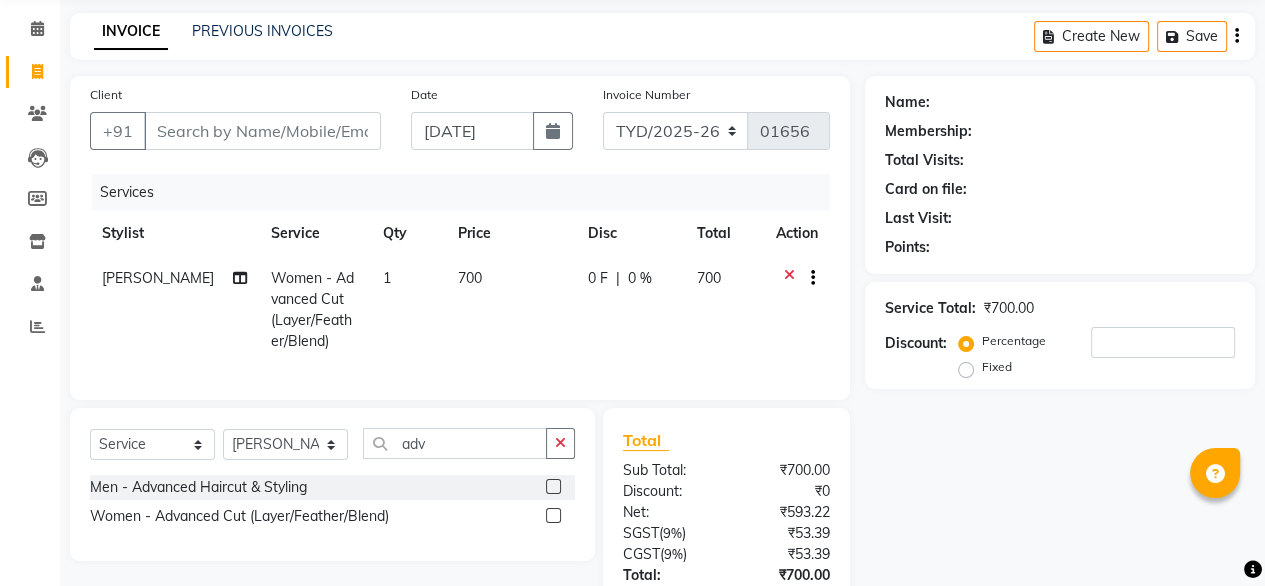 scroll, scrollTop: 0, scrollLeft: 0, axis: both 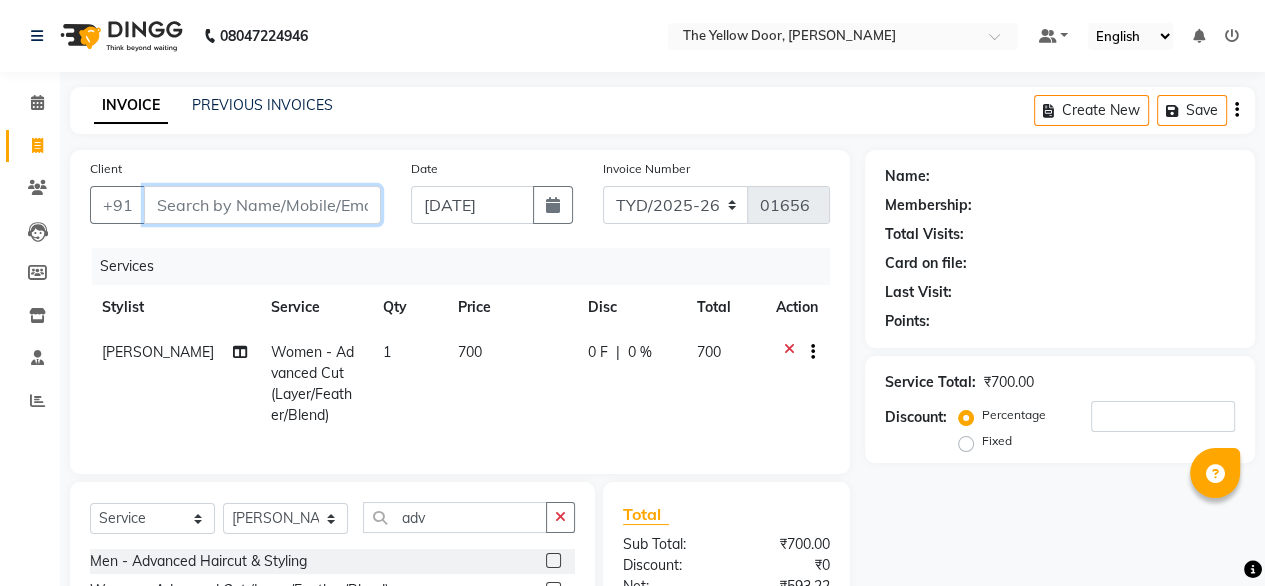 click on "Client" at bounding box center [262, 205] 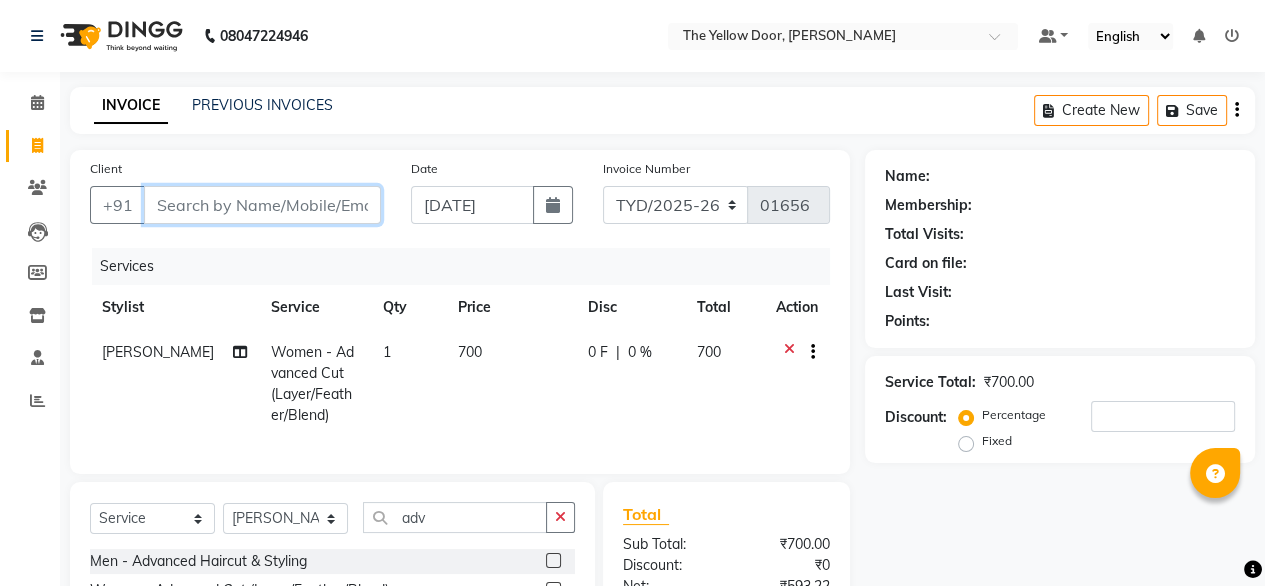 type on "7" 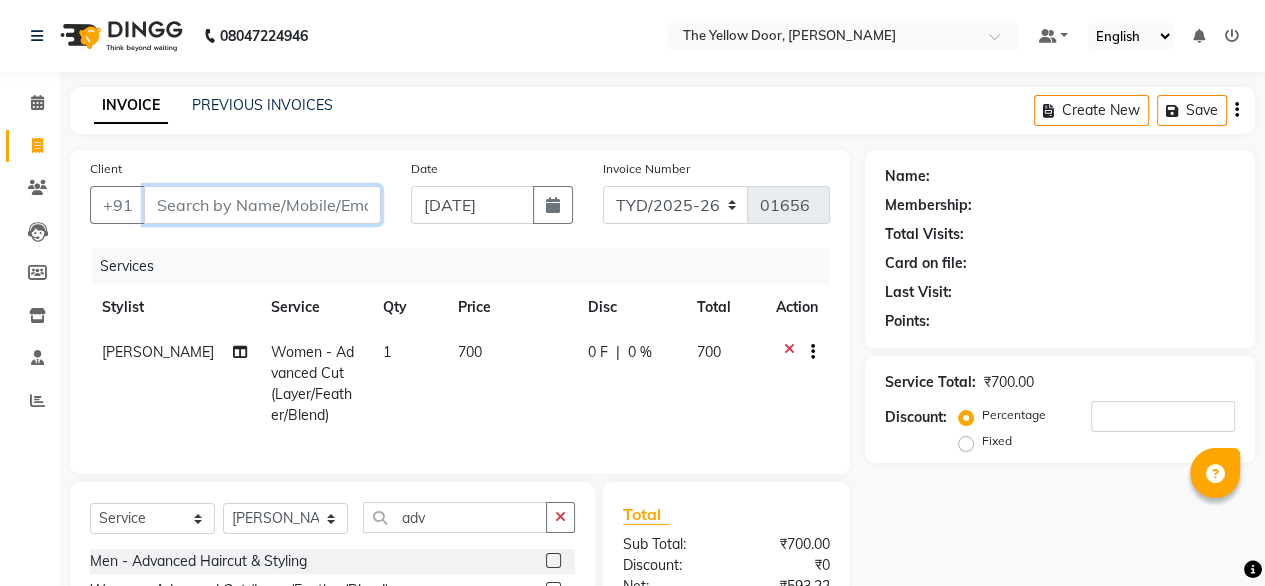 type on "0" 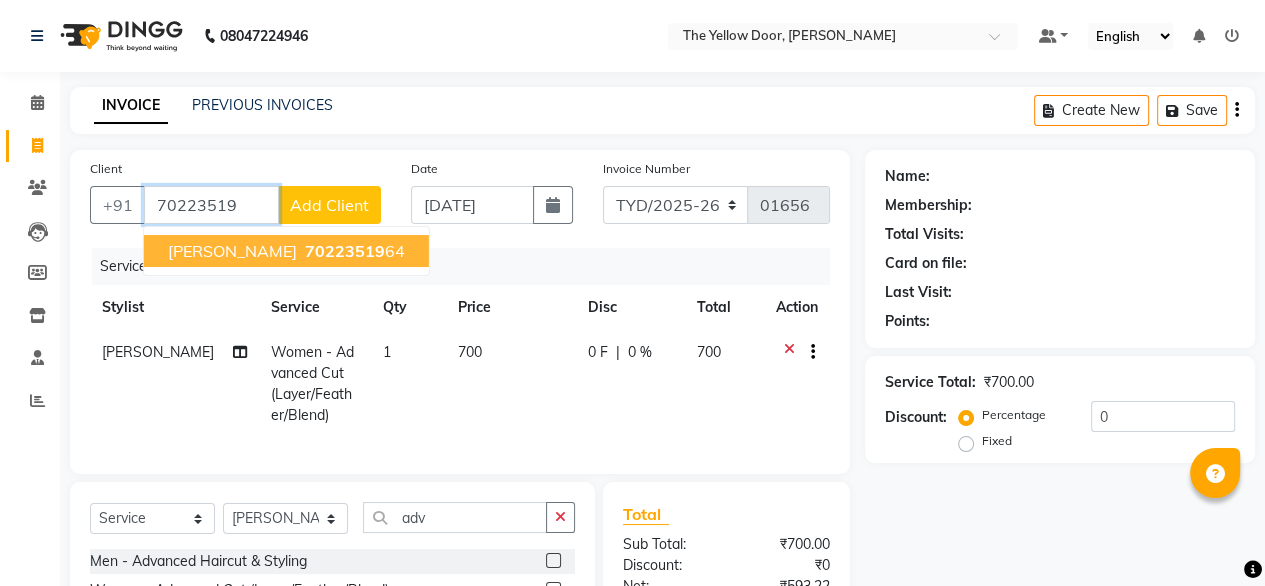 click on "70223519" at bounding box center (345, 251) 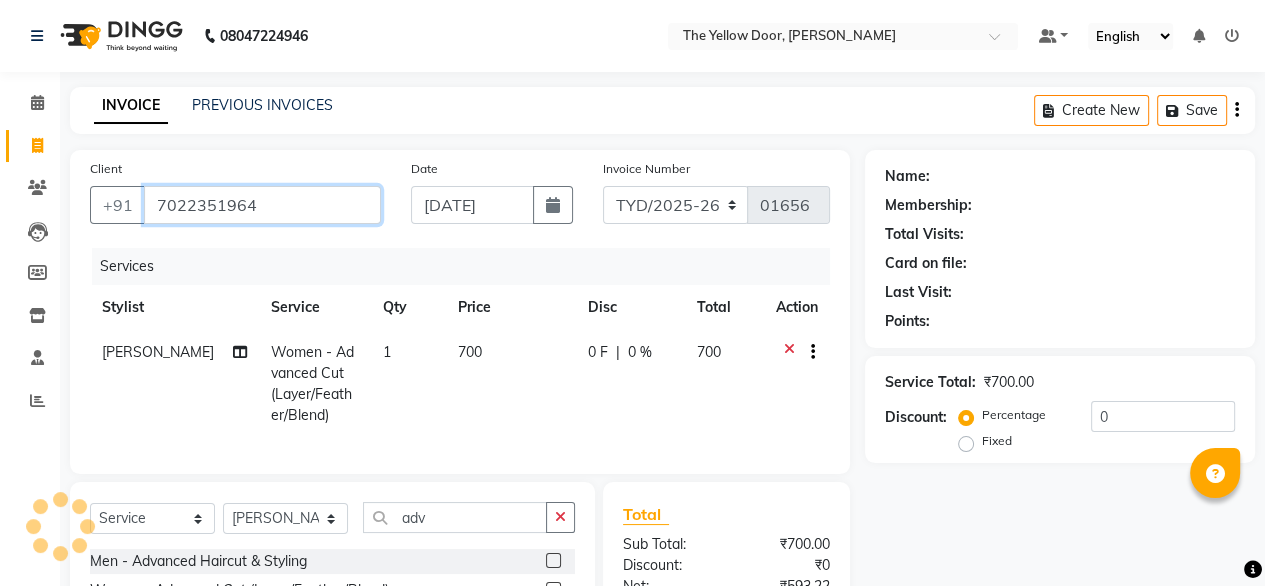 type on "7022351964" 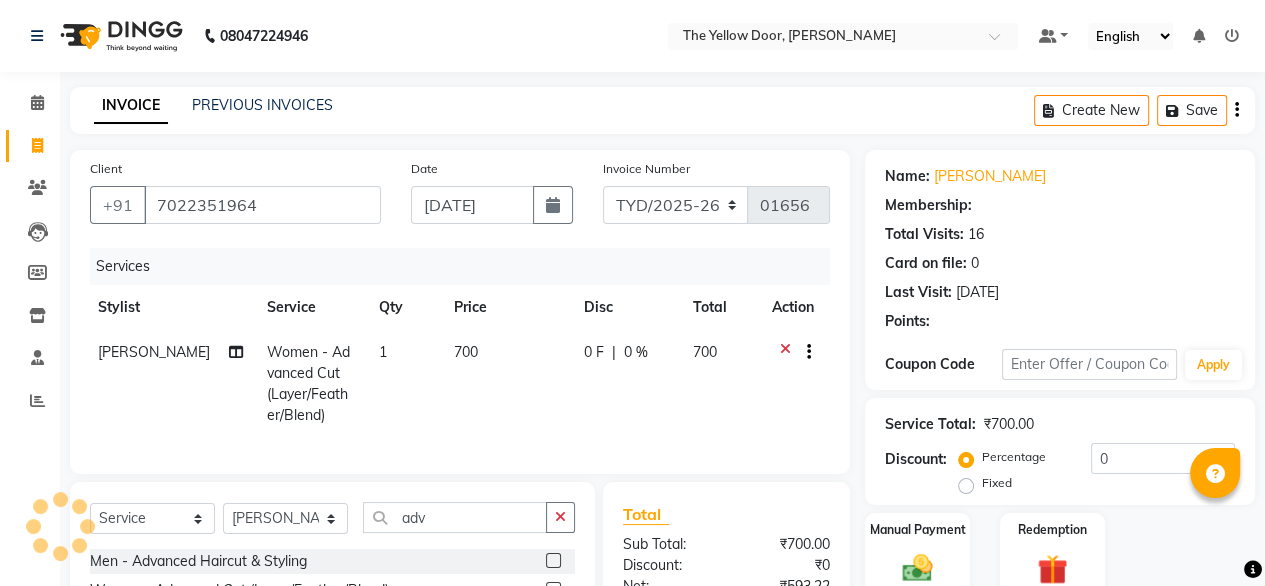 scroll, scrollTop: 0, scrollLeft: 0, axis: both 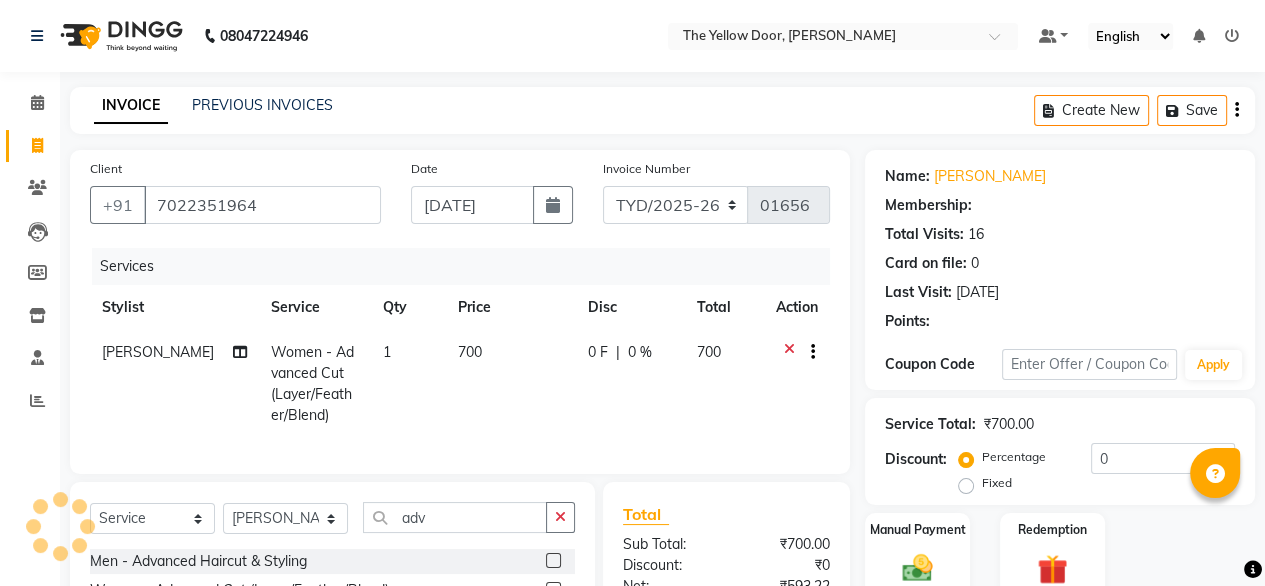 select on "1: Object" 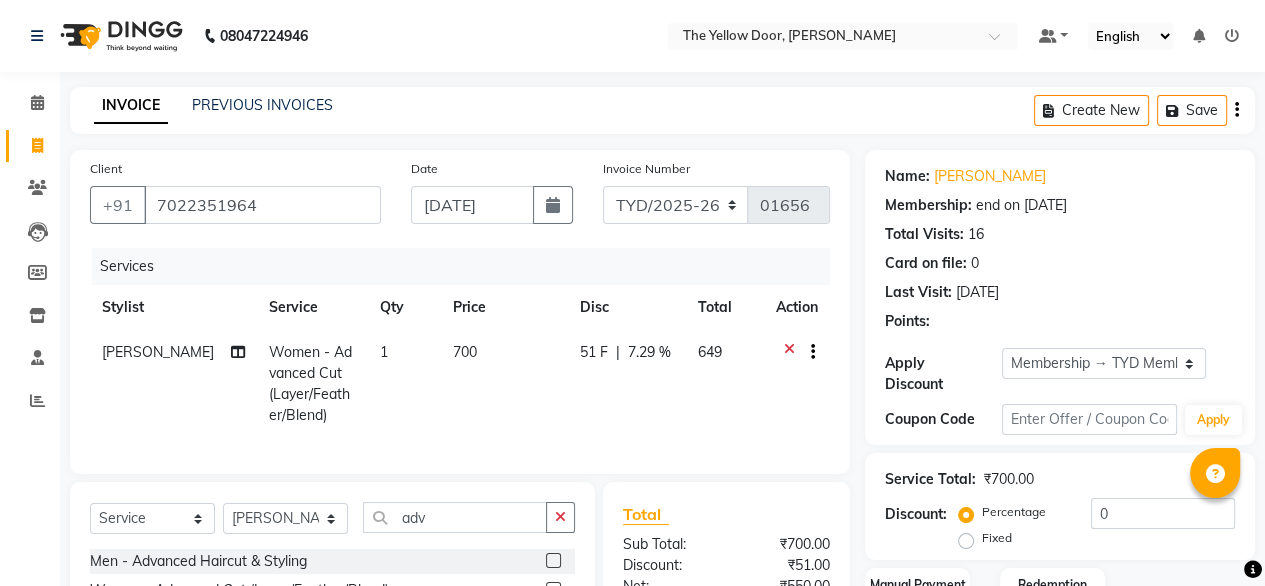 radio on "false" 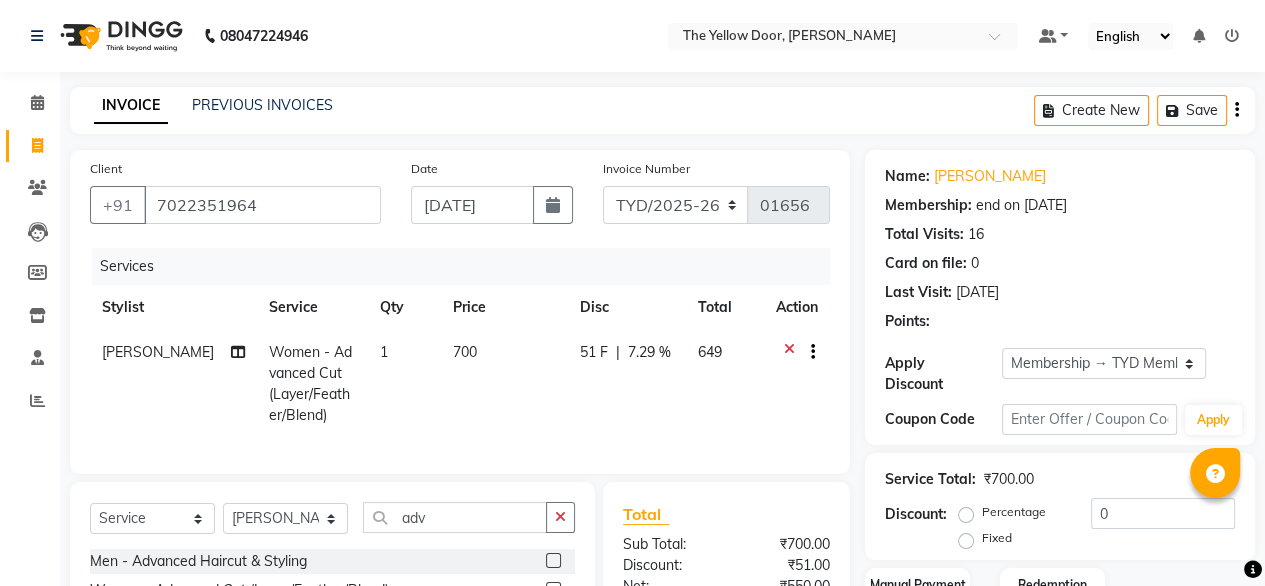radio on "true" 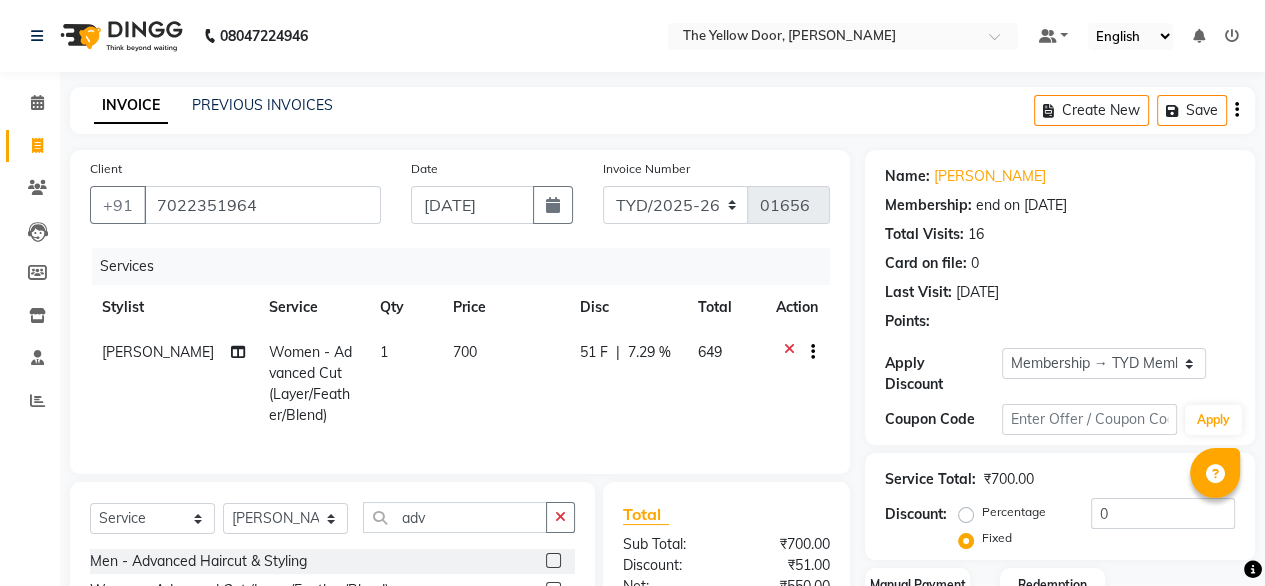 scroll, scrollTop: 236, scrollLeft: 0, axis: vertical 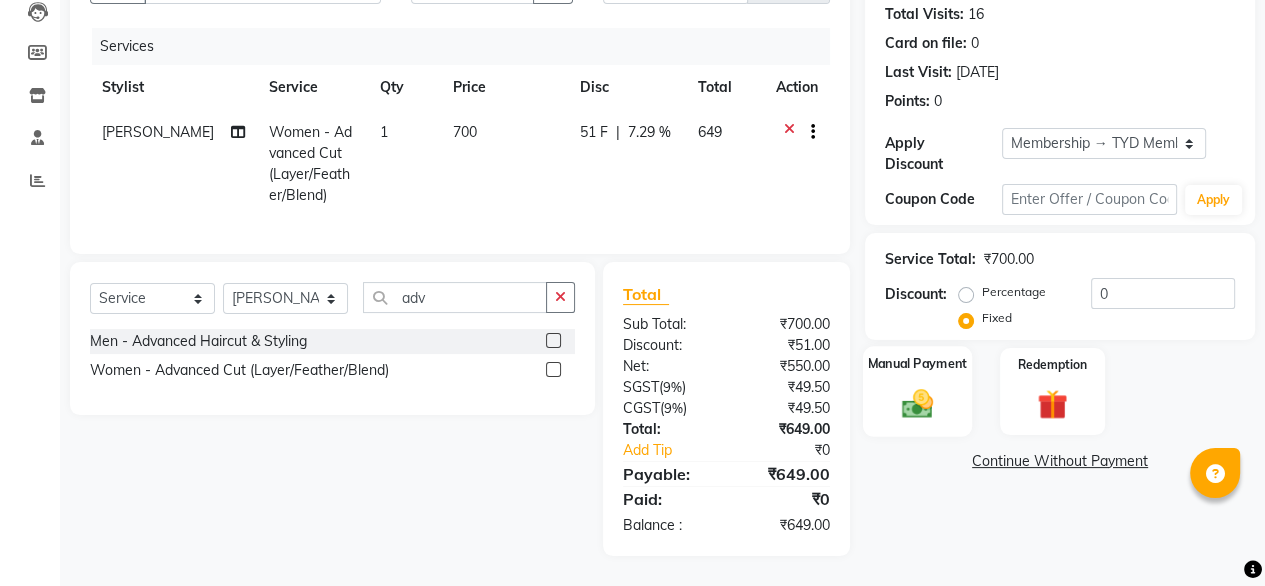 click 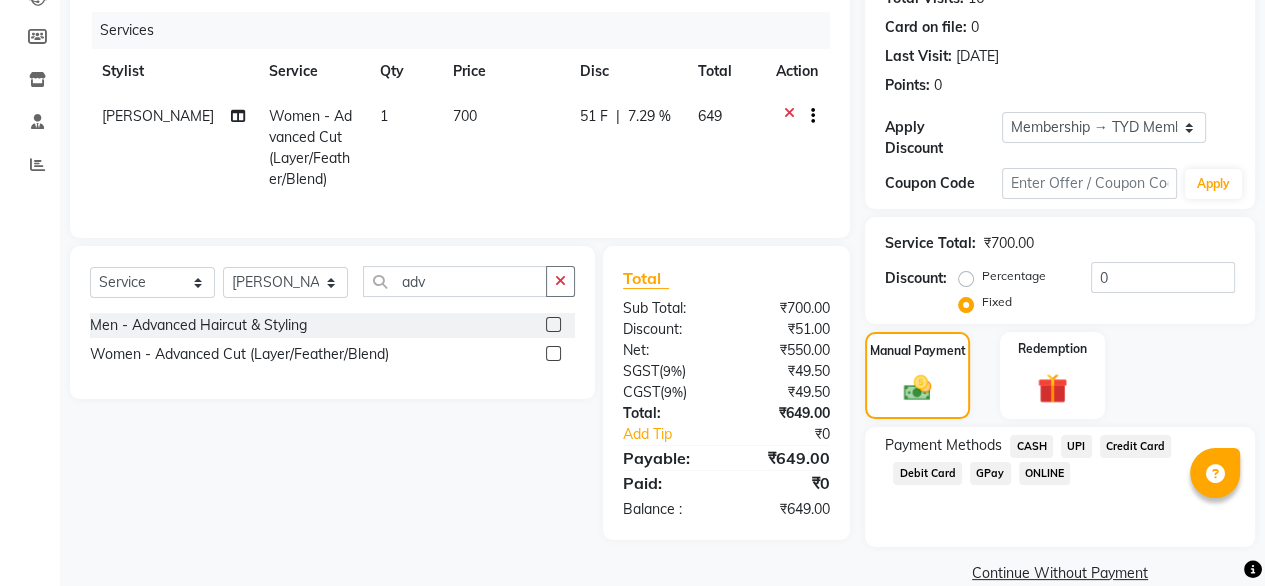 click on "UPI" 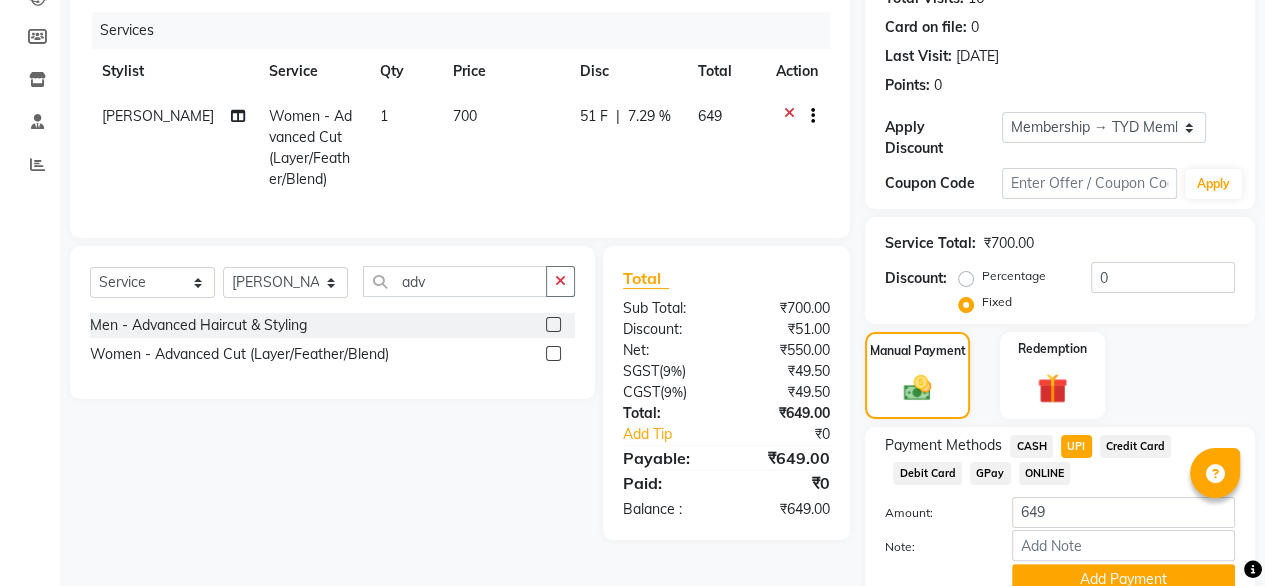 scroll, scrollTop: 311, scrollLeft: 0, axis: vertical 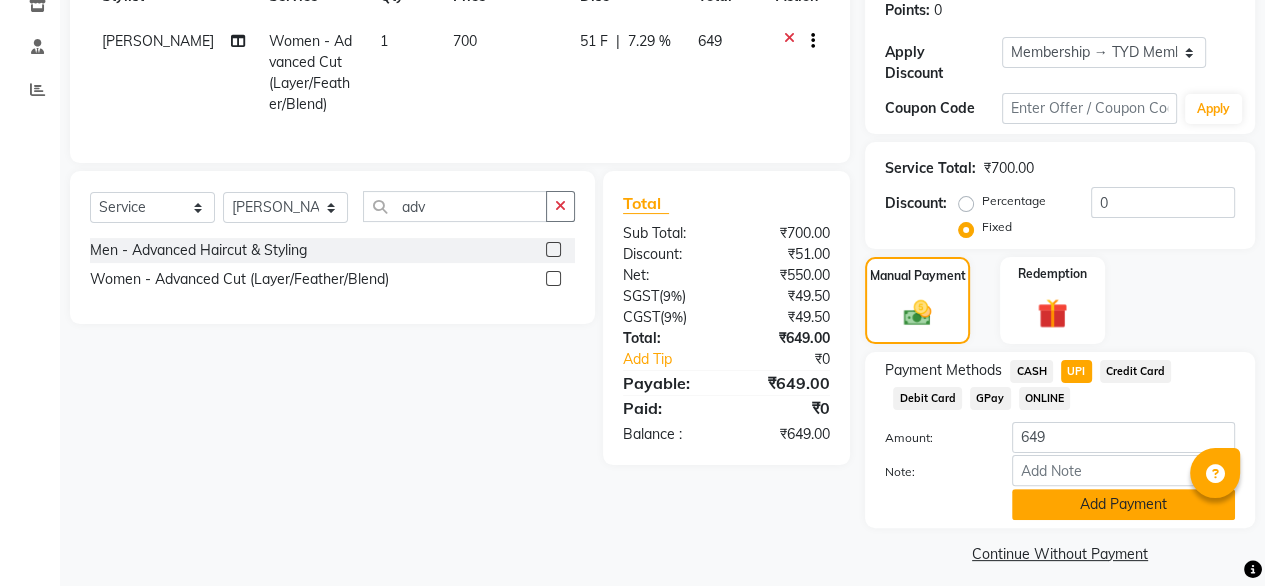 click on "Add Payment" 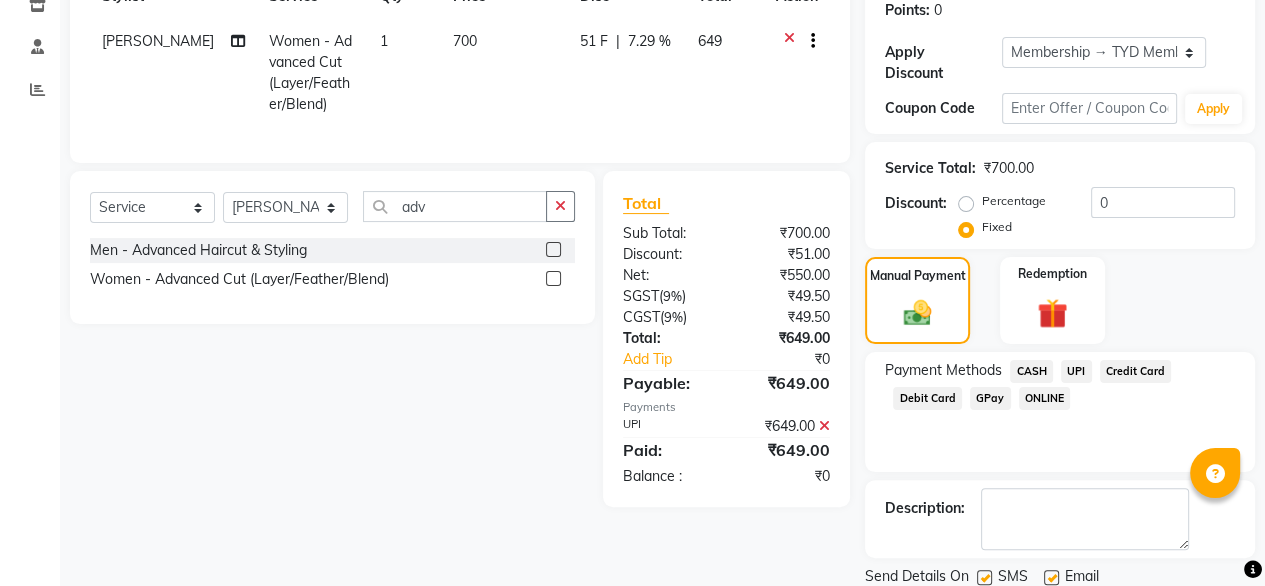 scroll, scrollTop: 364, scrollLeft: 0, axis: vertical 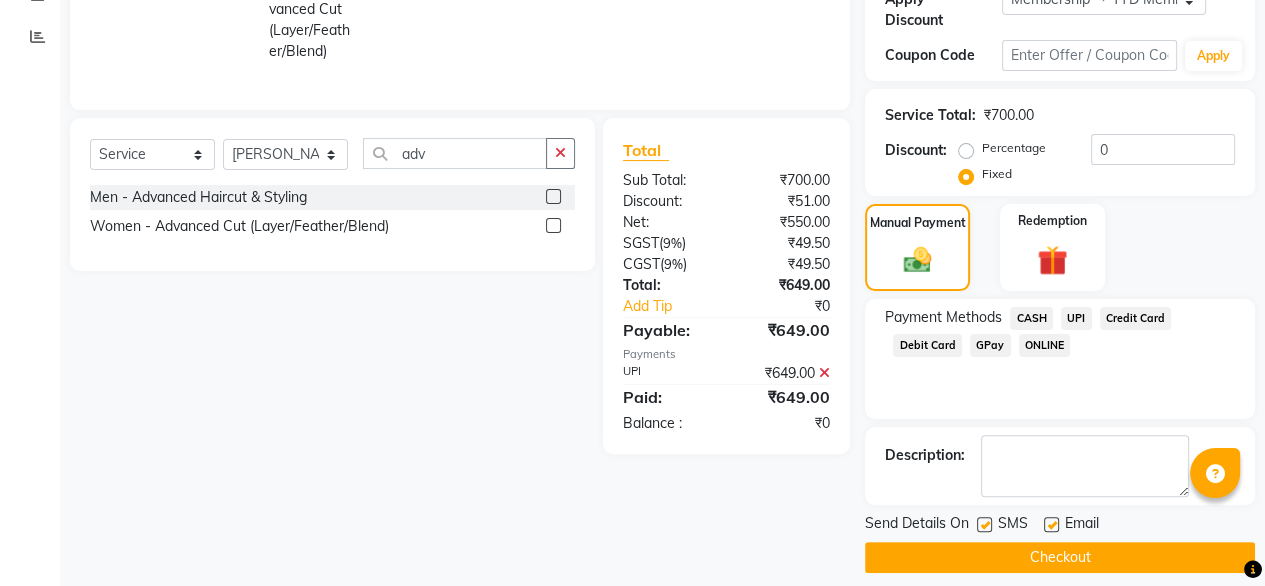 click 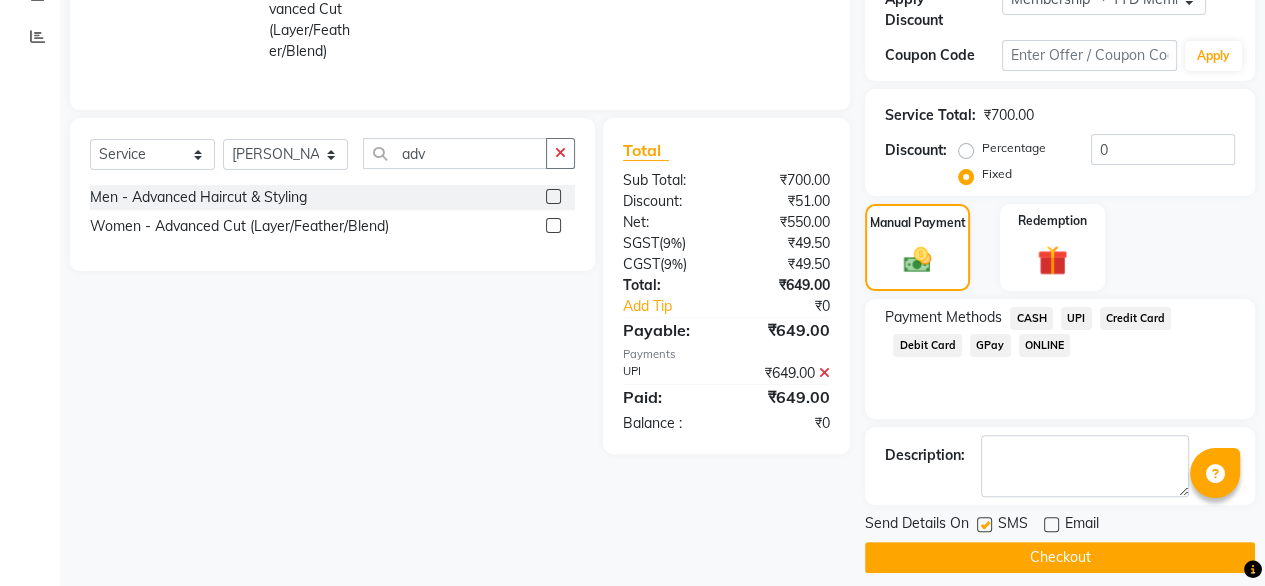 click on "Checkout" 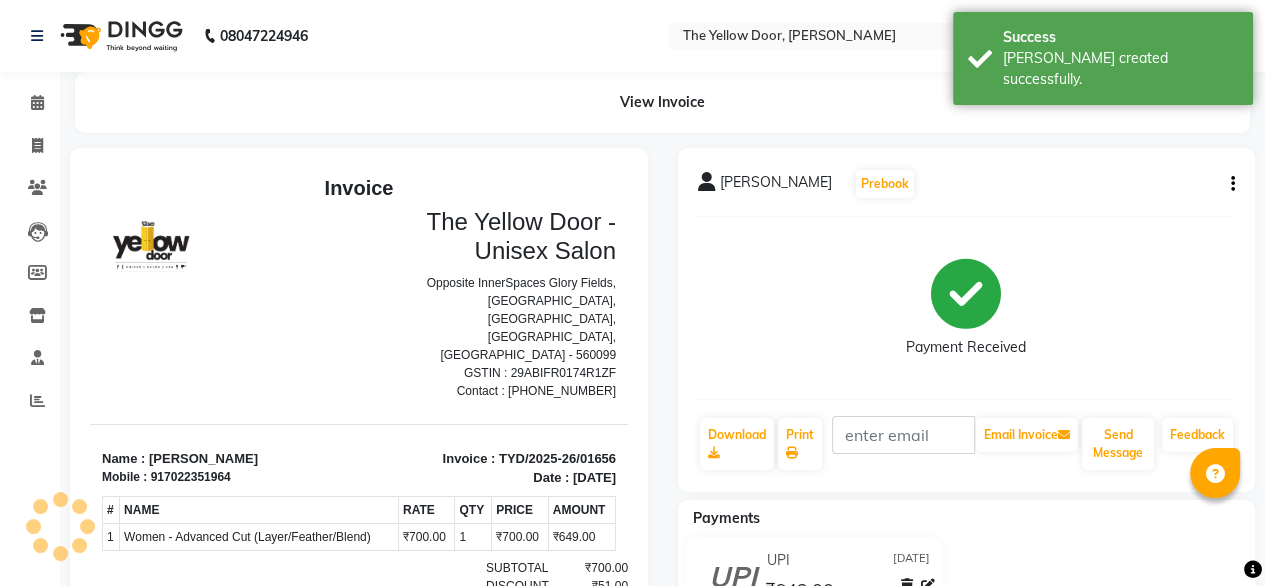 scroll, scrollTop: 0, scrollLeft: 0, axis: both 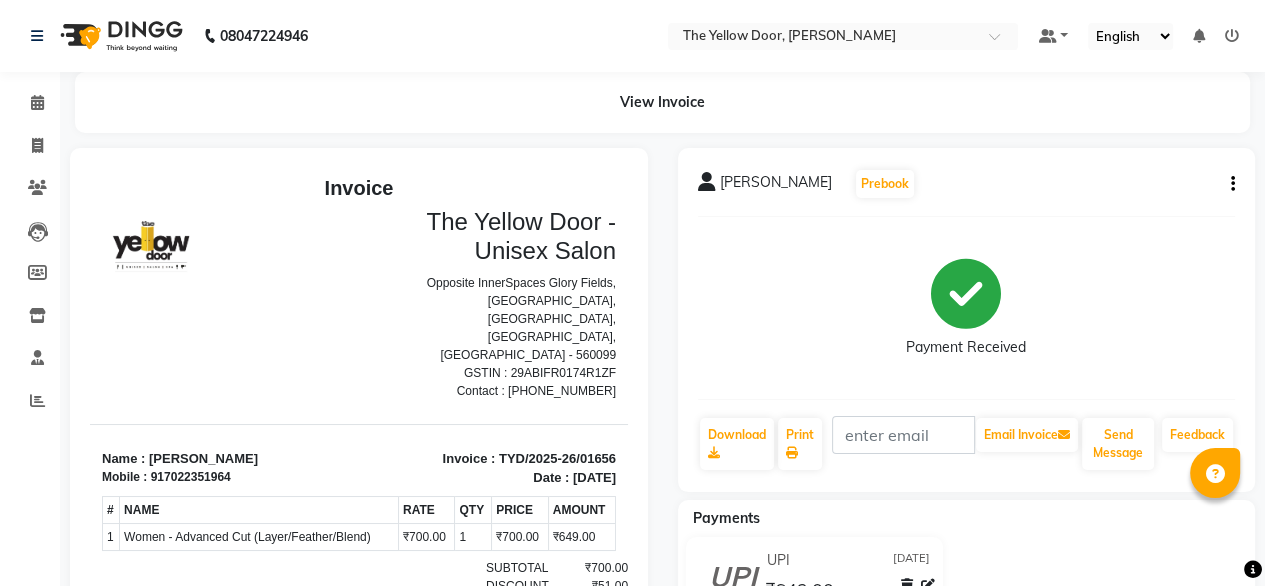 click on "Payments UPI 13-07-2025 ₹649.00  Added on 13-07-2025" 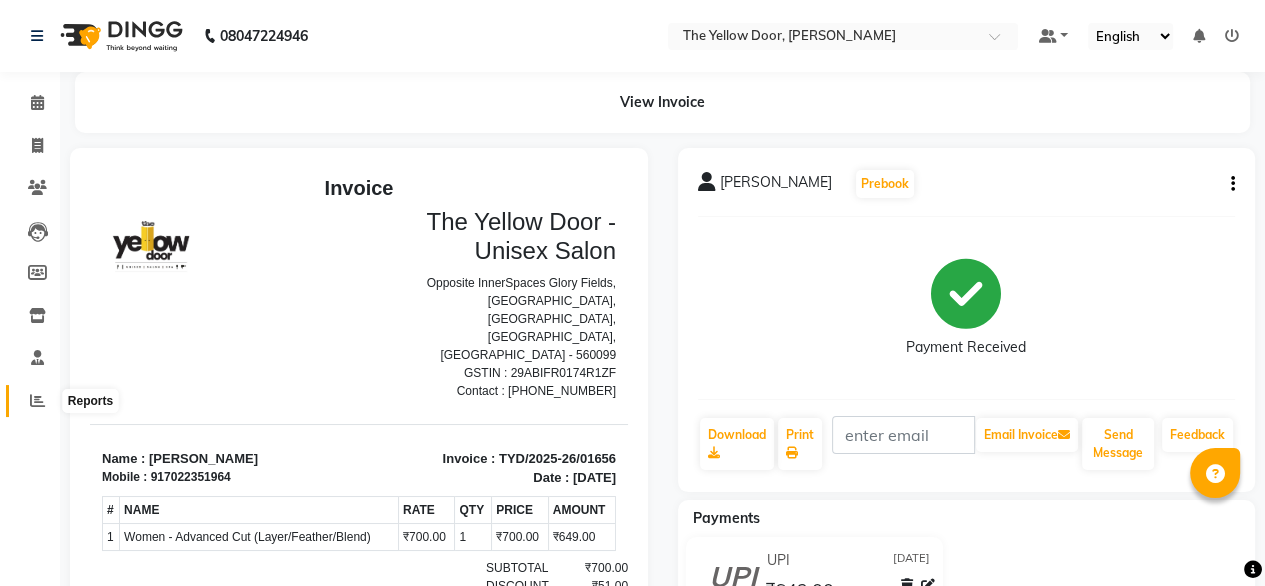 click 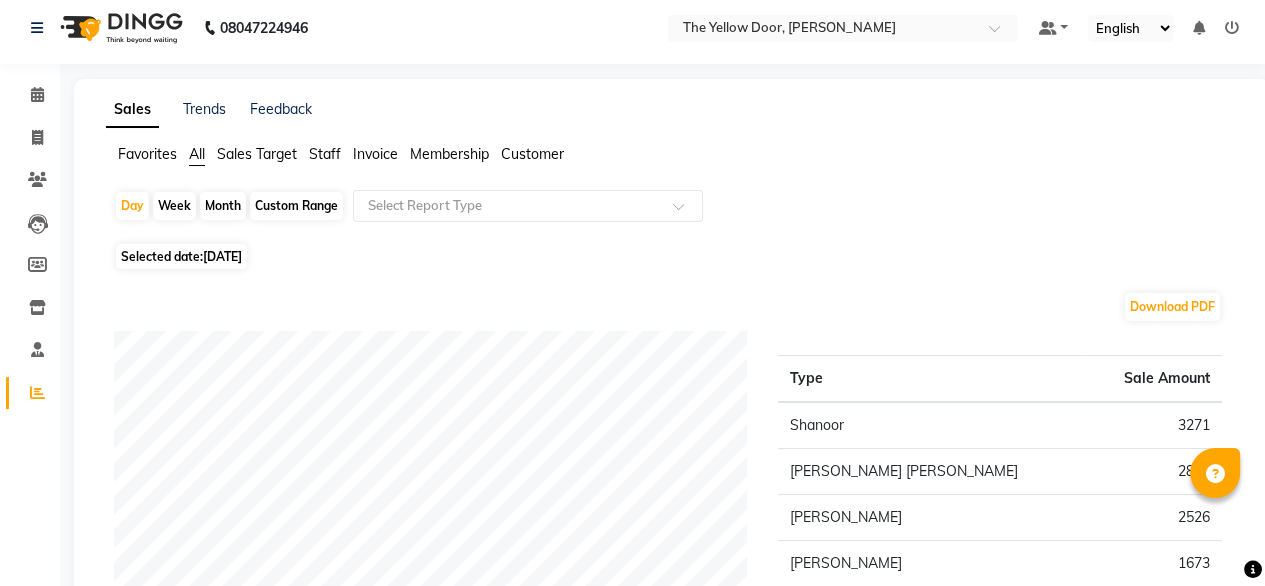 scroll, scrollTop: 0, scrollLeft: 0, axis: both 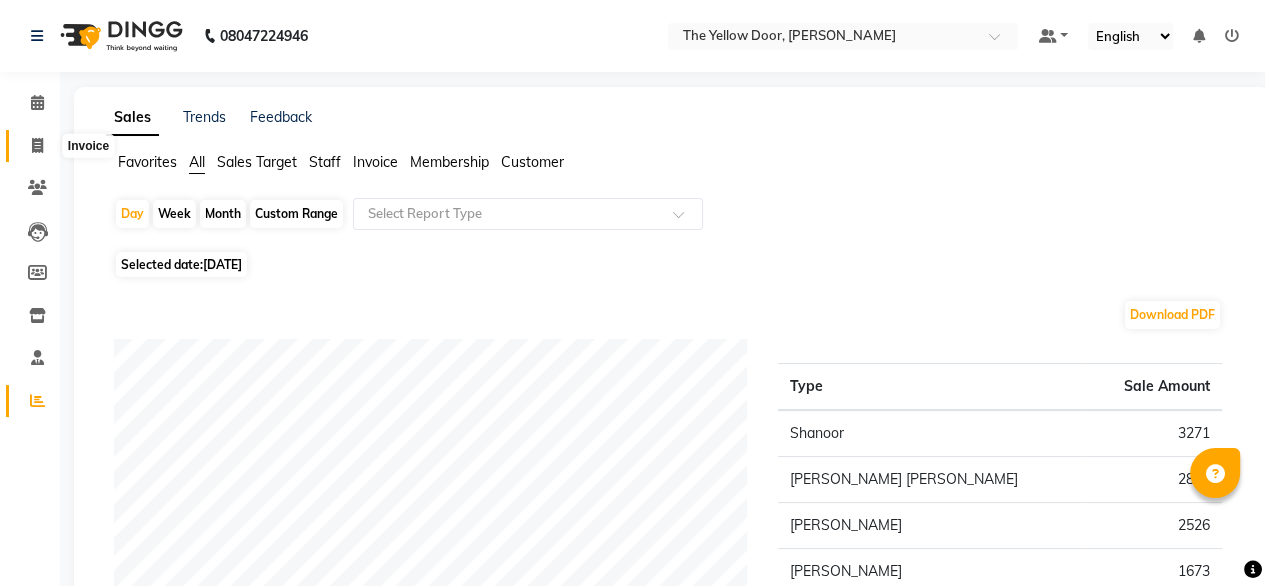 click 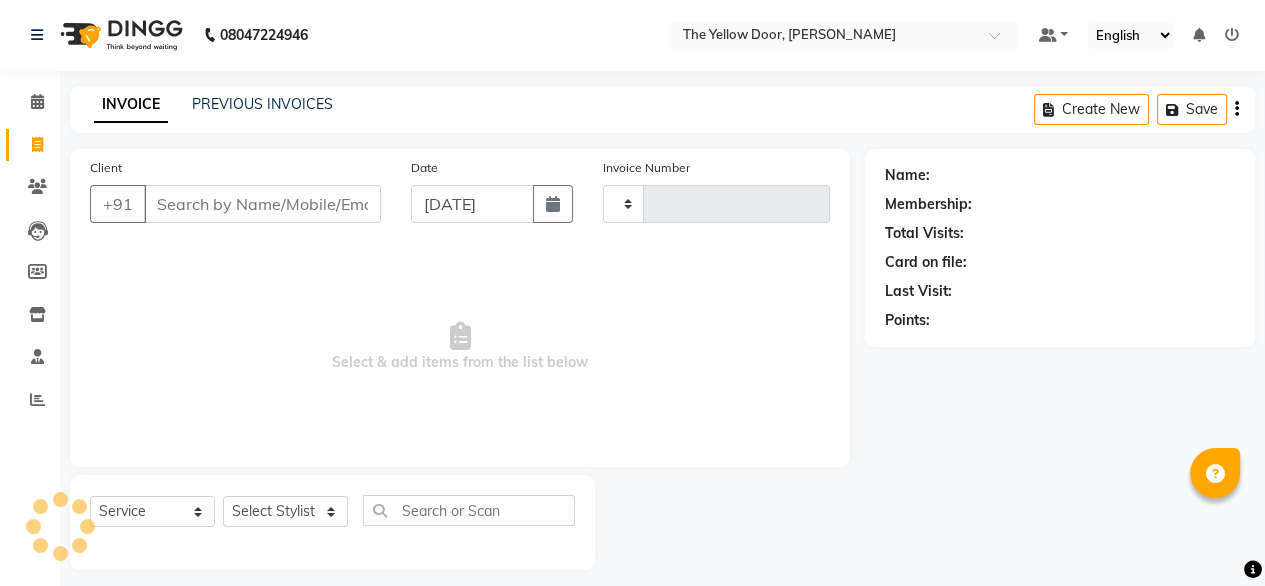 type on "01657" 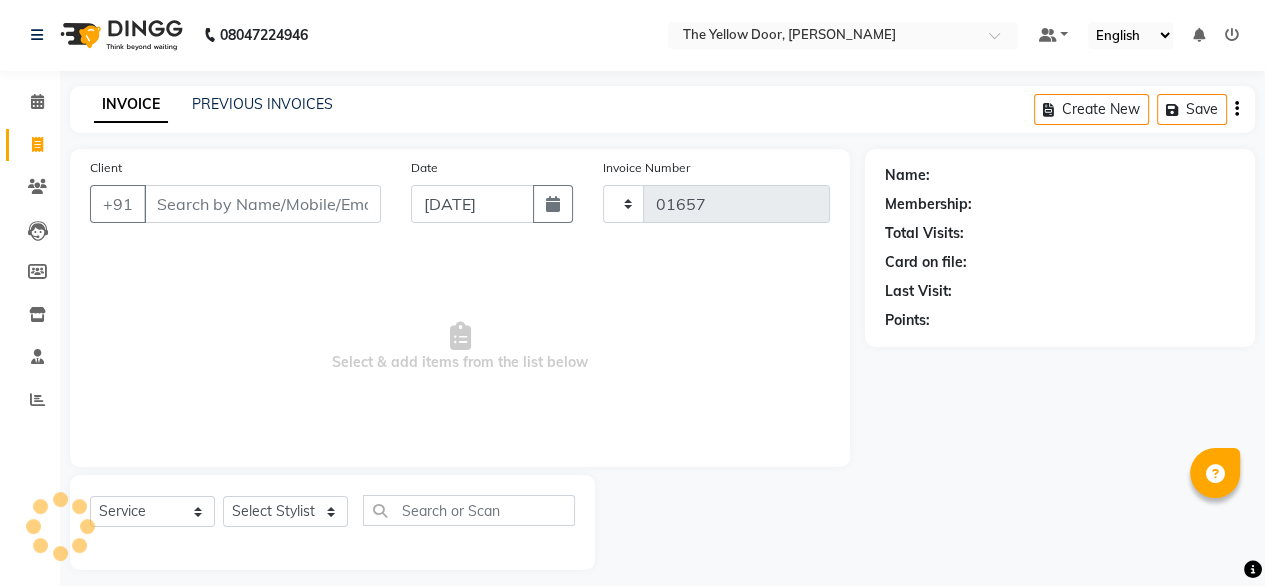 select on "5650" 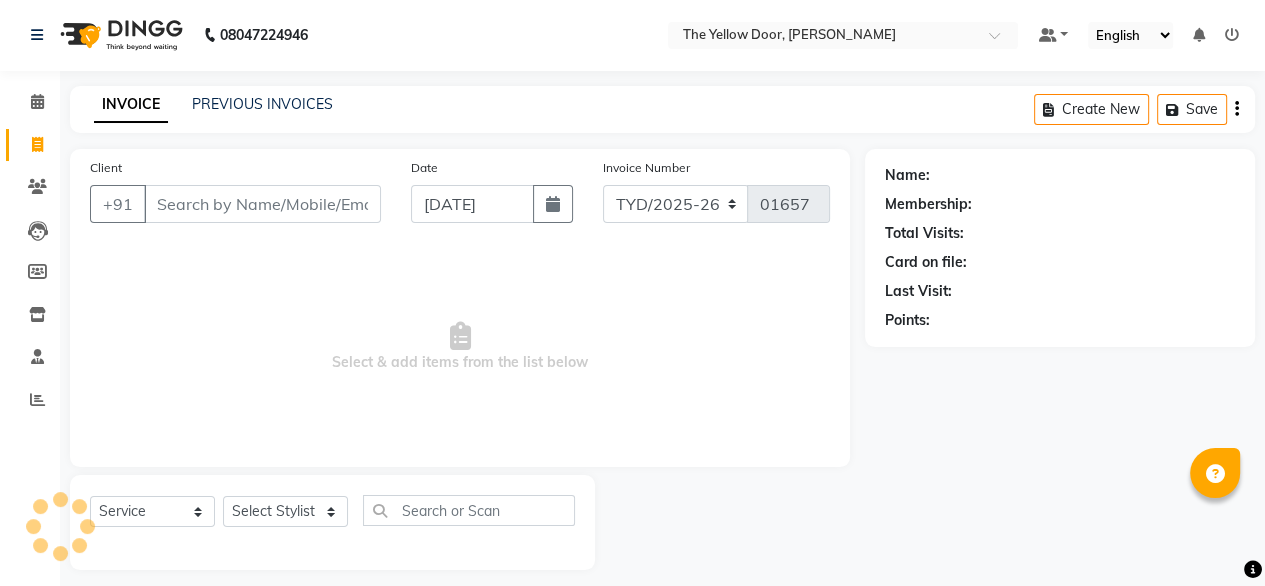 scroll, scrollTop: 16, scrollLeft: 0, axis: vertical 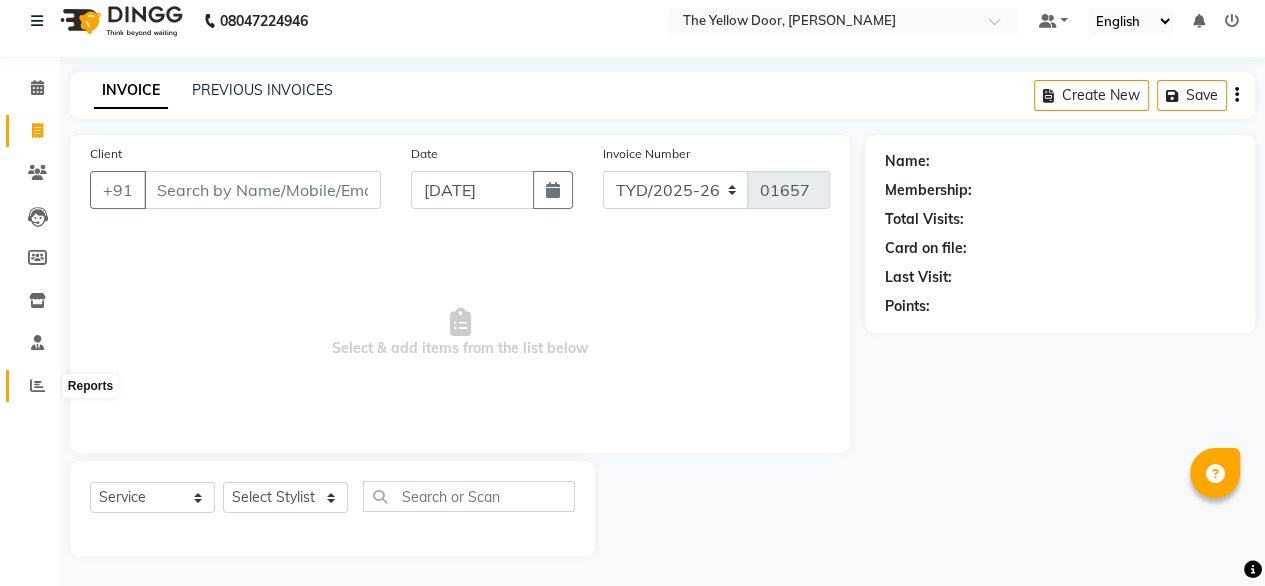 click 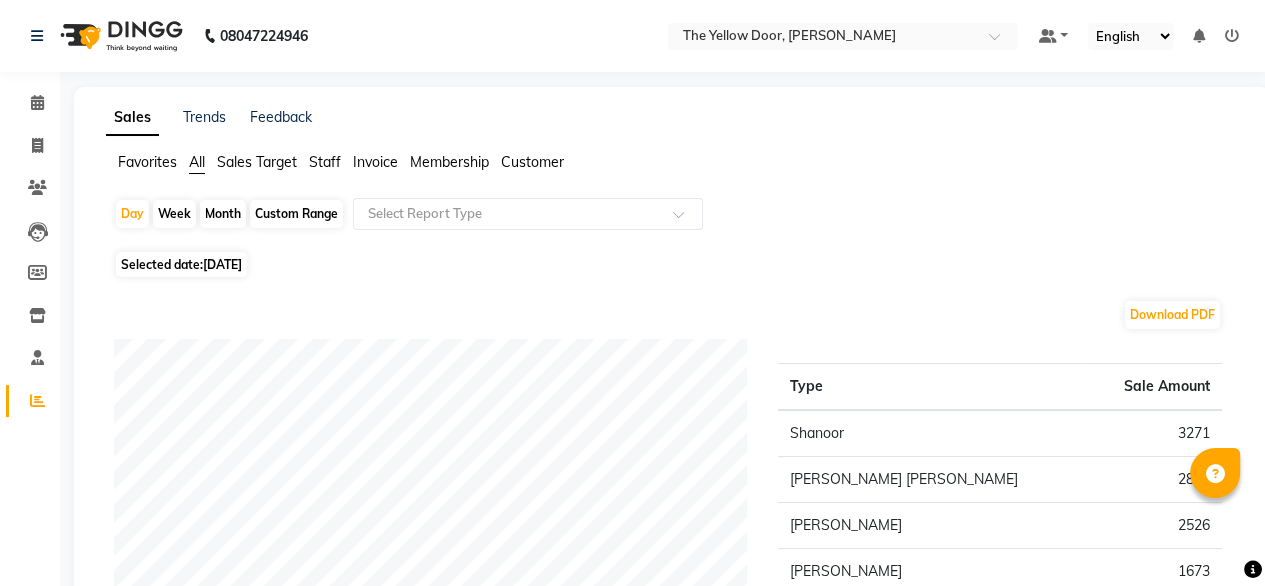 scroll, scrollTop: 0, scrollLeft: 0, axis: both 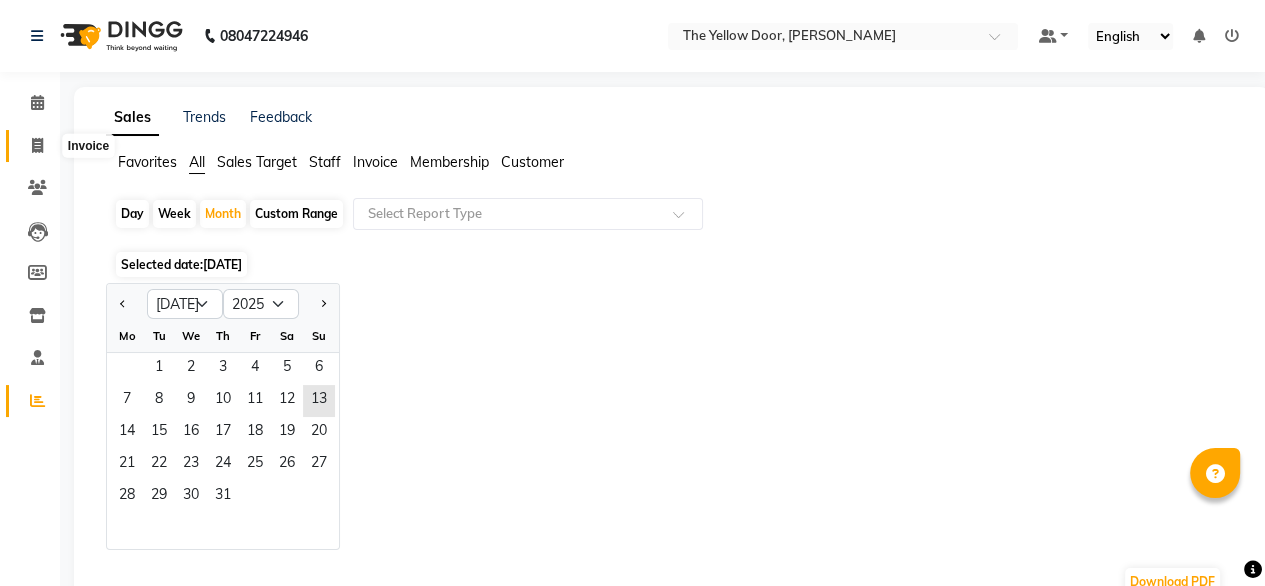 click 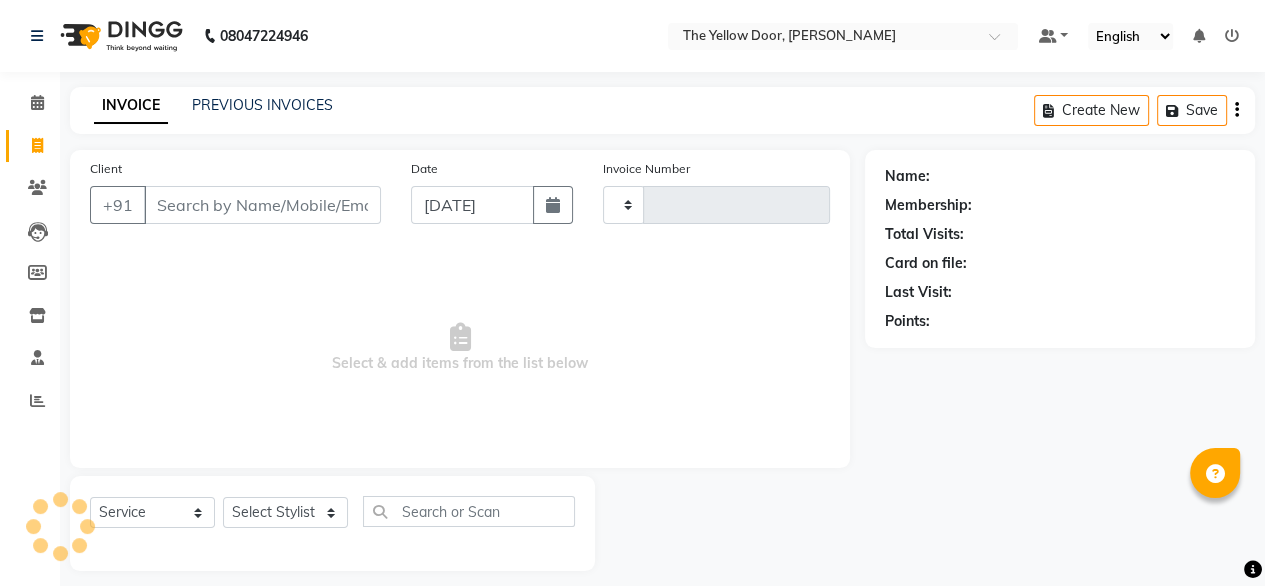 scroll, scrollTop: 16, scrollLeft: 0, axis: vertical 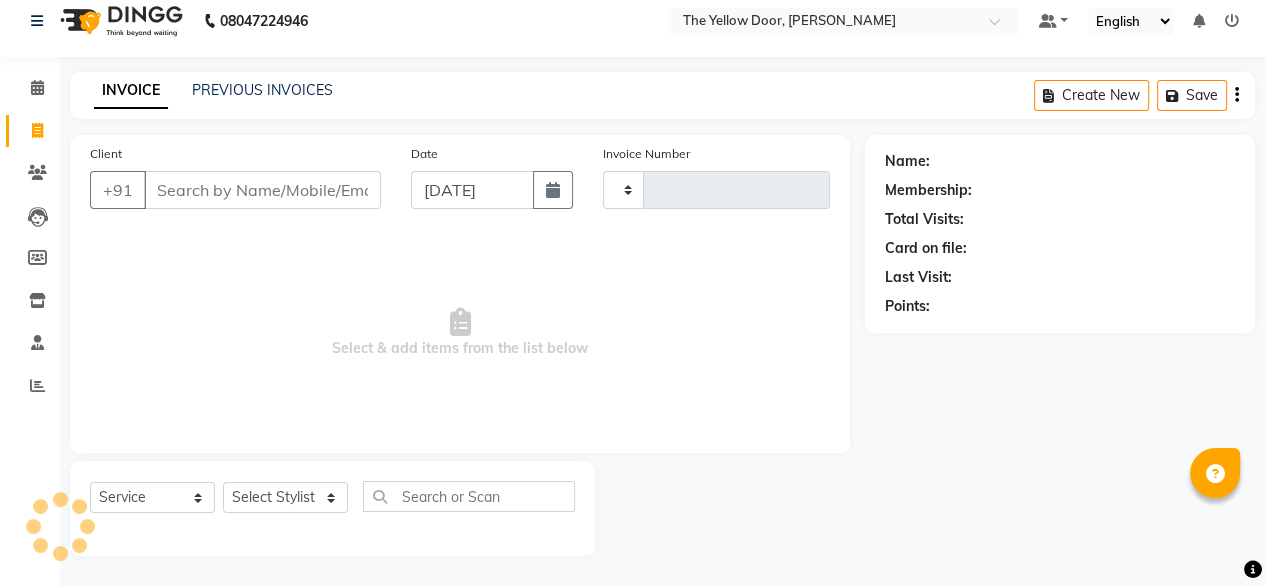 type on "01657" 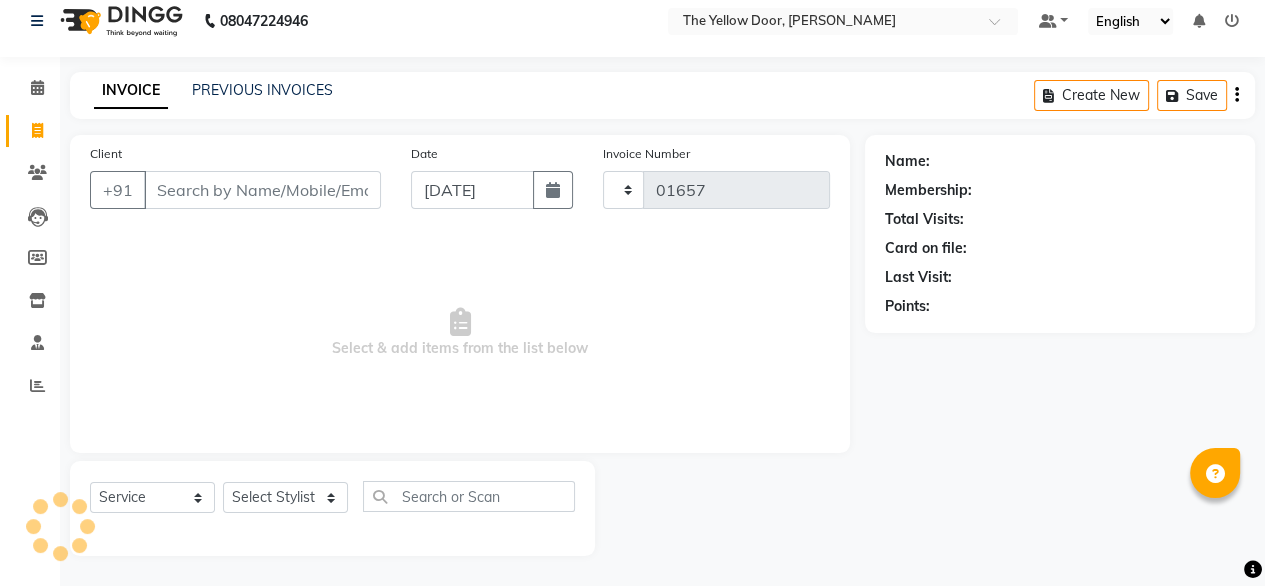 select on "5650" 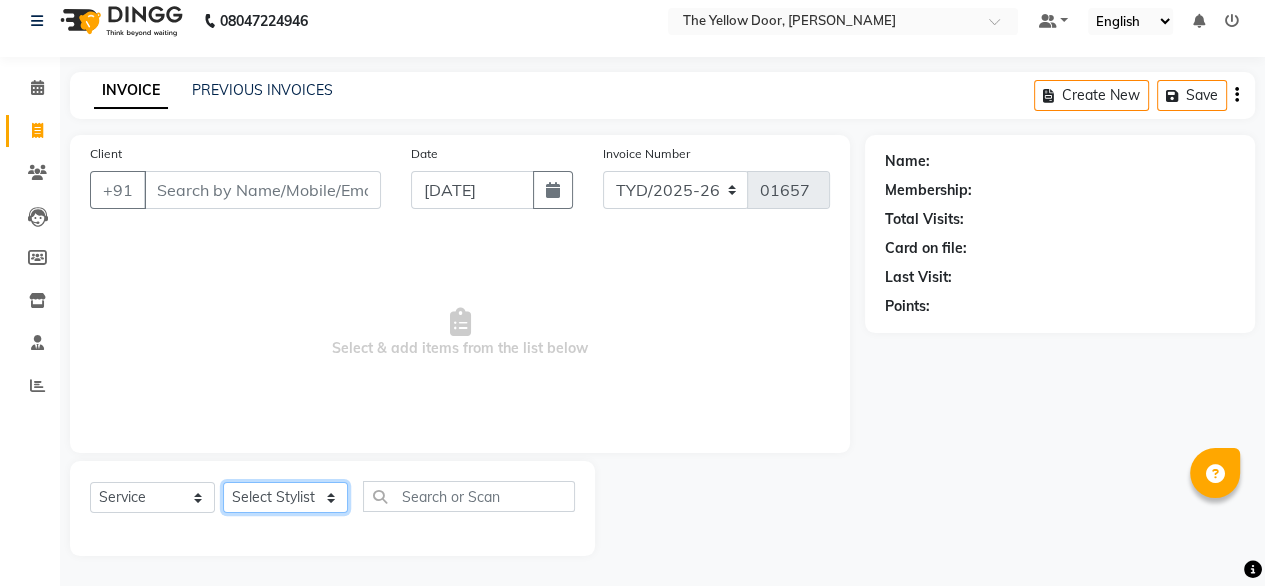 click on "Select Stylist [PERSON_NAME] [PERSON_NAME] [PERSON_NAME] Housekeeping Kaku Manager [PERSON_NAME]" 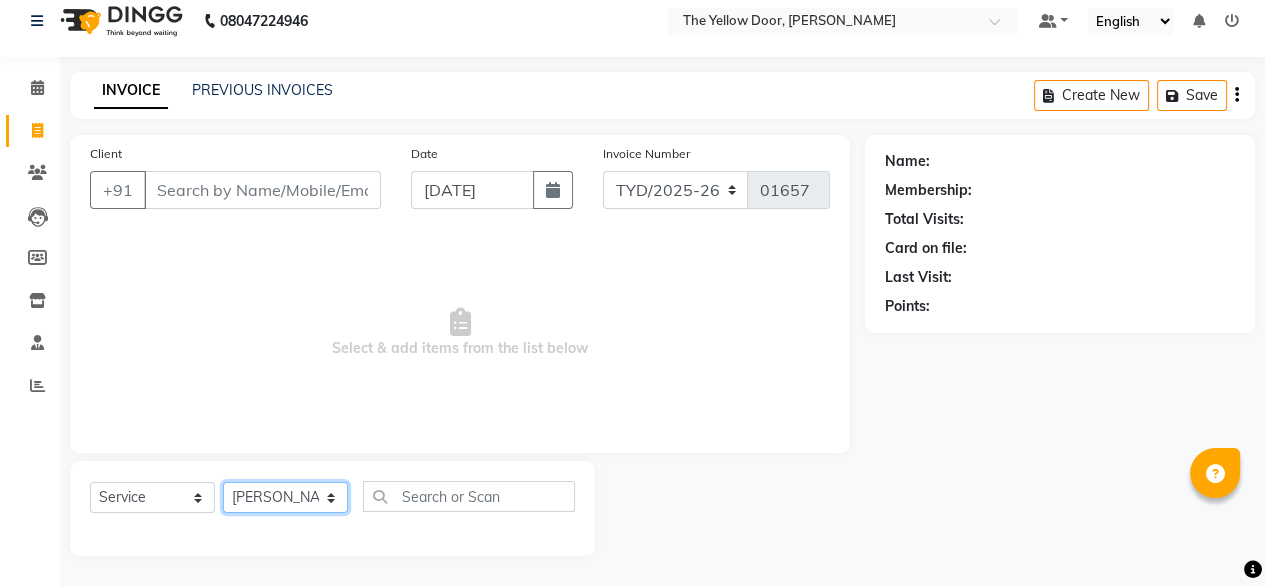 click on "Select Stylist [PERSON_NAME] [PERSON_NAME] [PERSON_NAME] Housekeeping Kaku Manager [PERSON_NAME]" 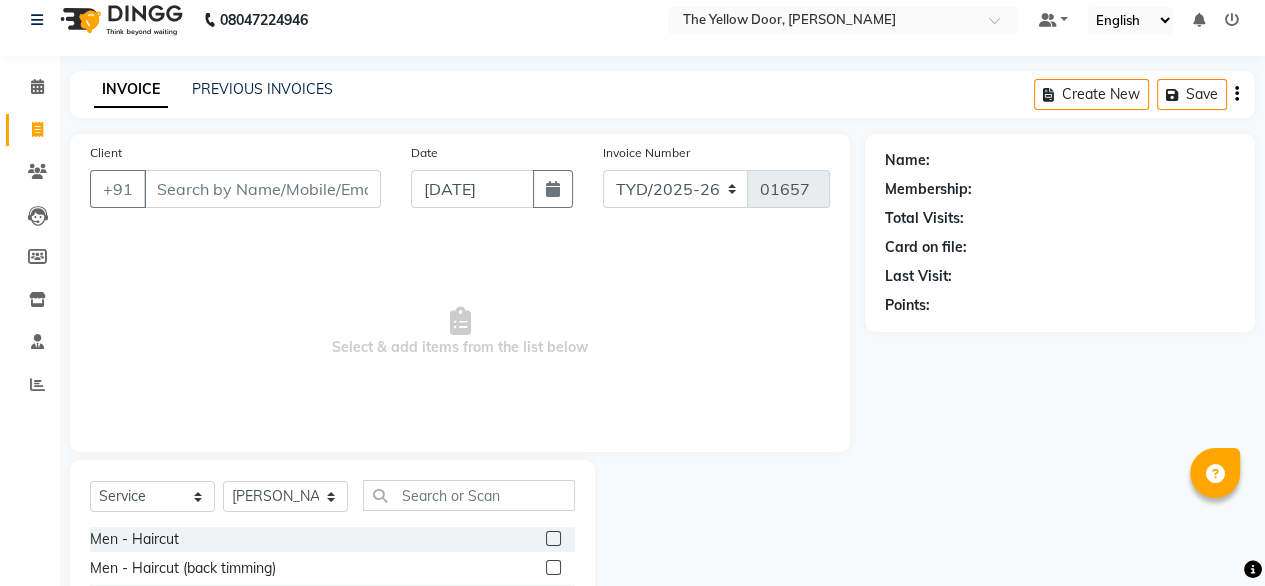 click 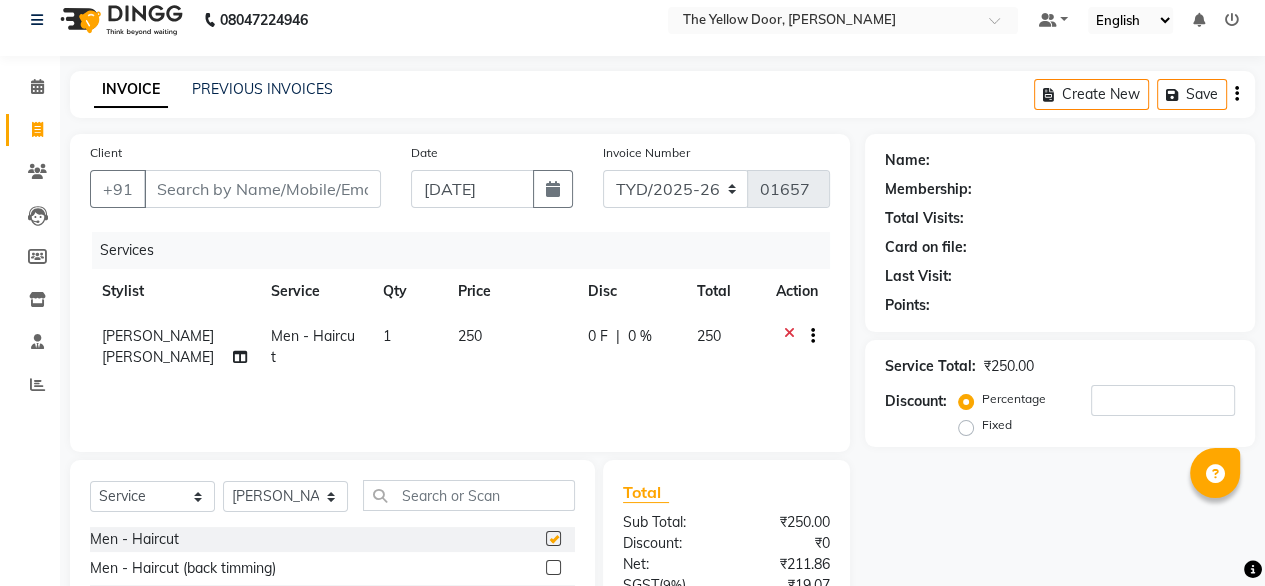 checkbox on "false" 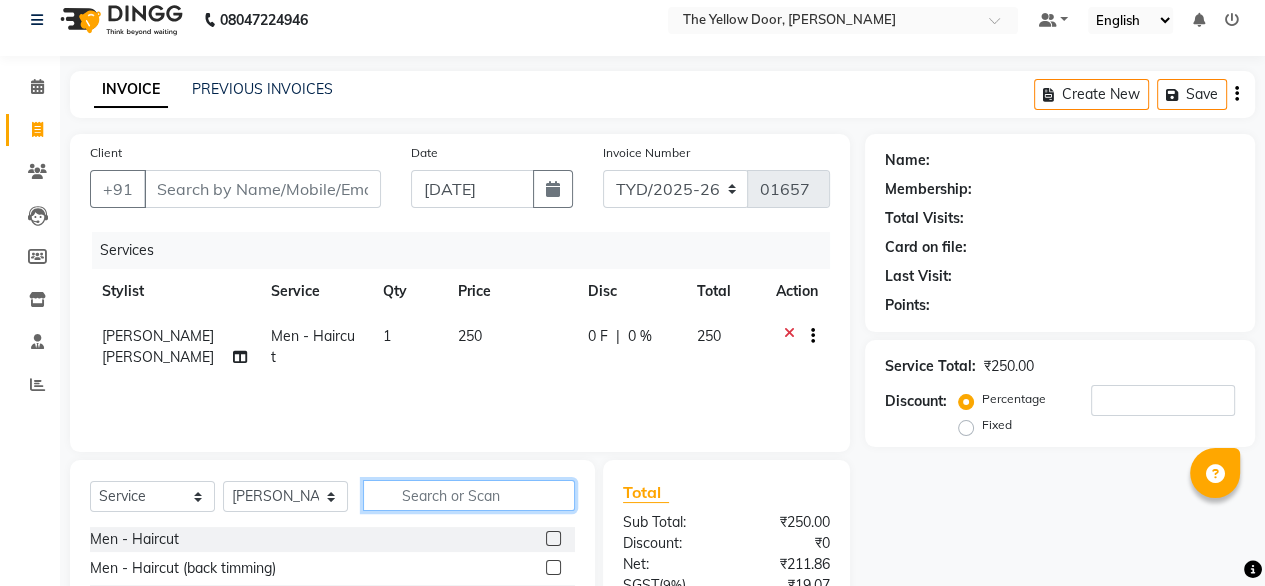 click 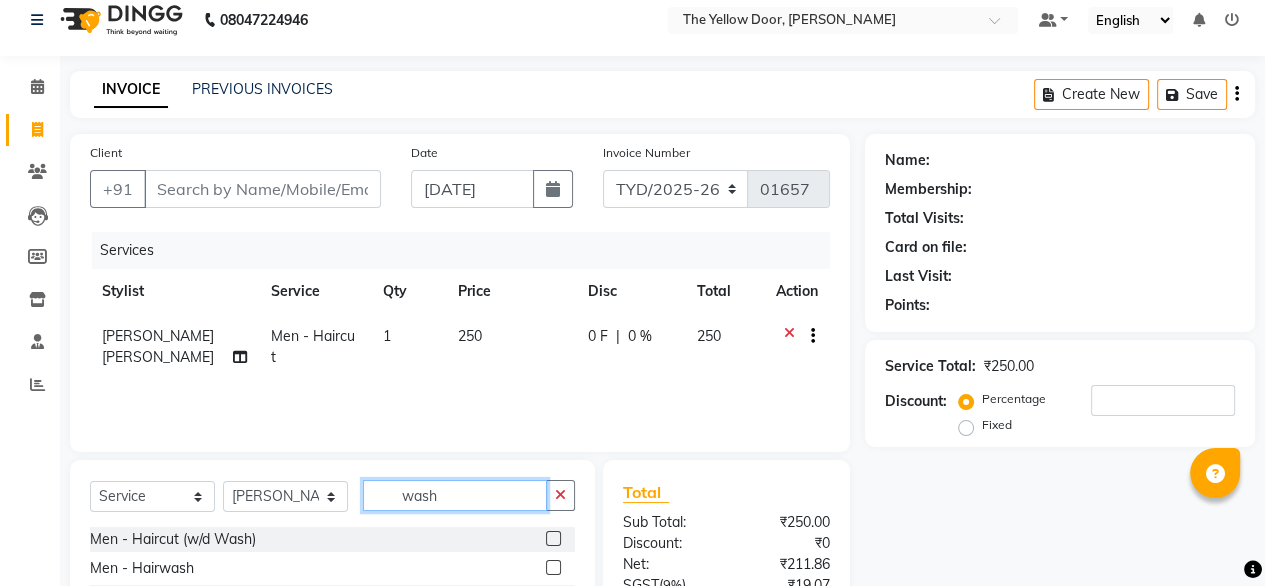 type on "wash" 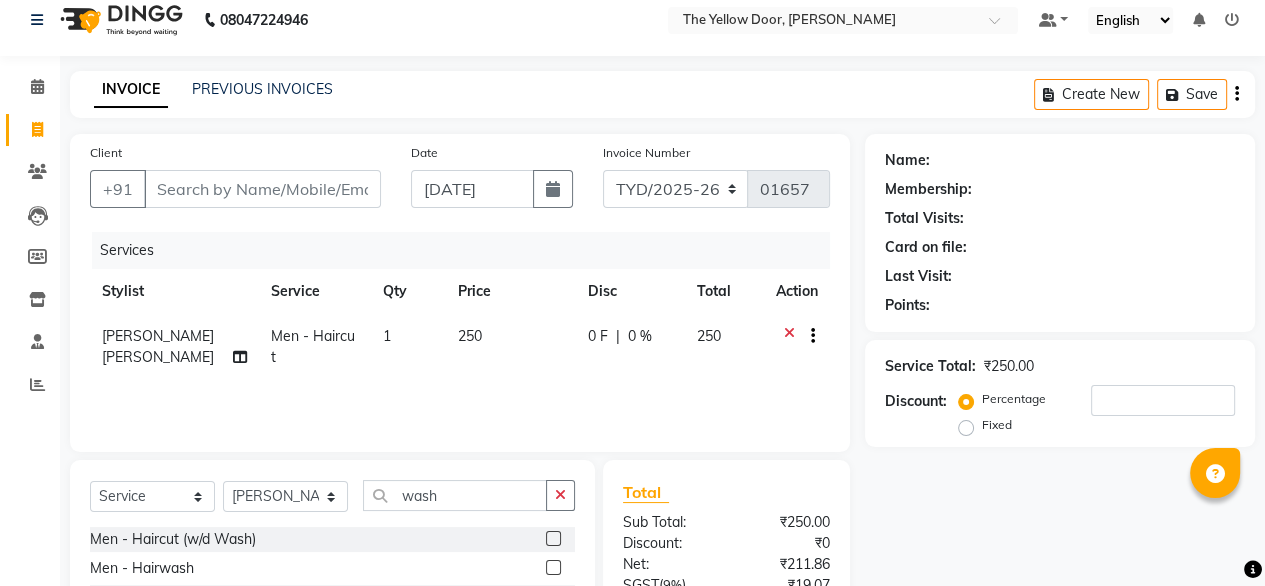 click 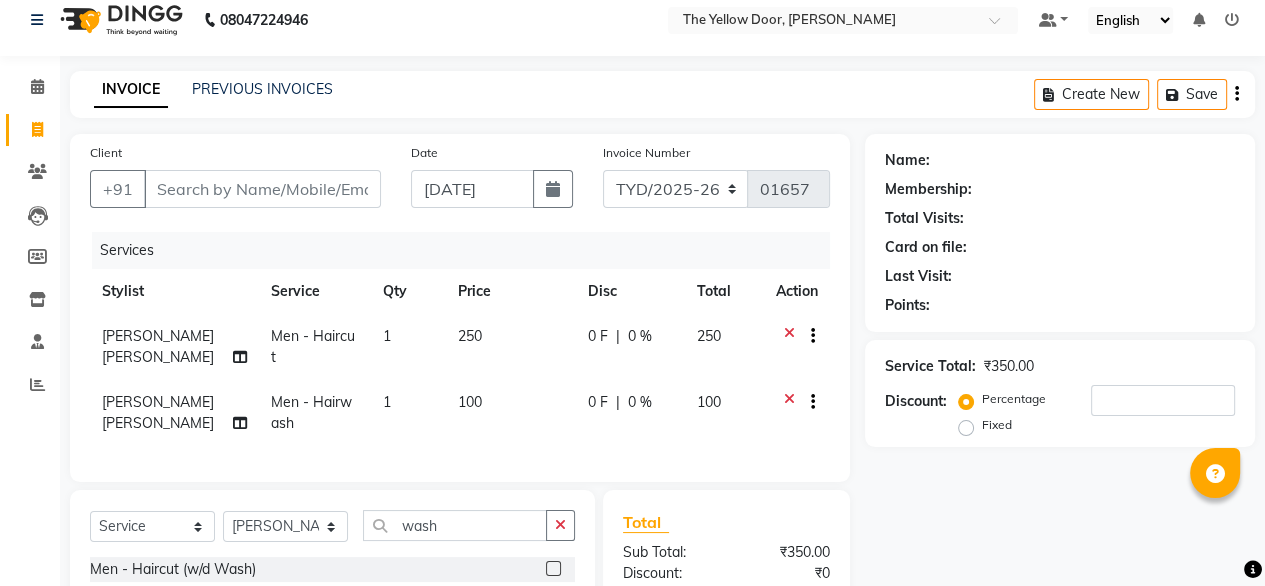 checkbox on "false" 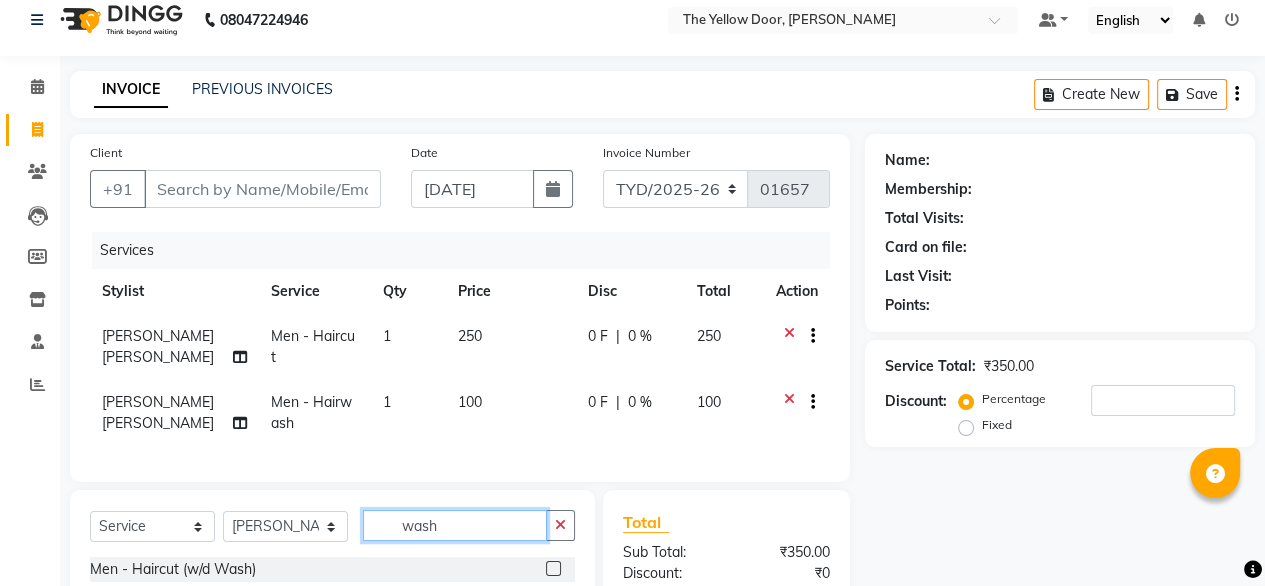 click on "wash" 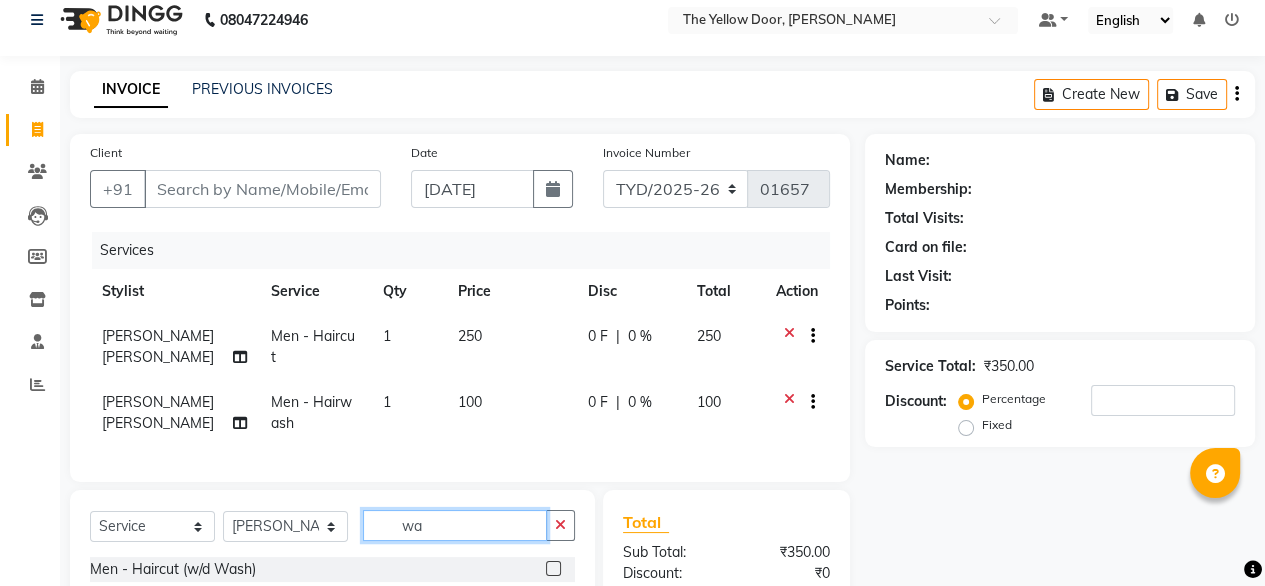 type on "w" 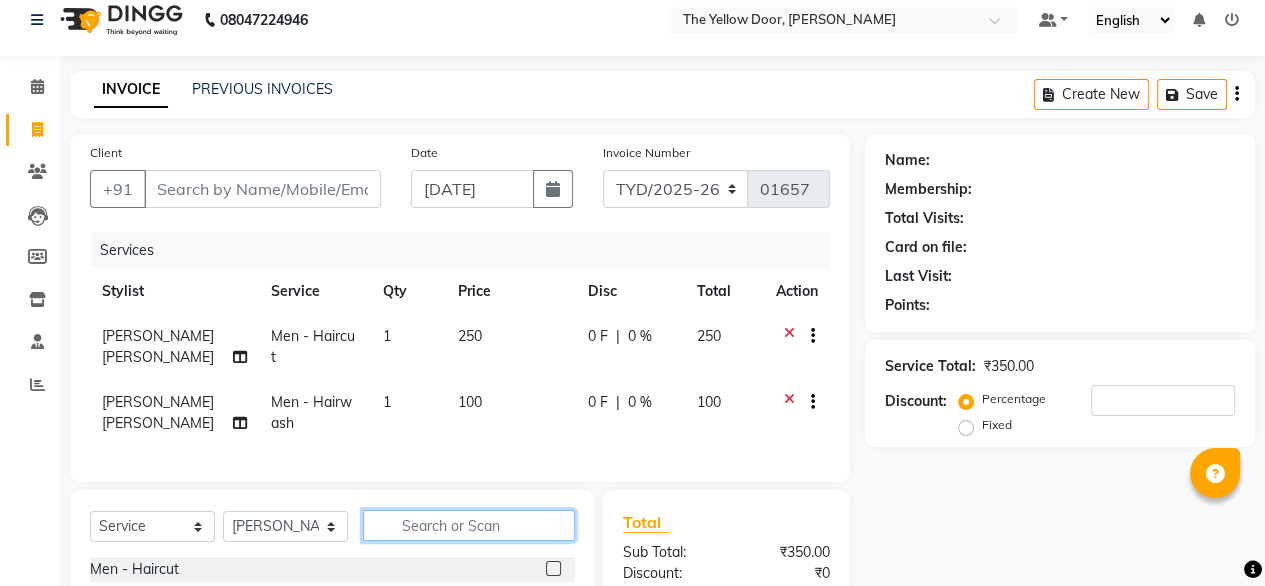 type on "v" 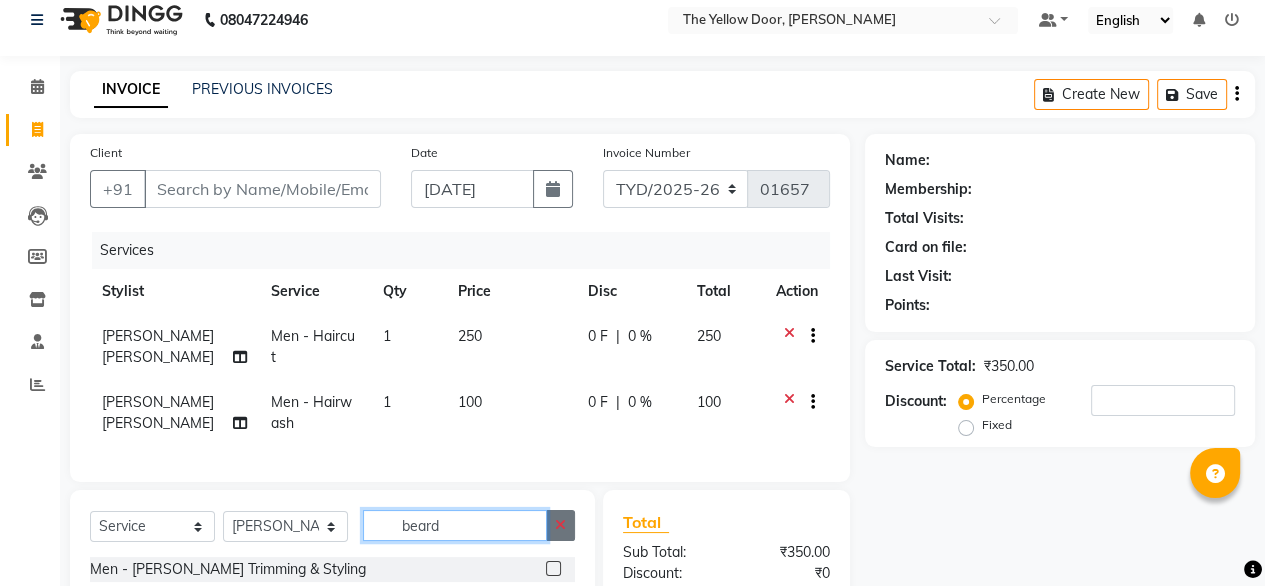 scroll, scrollTop: 243, scrollLeft: 0, axis: vertical 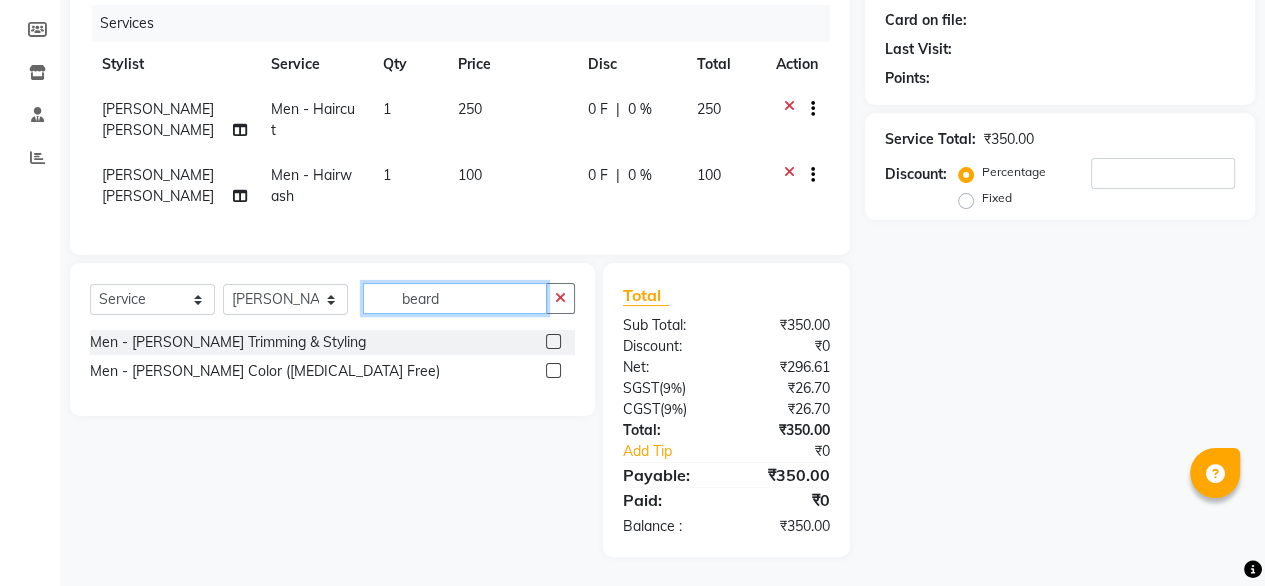 type on "beard" 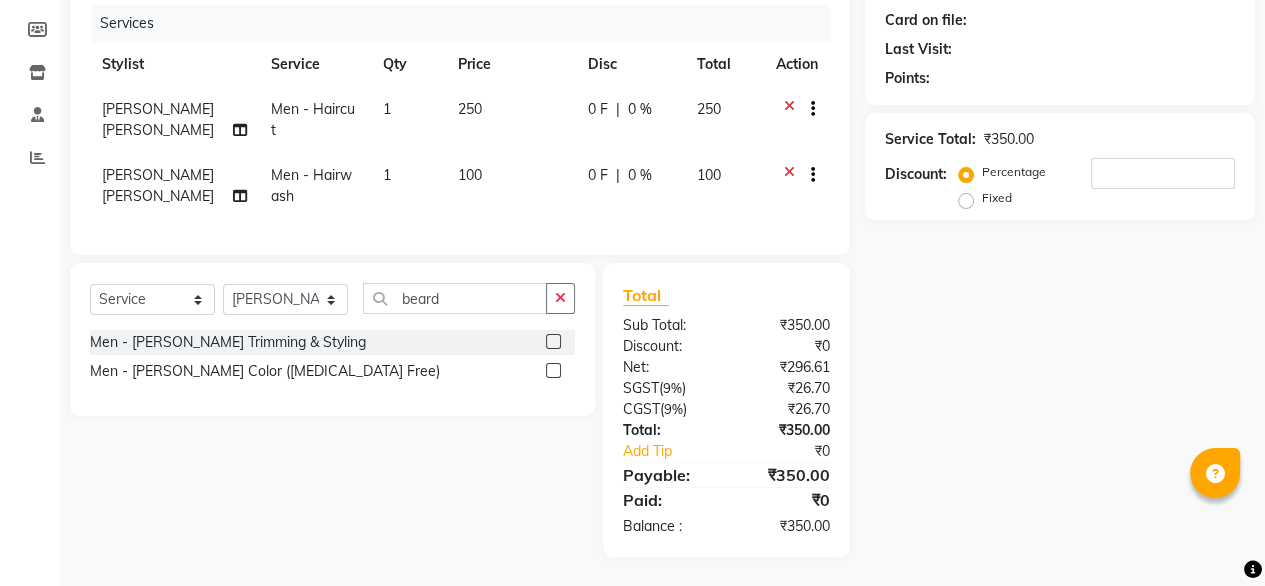 click 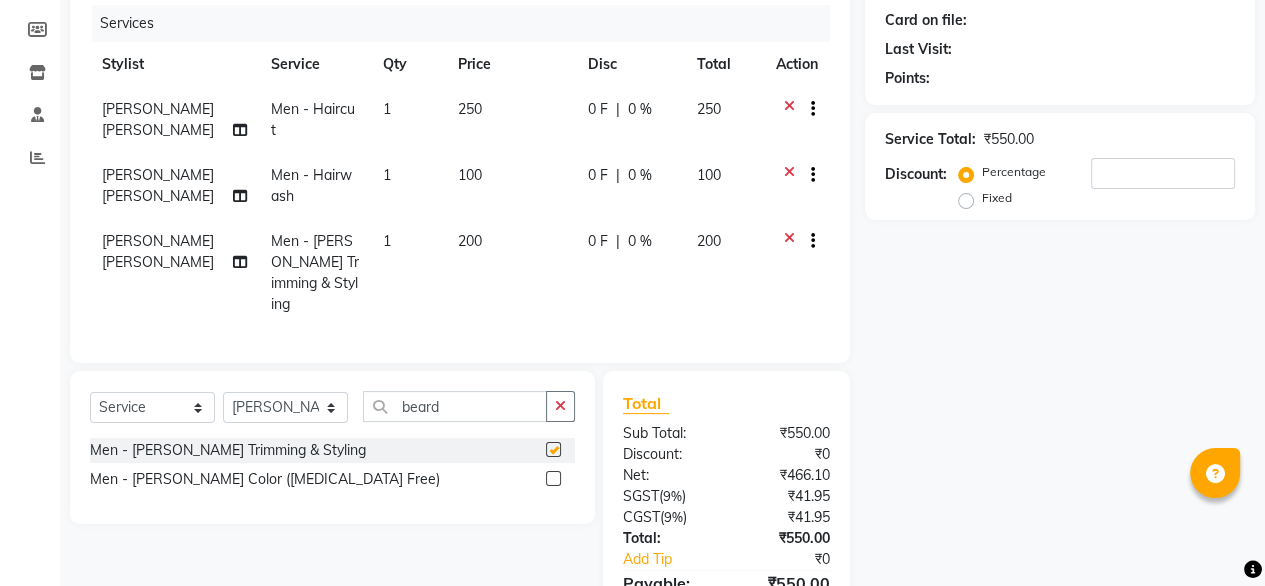 checkbox on "false" 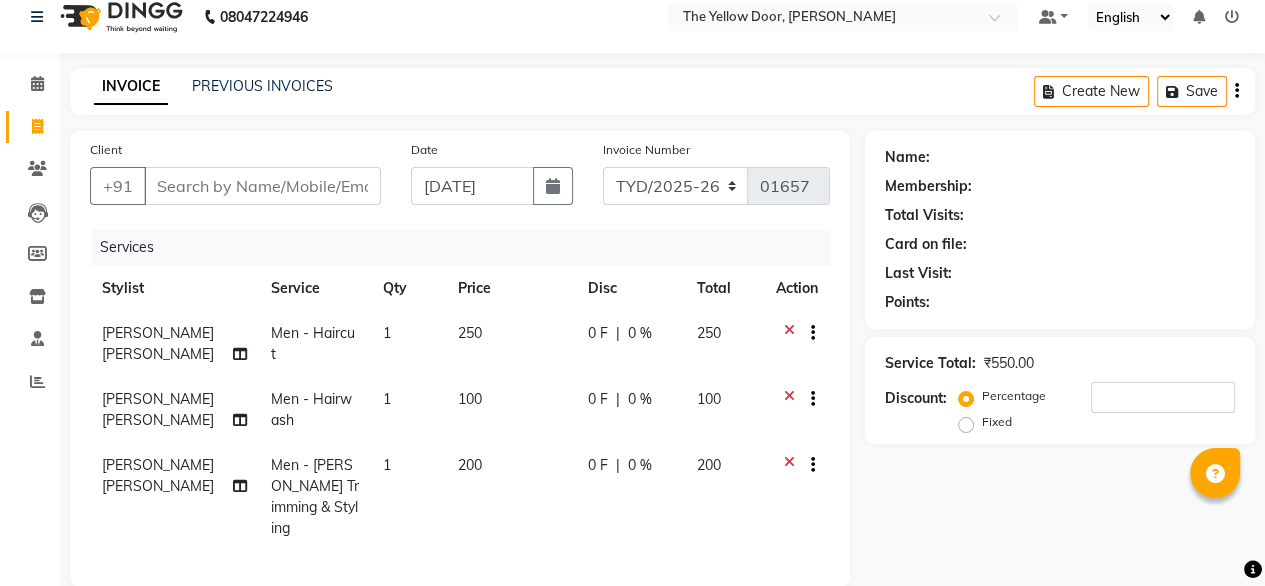 scroll, scrollTop: 18, scrollLeft: 0, axis: vertical 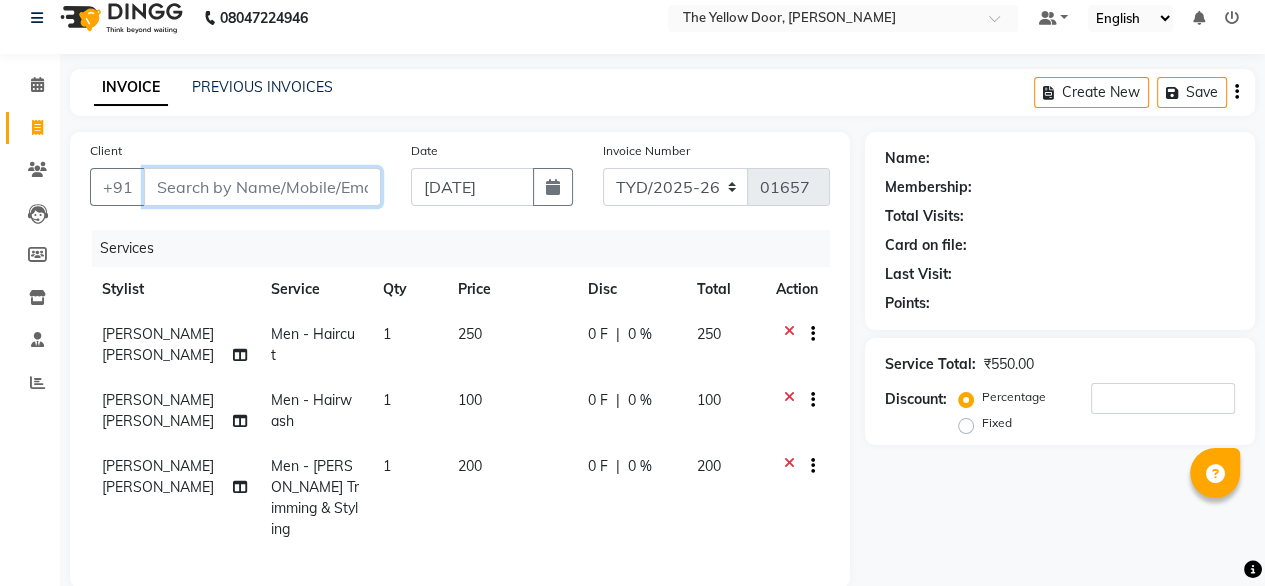 click on "Client" at bounding box center [262, 187] 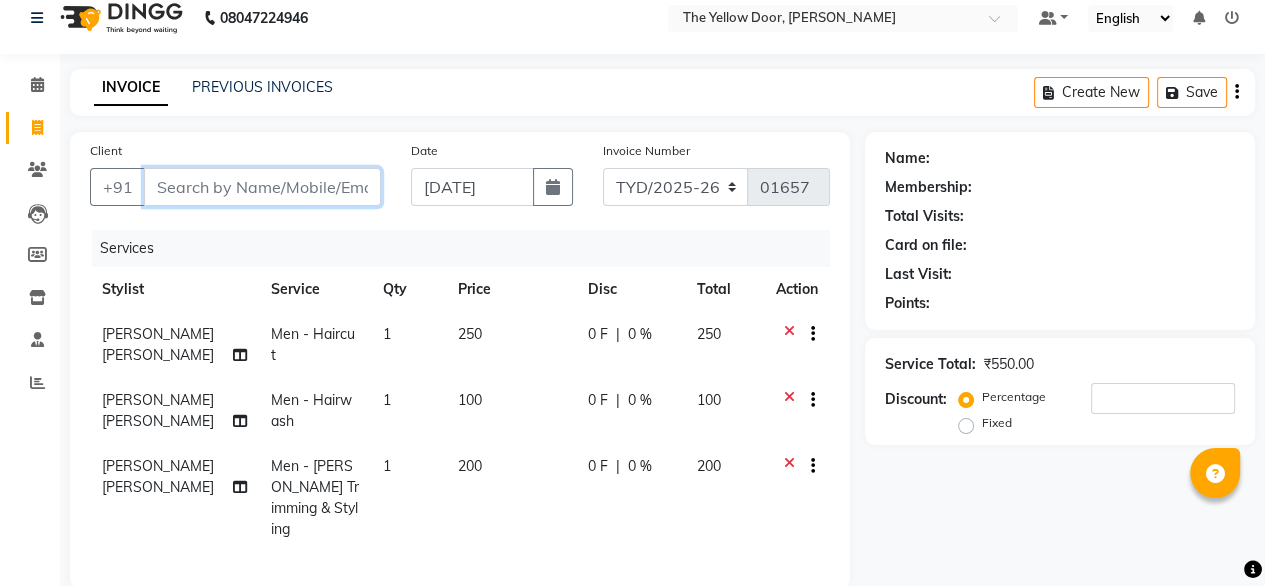 type on "9" 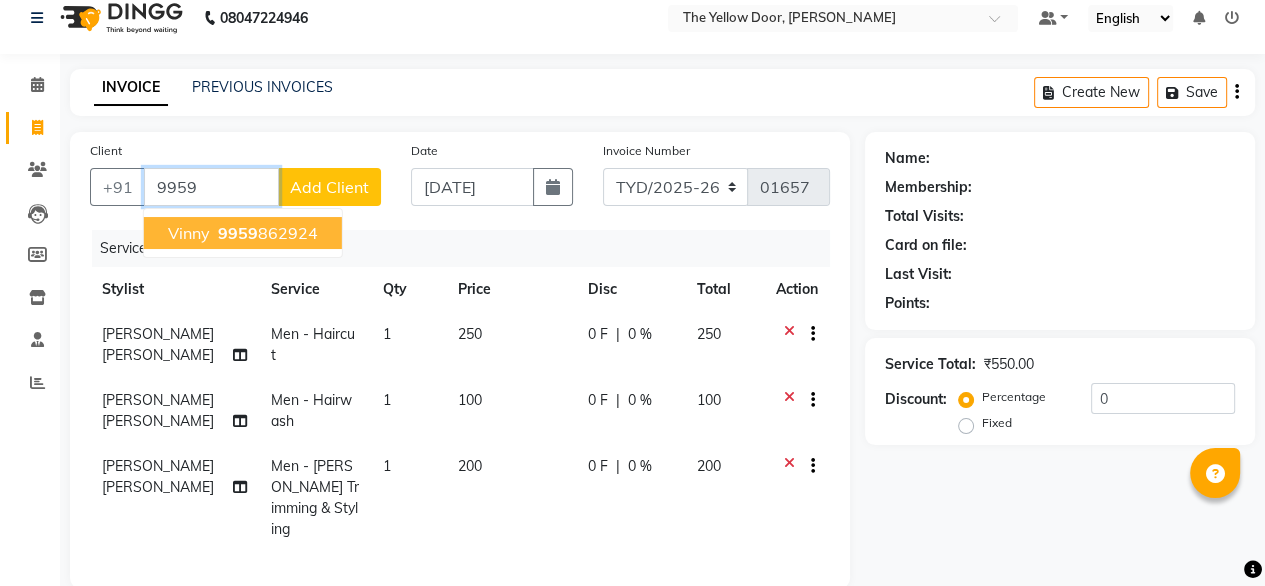 click on "9959 862924" at bounding box center [266, 233] 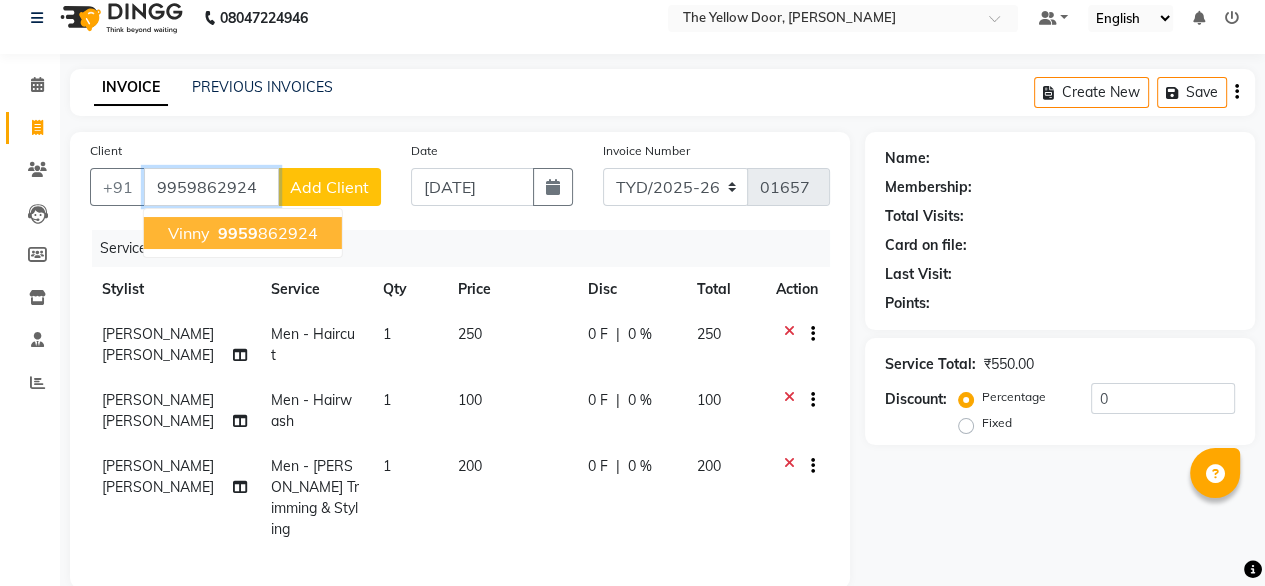 type on "9959862924" 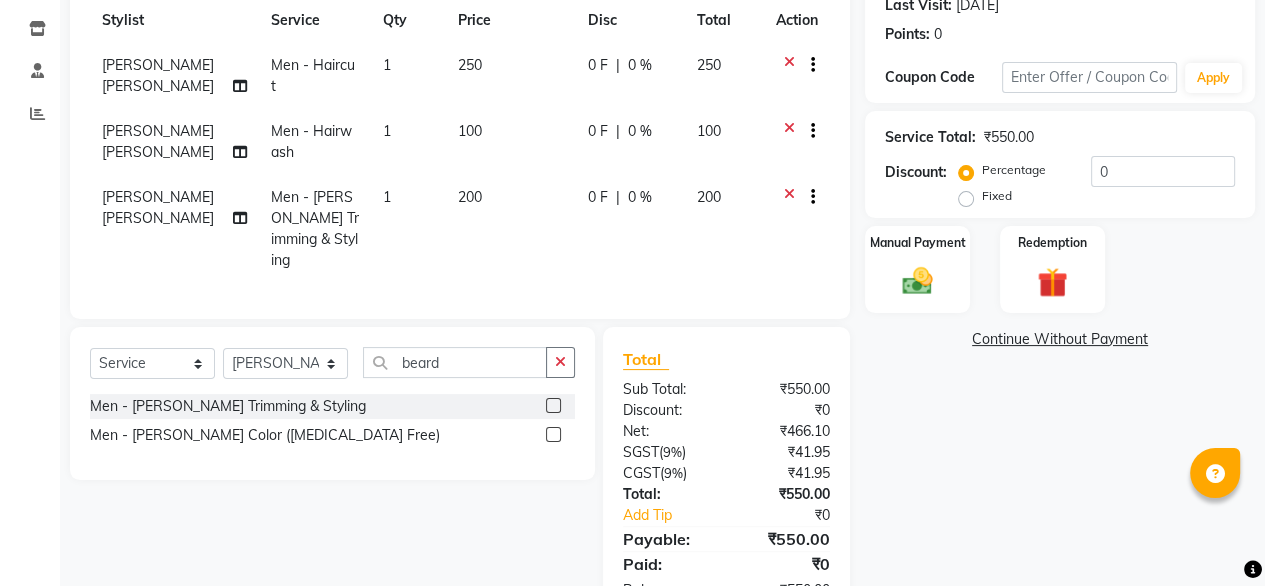 scroll, scrollTop: 330, scrollLeft: 0, axis: vertical 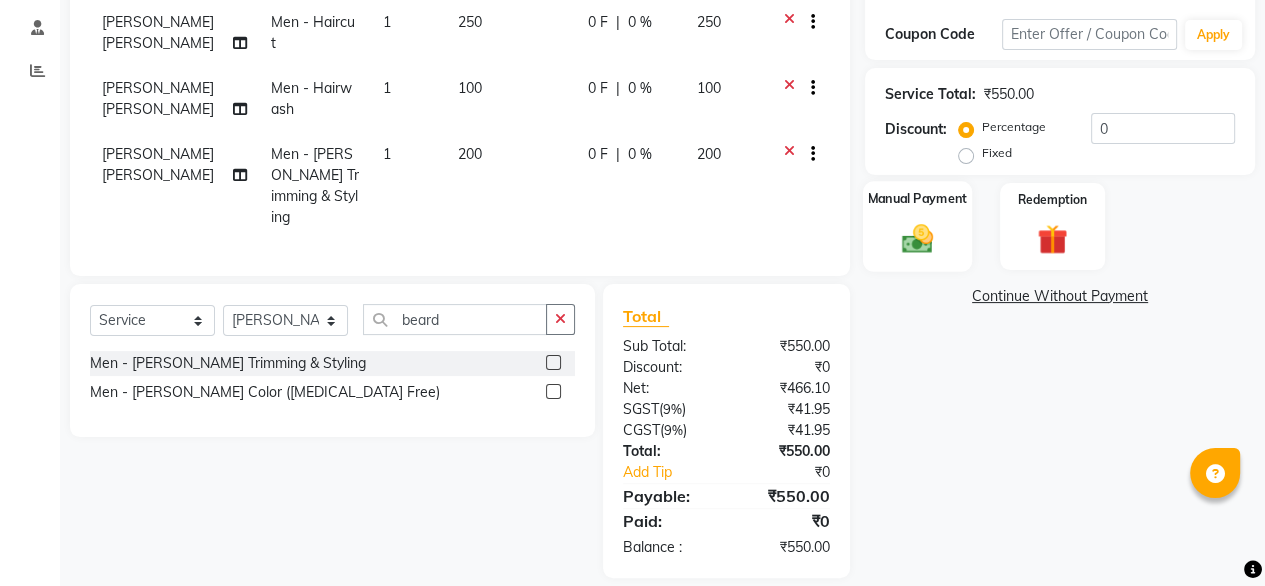 click on "Manual Payment" 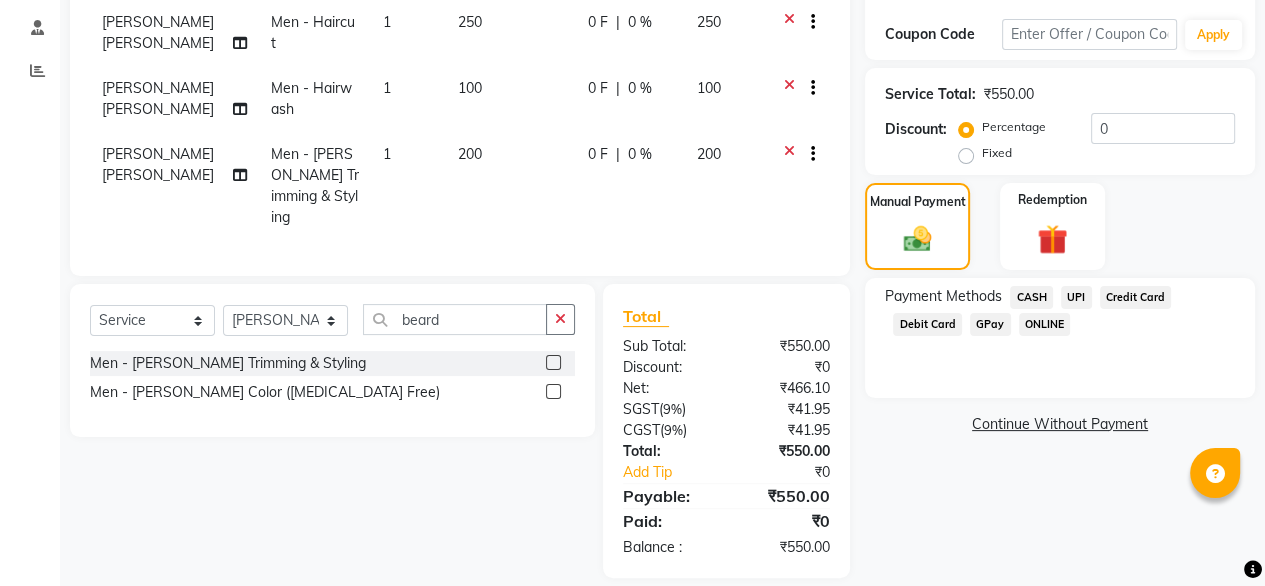 click on "UPI" 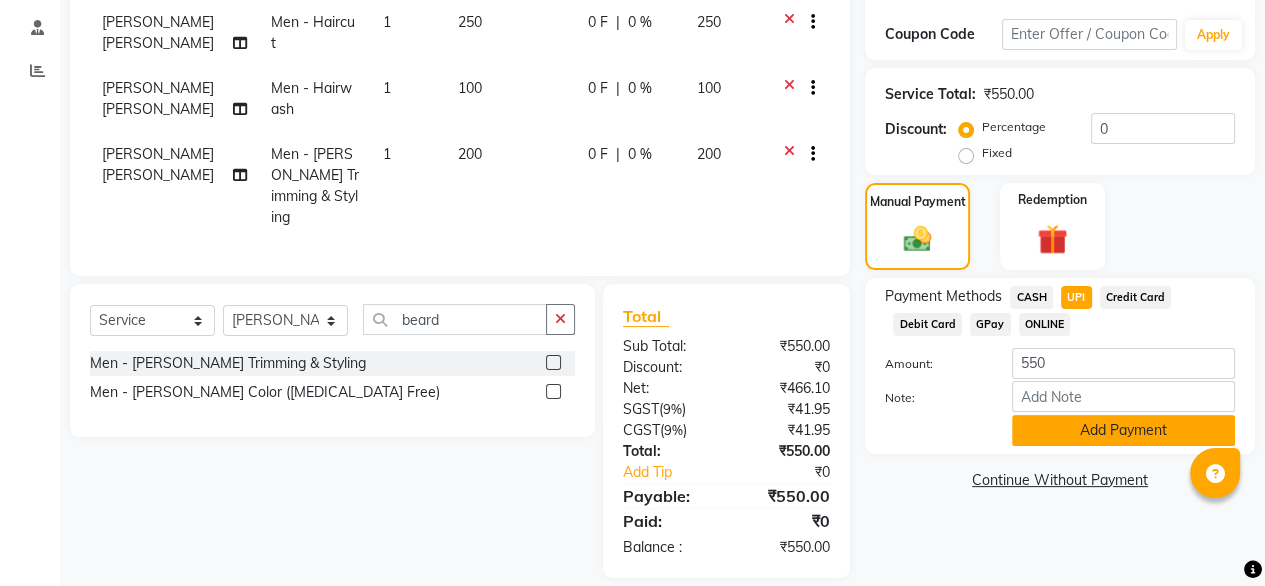 click on "Add Payment" 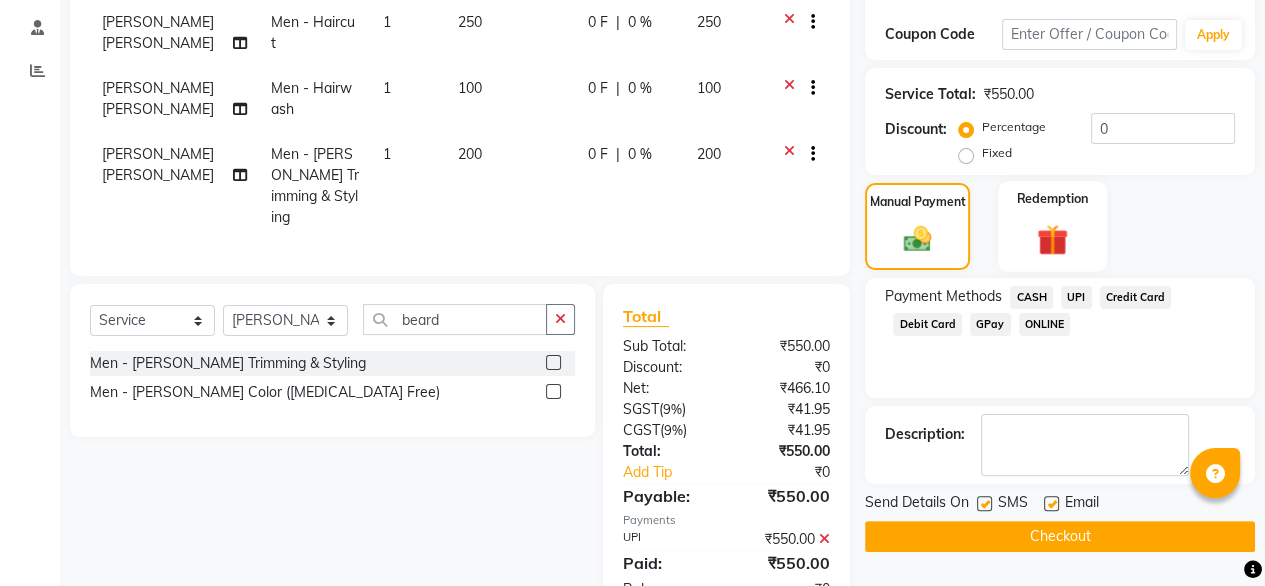 scroll, scrollTop: 372, scrollLeft: 0, axis: vertical 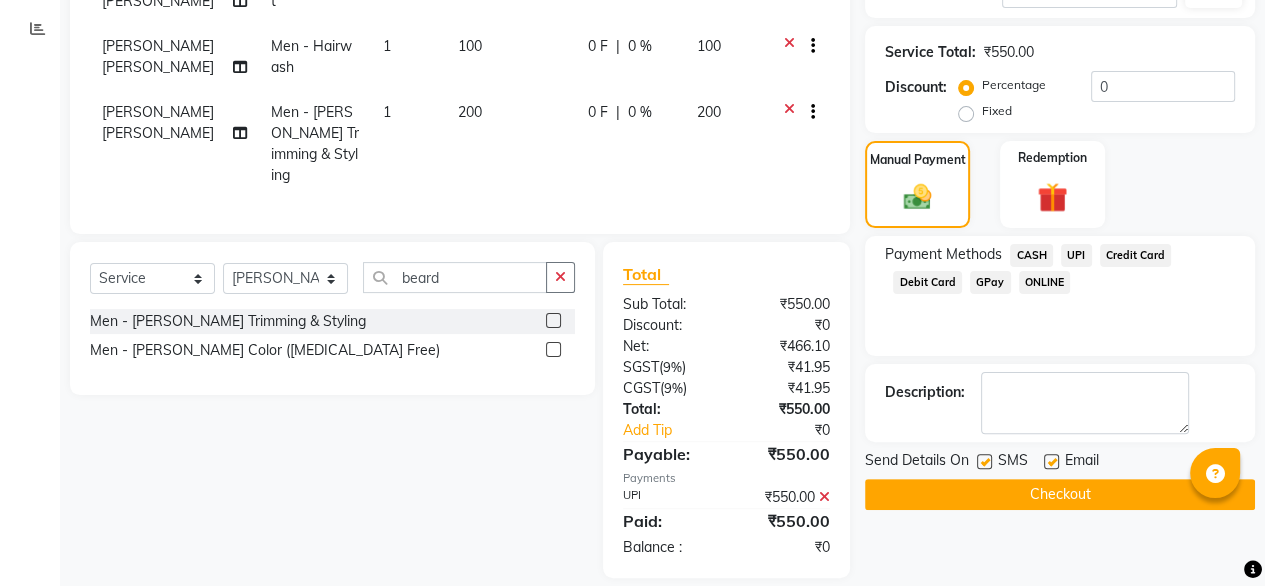 click on "Checkout" 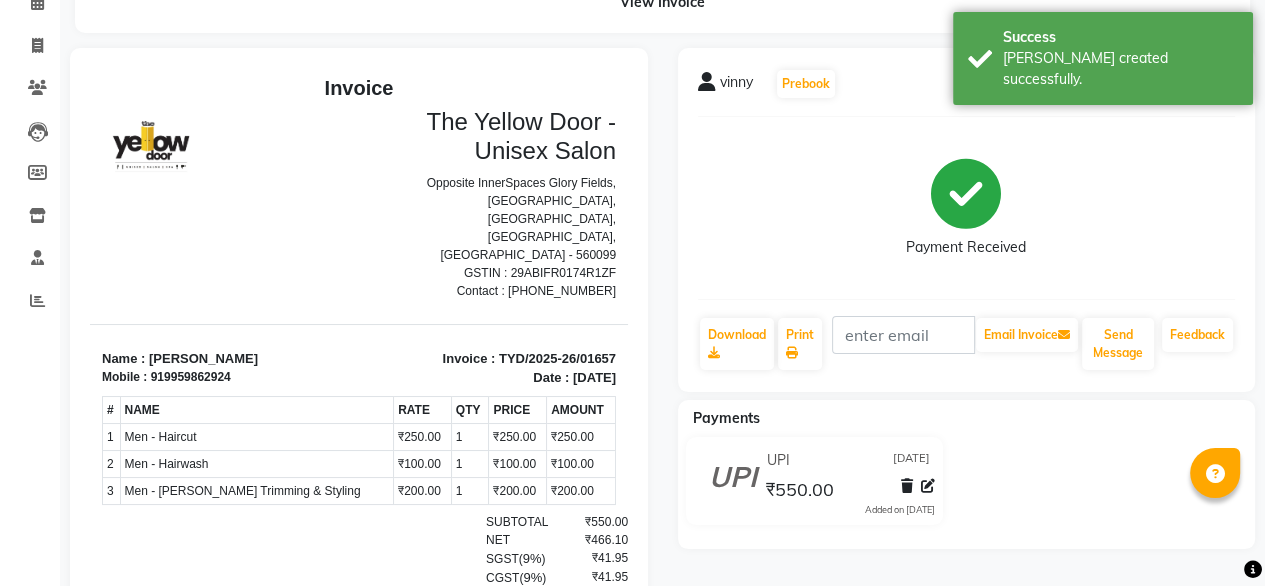 scroll, scrollTop: 0, scrollLeft: 0, axis: both 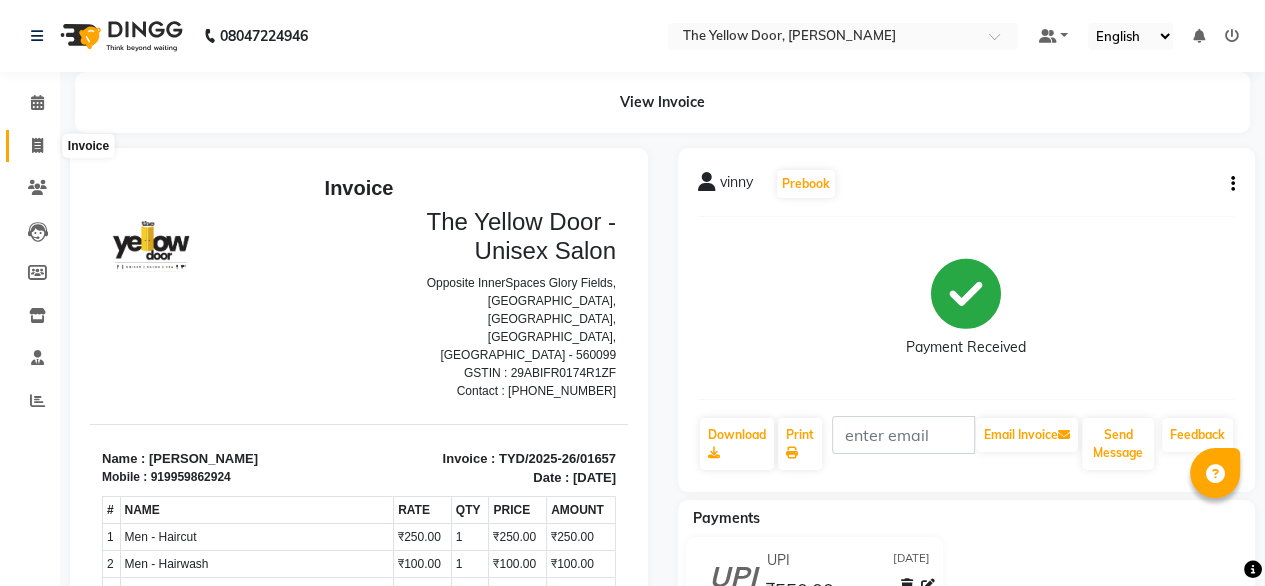 click 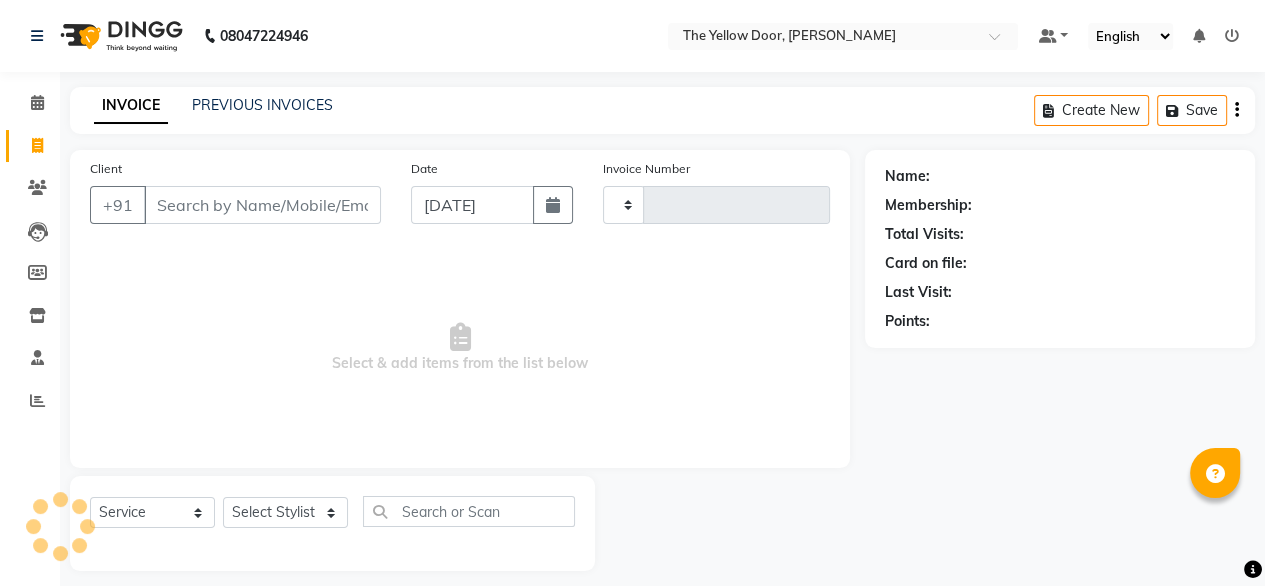 scroll, scrollTop: 16, scrollLeft: 0, axis: vertical 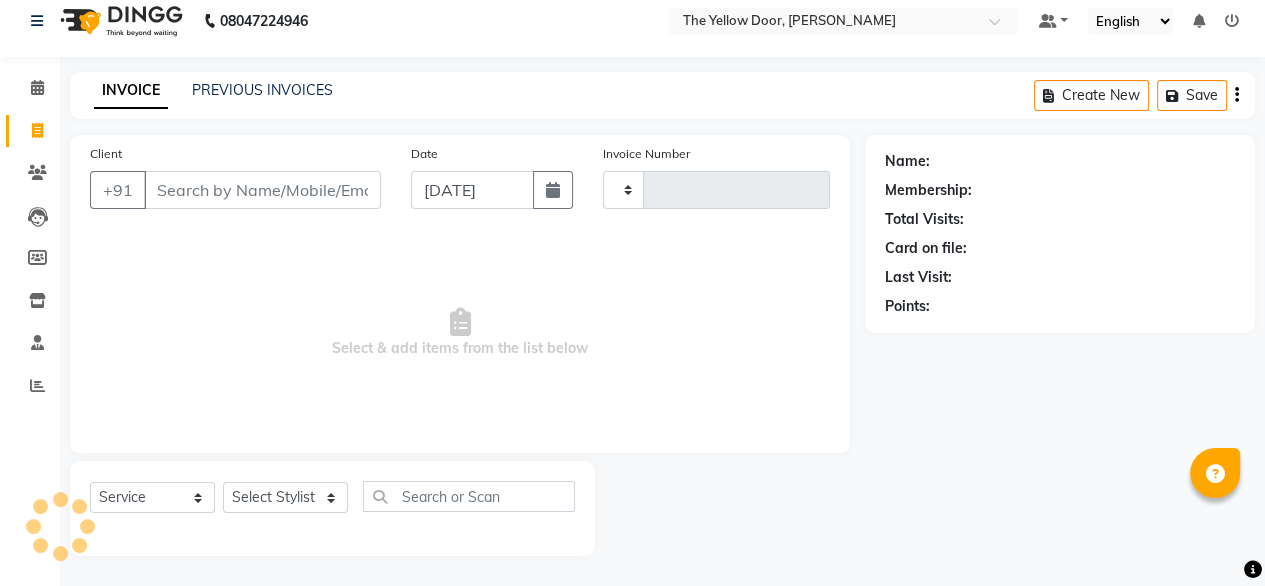 type on "01658" 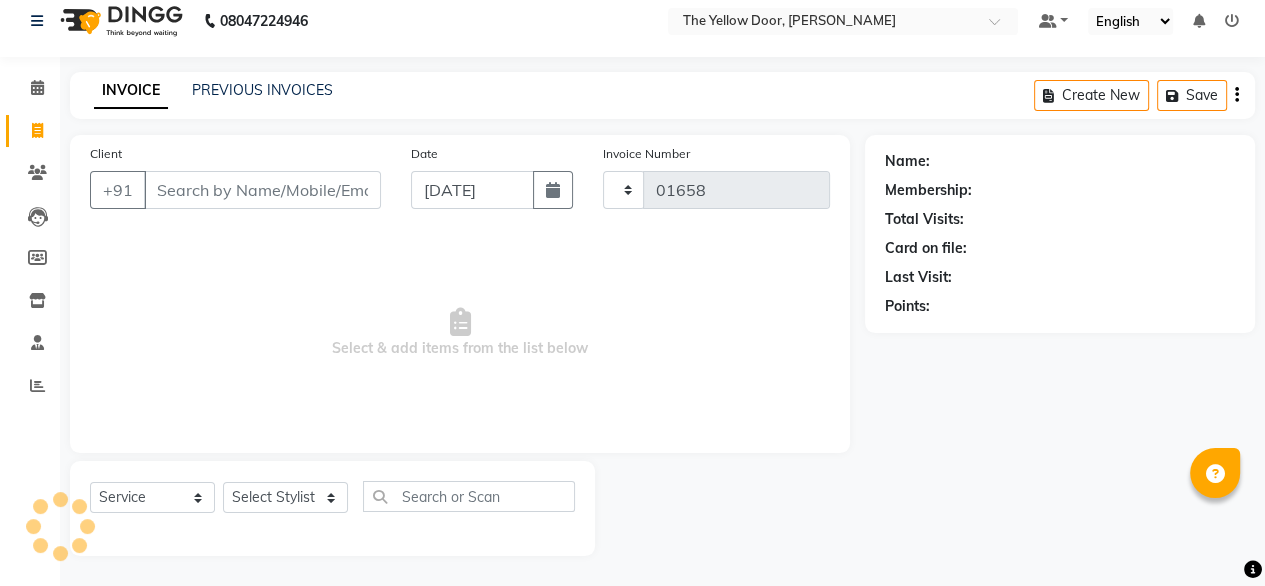 select on "5650" 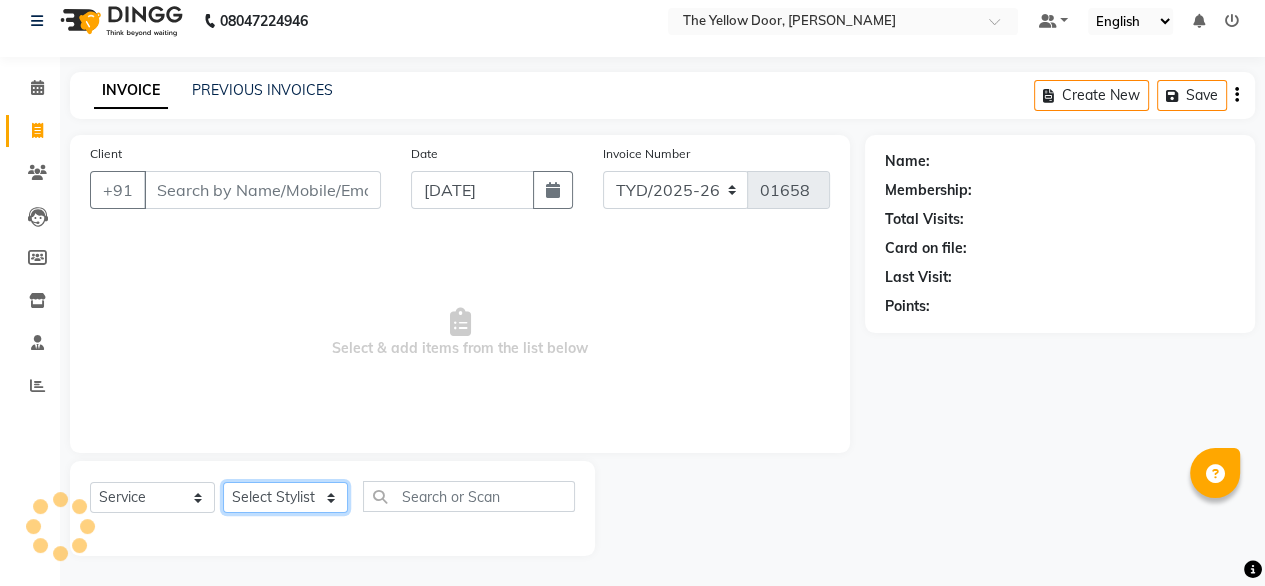 click on "Select Stylist" 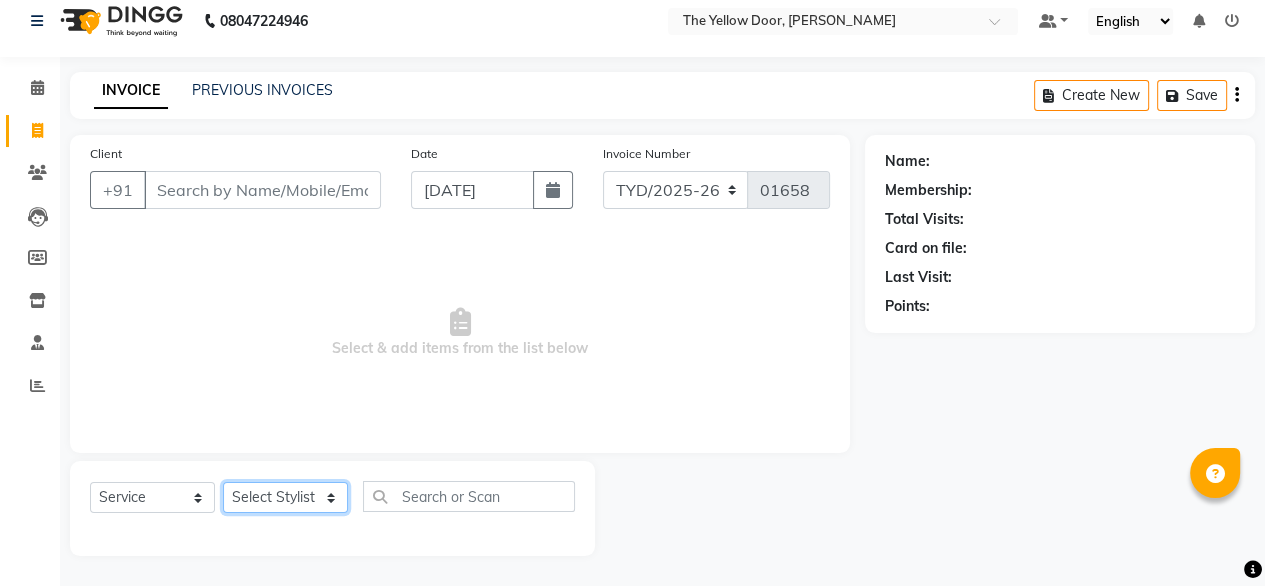 click on "Select Stylist" 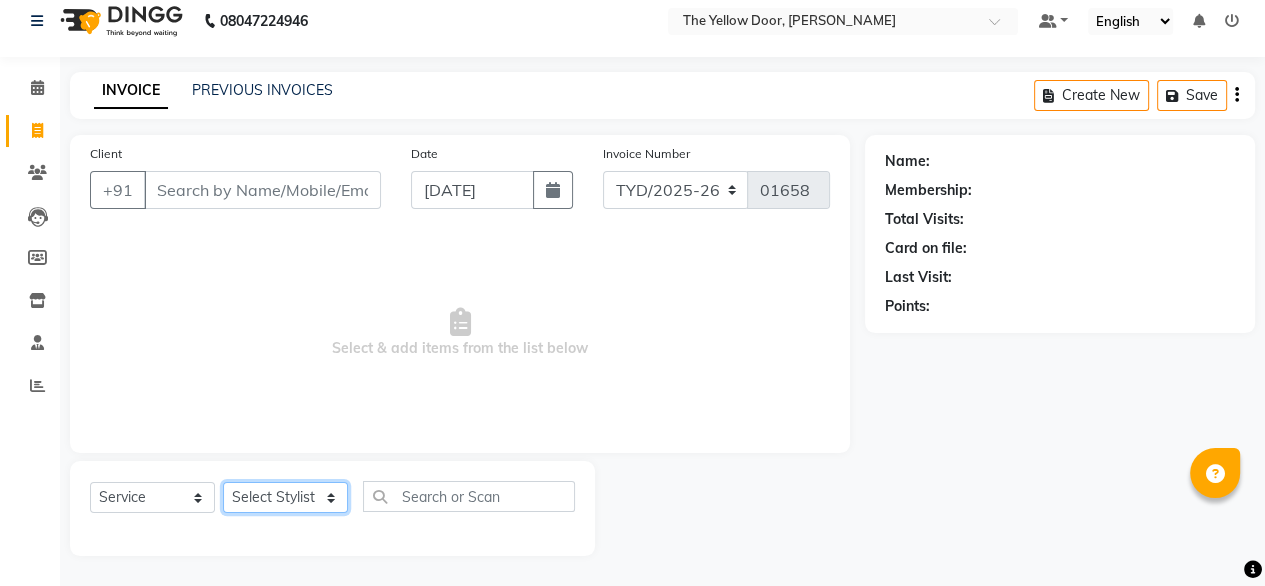 click on "Select Stylist [PERSON_NAME] [PERSON_NAME] [PERSON_NAME] Housekeeping Kaku Manager [PERSON_NAME]" 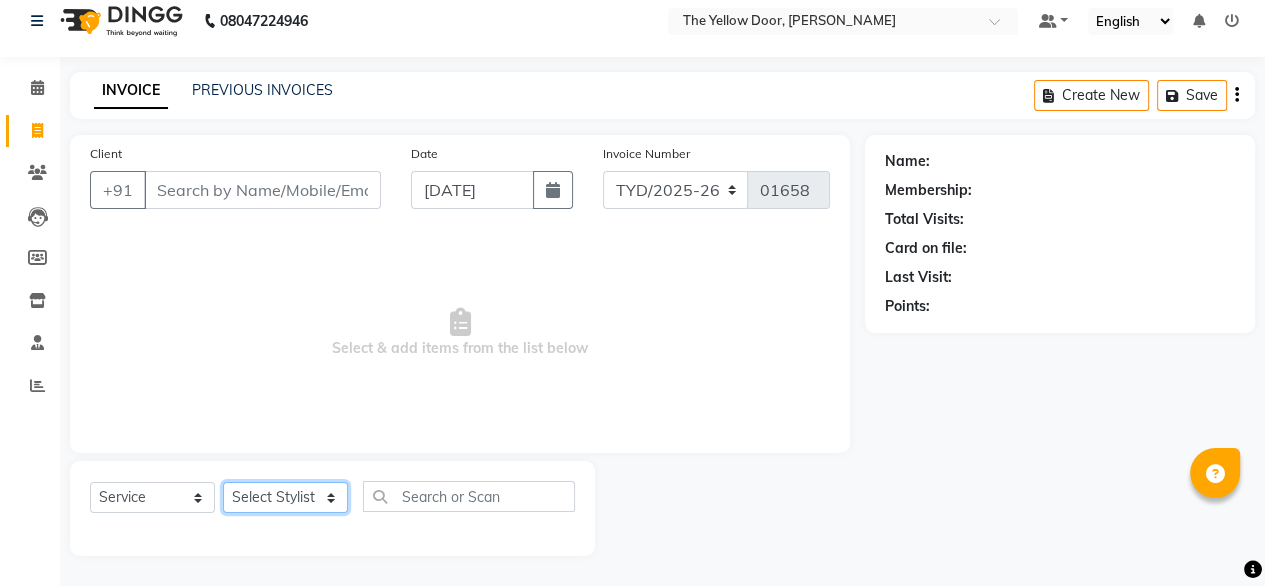 select on "71545" 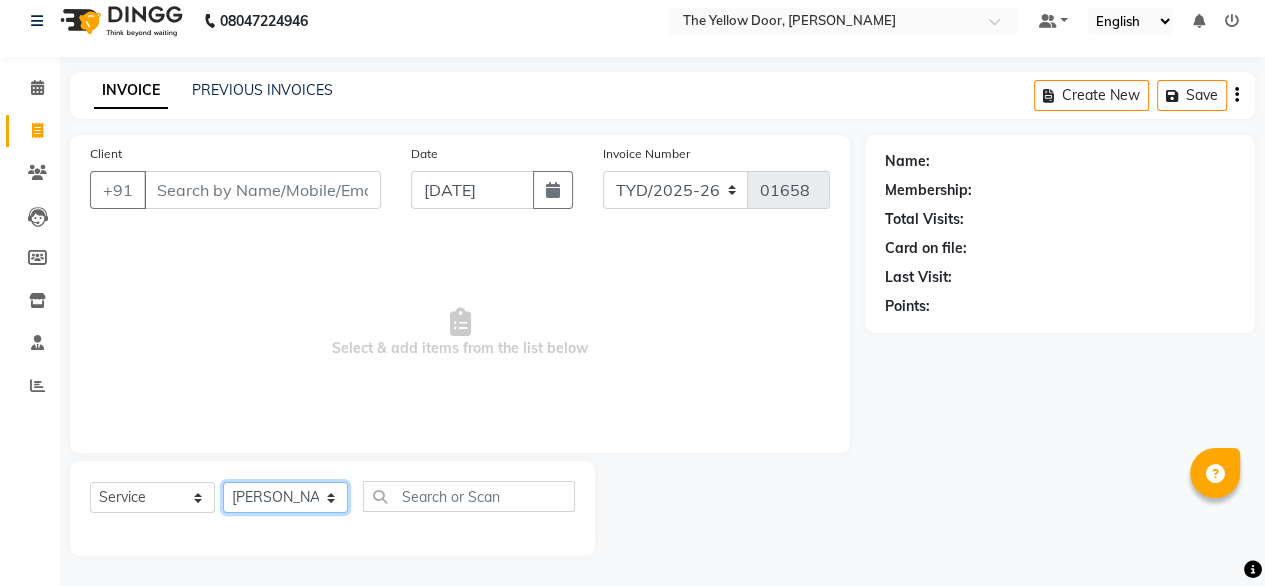 click on "Select Stylist [PERSON_NAME] [PERSON_NAME] [PERSON_NAME] Housekeeping Kaku Manager [PERSON_NAME]" 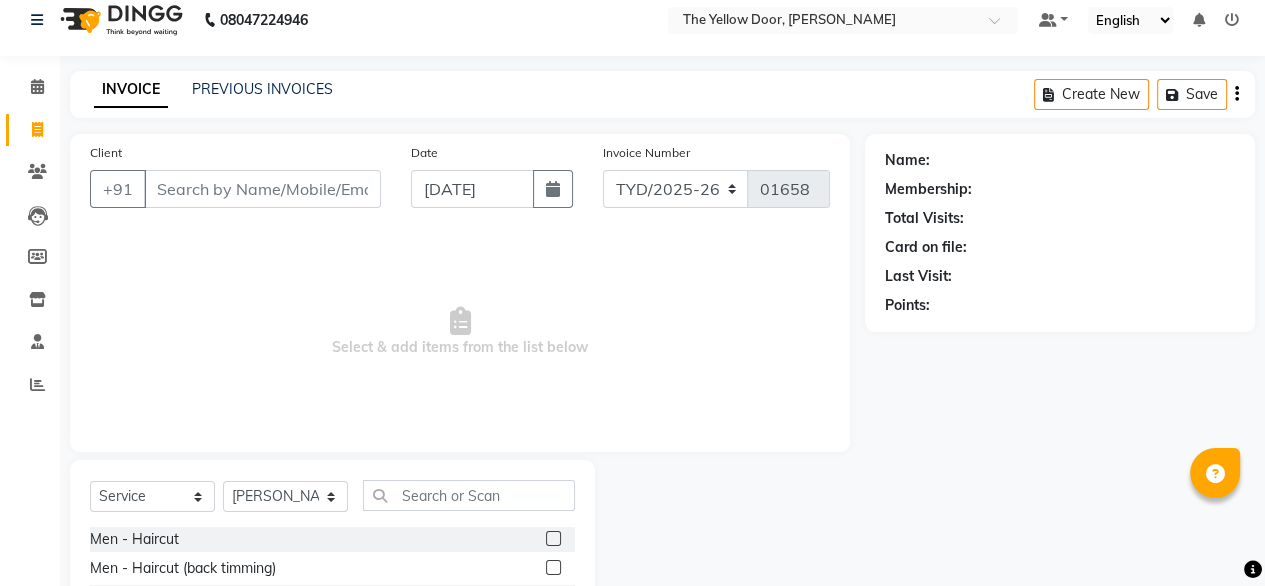 click 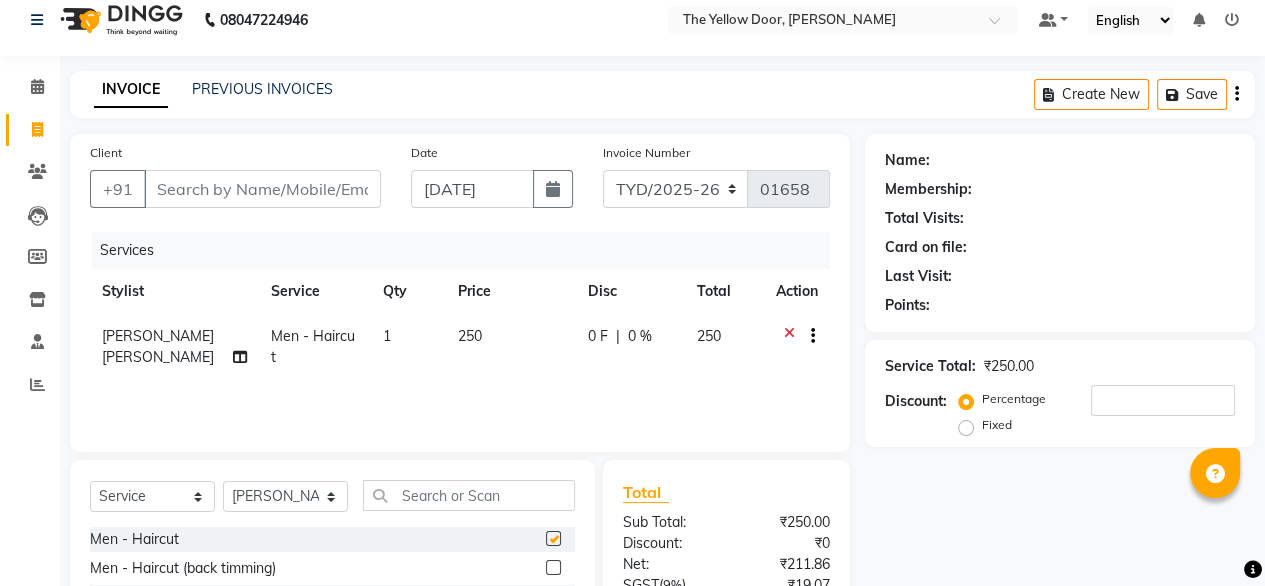 checkbox on "false" 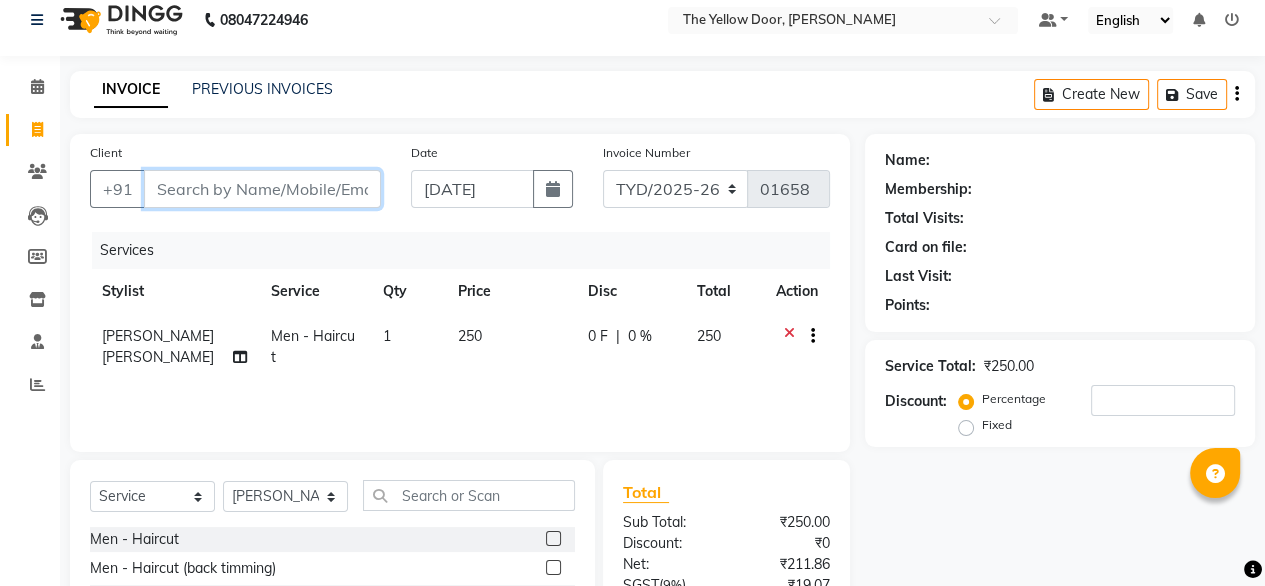 click on "Client" at bounding box center (262, 189) 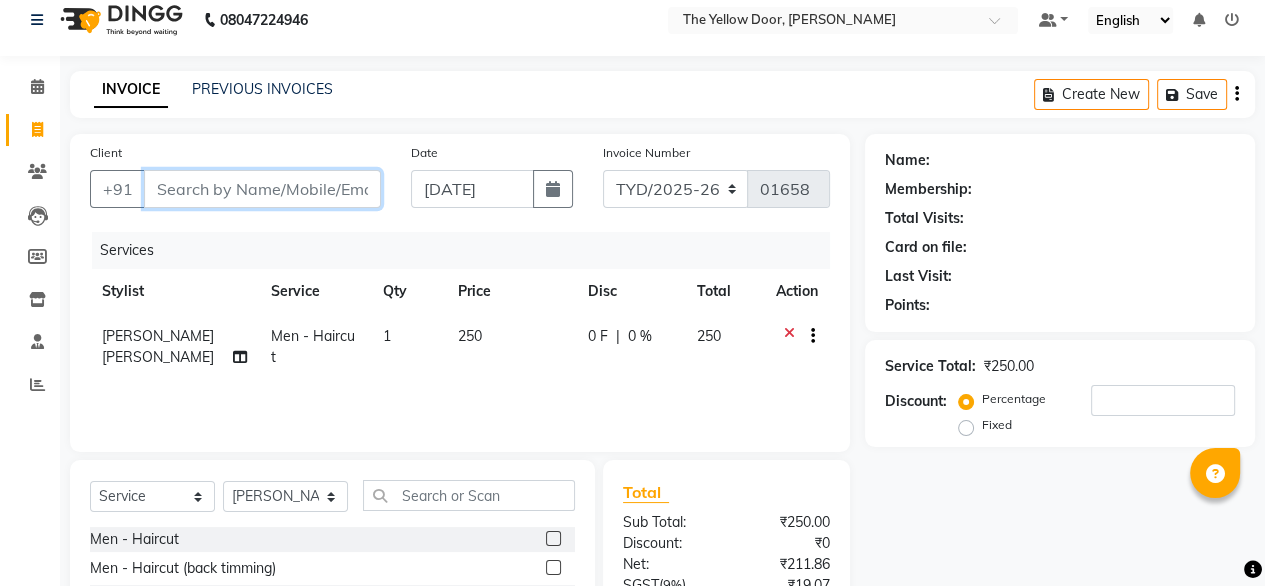 type on "9" 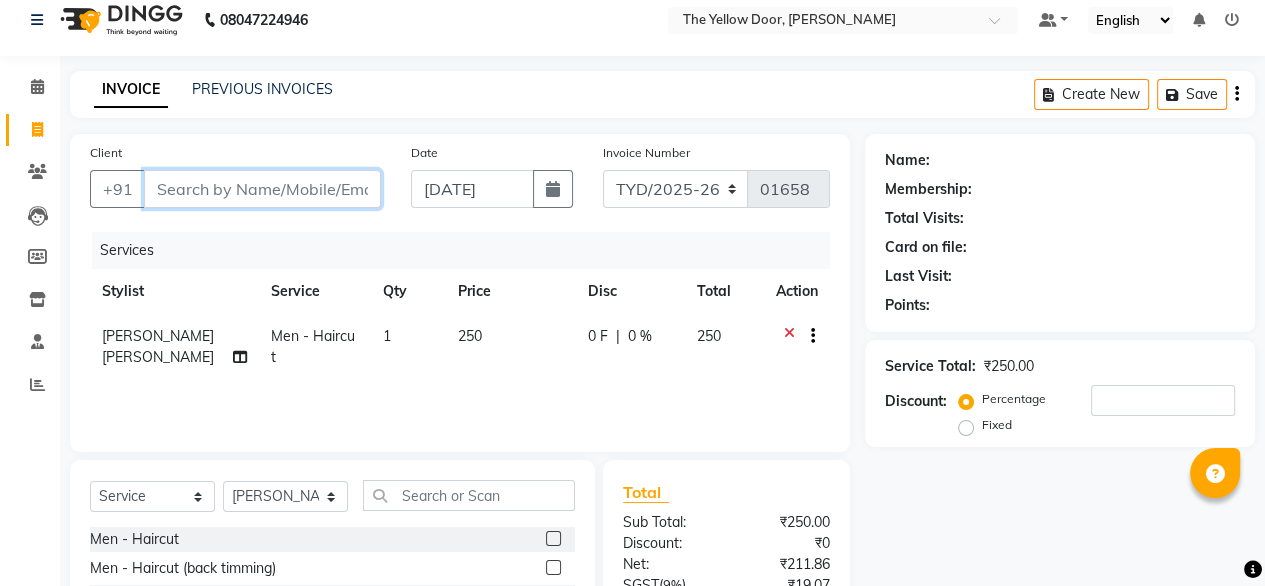 type on "0" 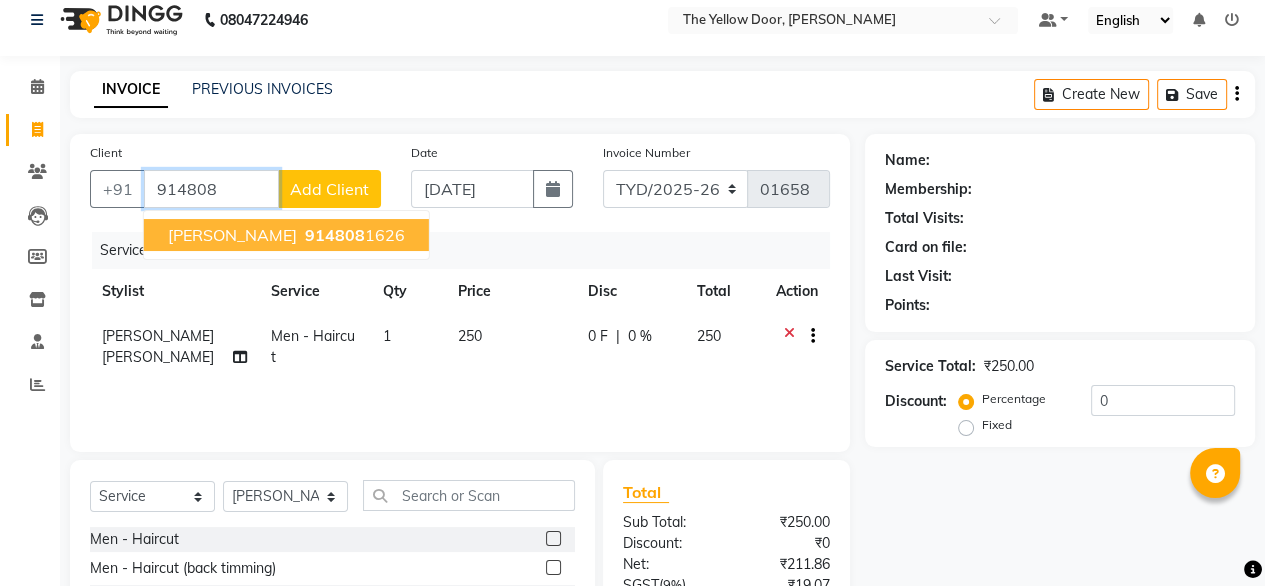 click on "914808" at bounding box center (335, 235) 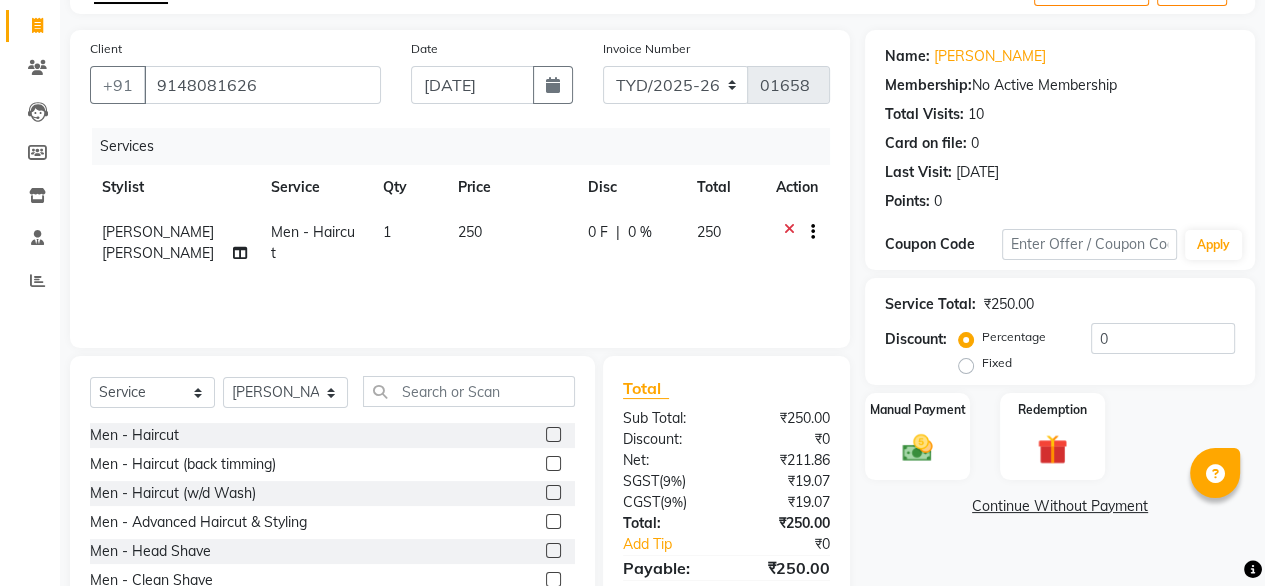 scroll, scrollTop: 124, scrollLeft: 0, axis: vertical 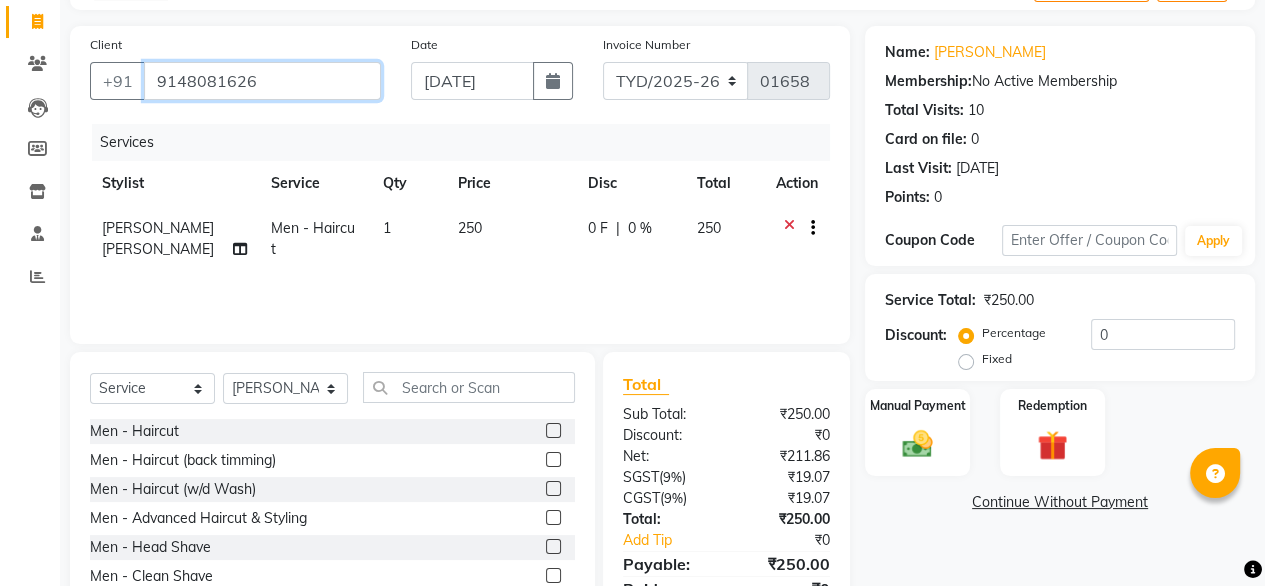 click on "9148081626" at bounding box center [262, 81] 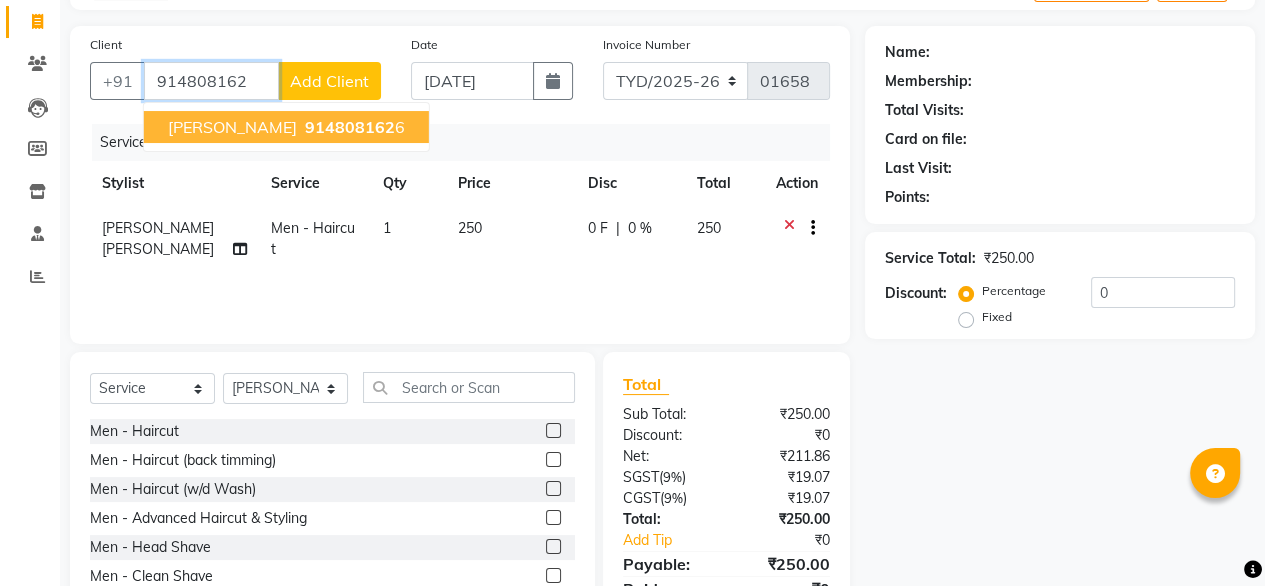 click on "ASHLIN   914808162 6" at bounding box center [286, 127] 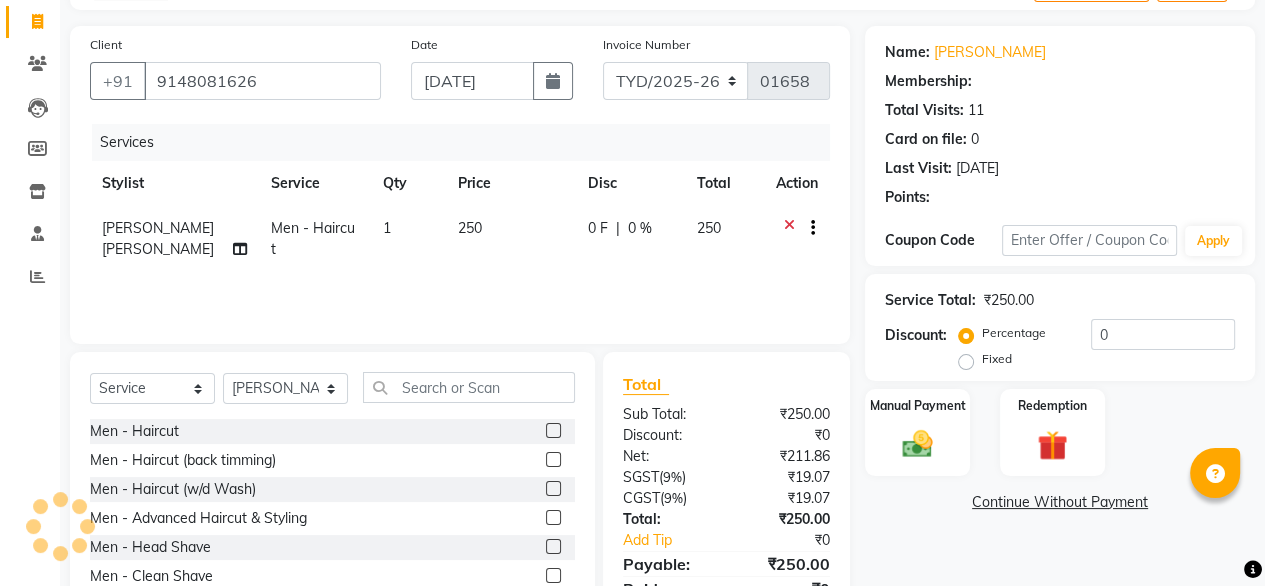 select on "1: Object" 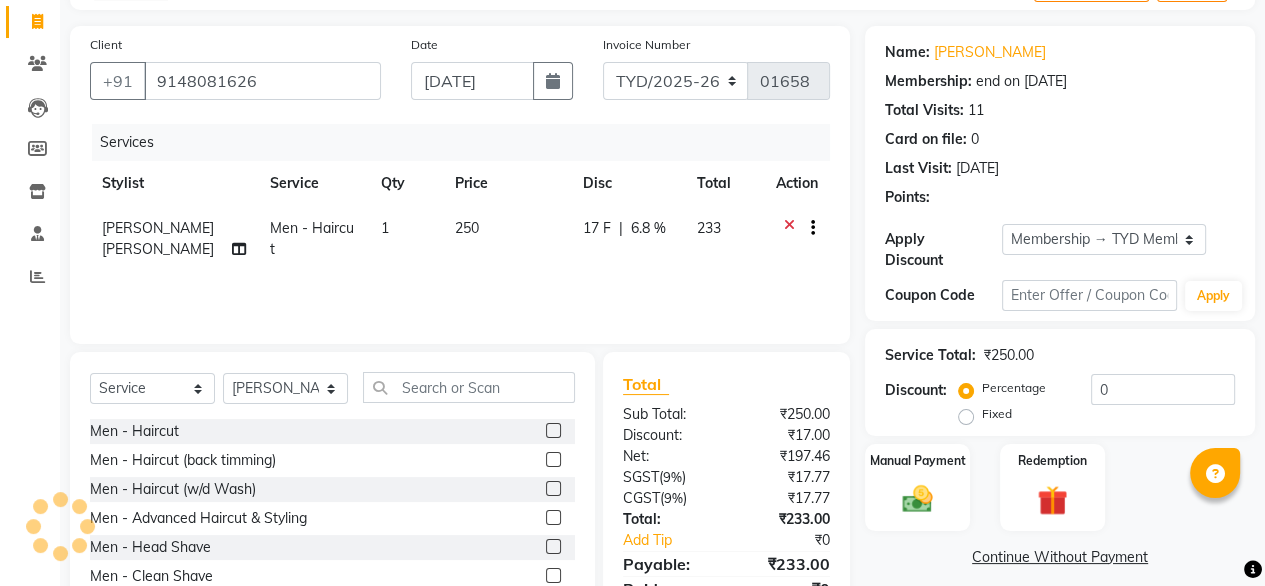 radio on "false" 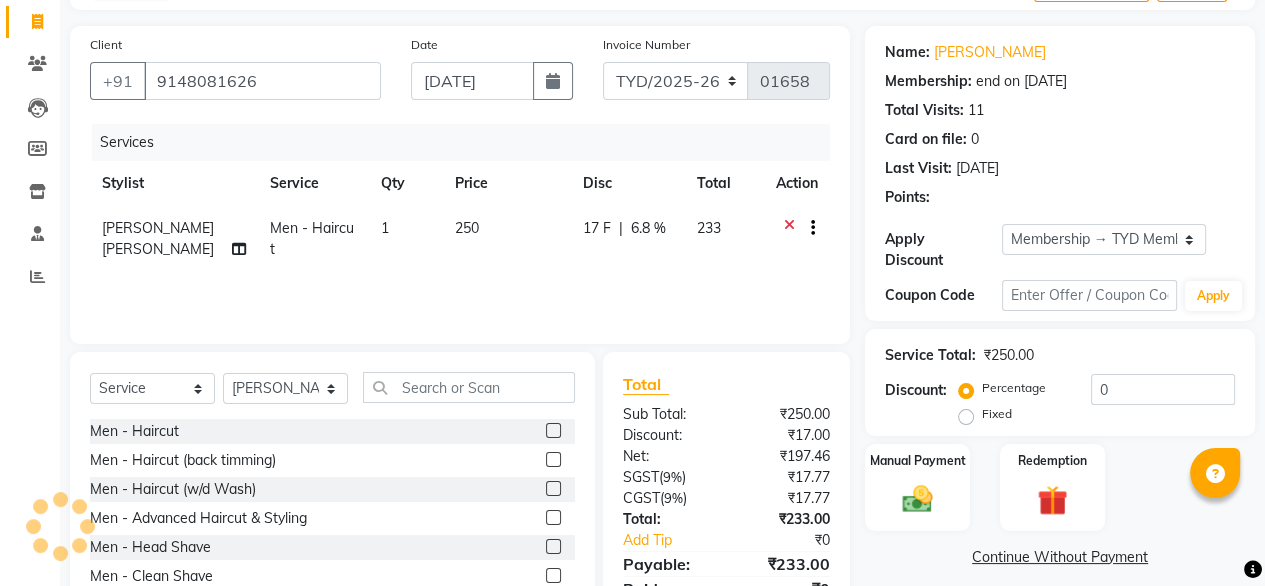 radio on "true" 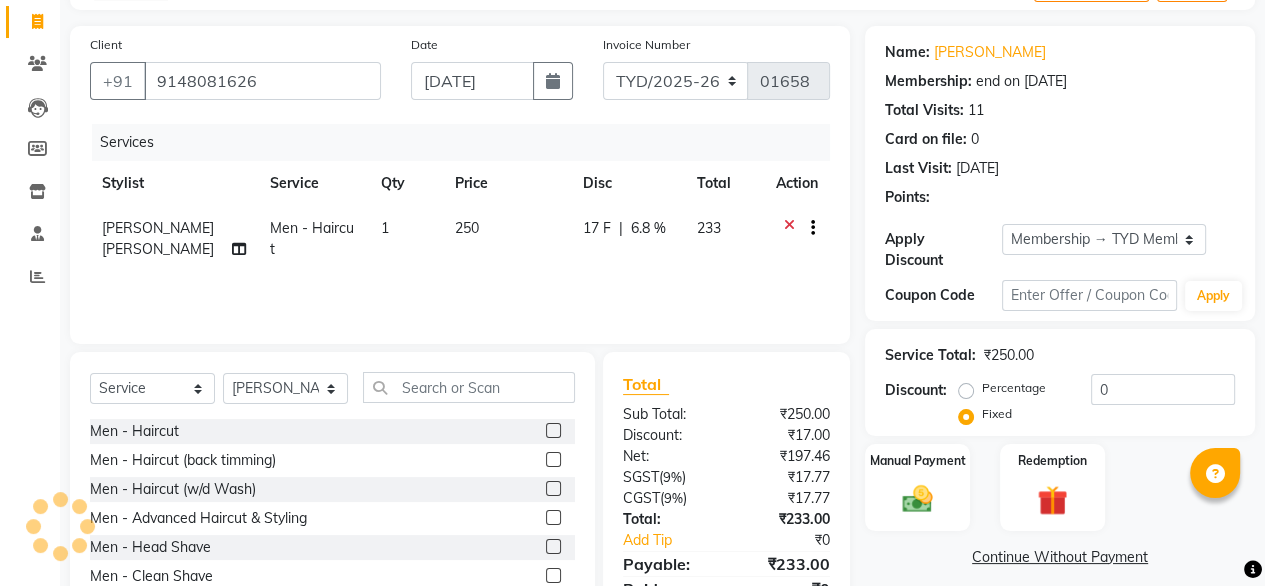 scroll, scrollTop: 216, scrollLeft: 0, axis: vertical 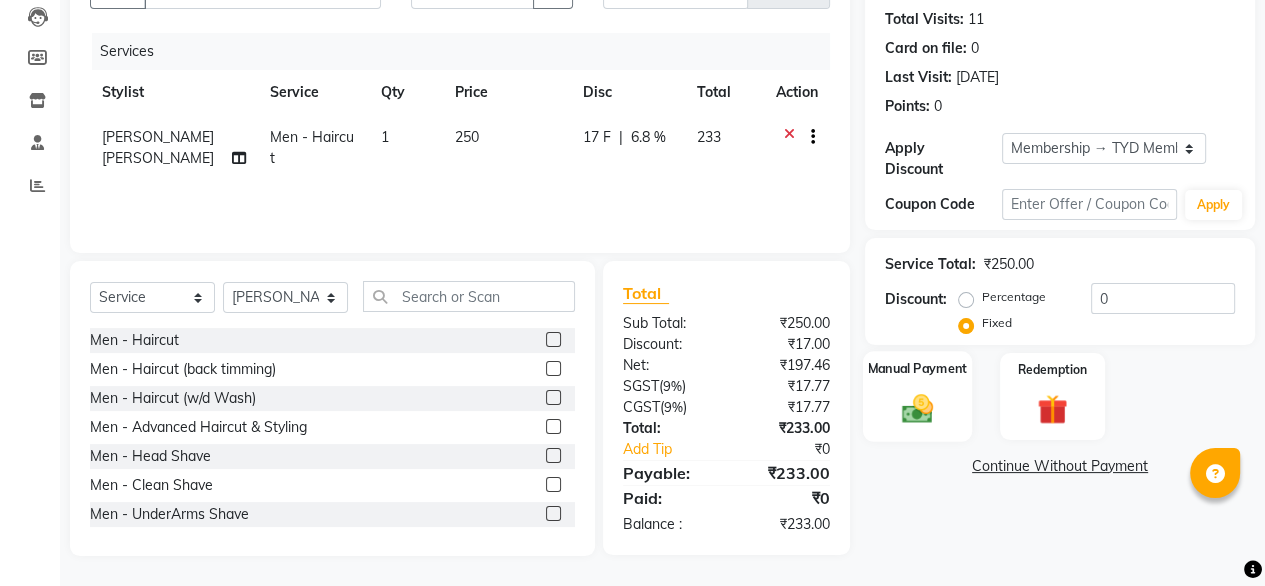 click 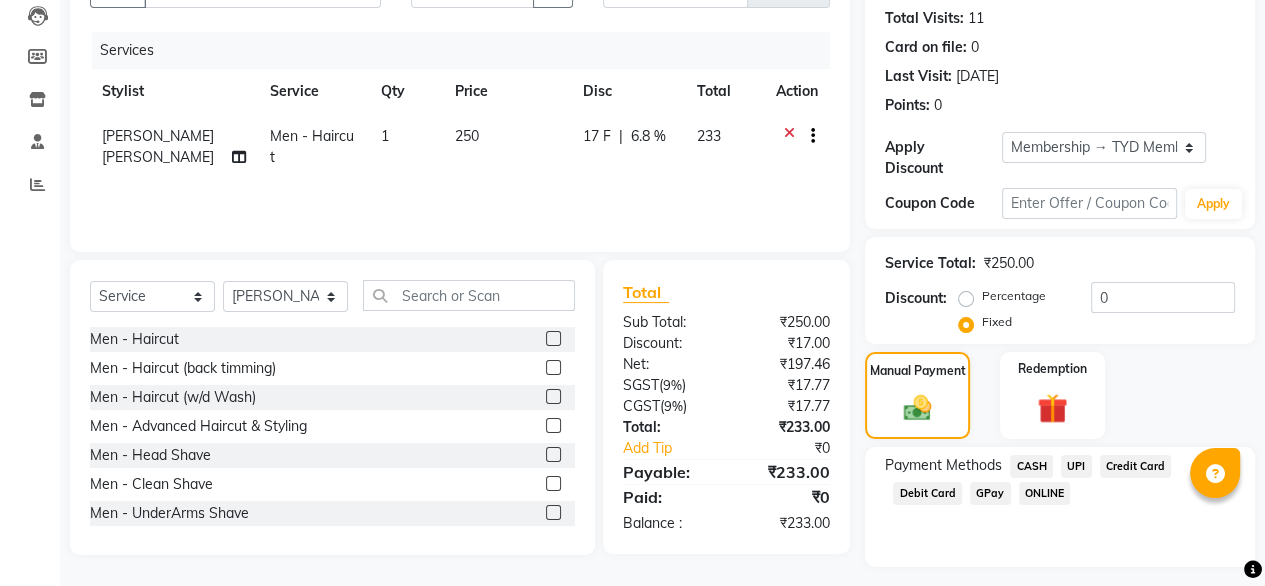 click on "UPI" 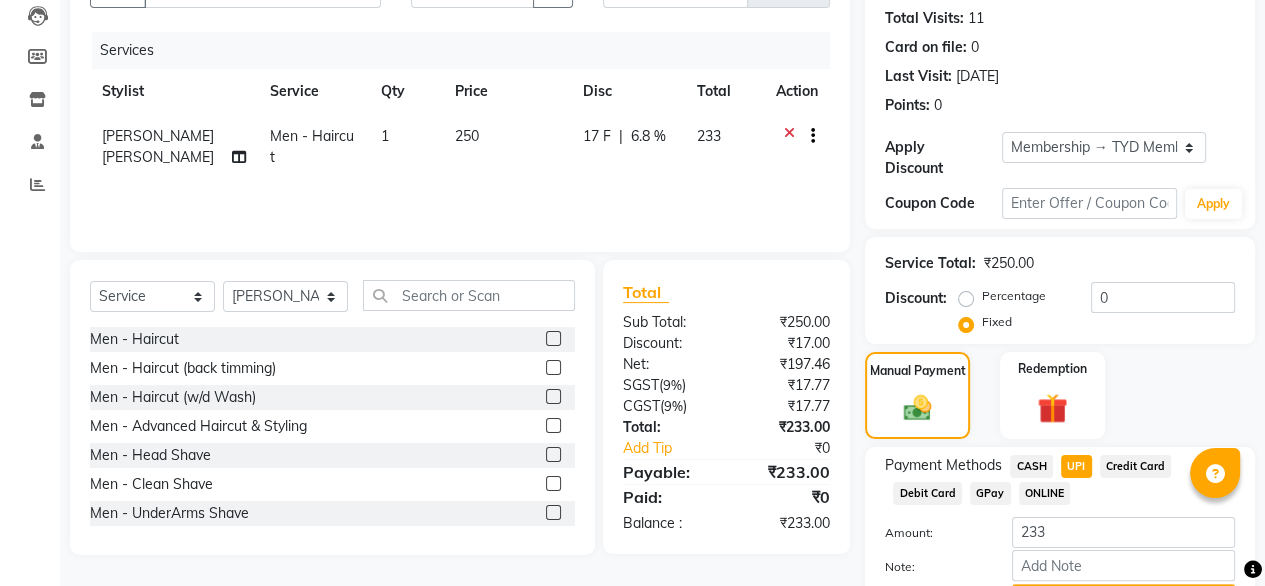 scroll, scrollTop: 311, scrollLeft: 0, axis: vertical 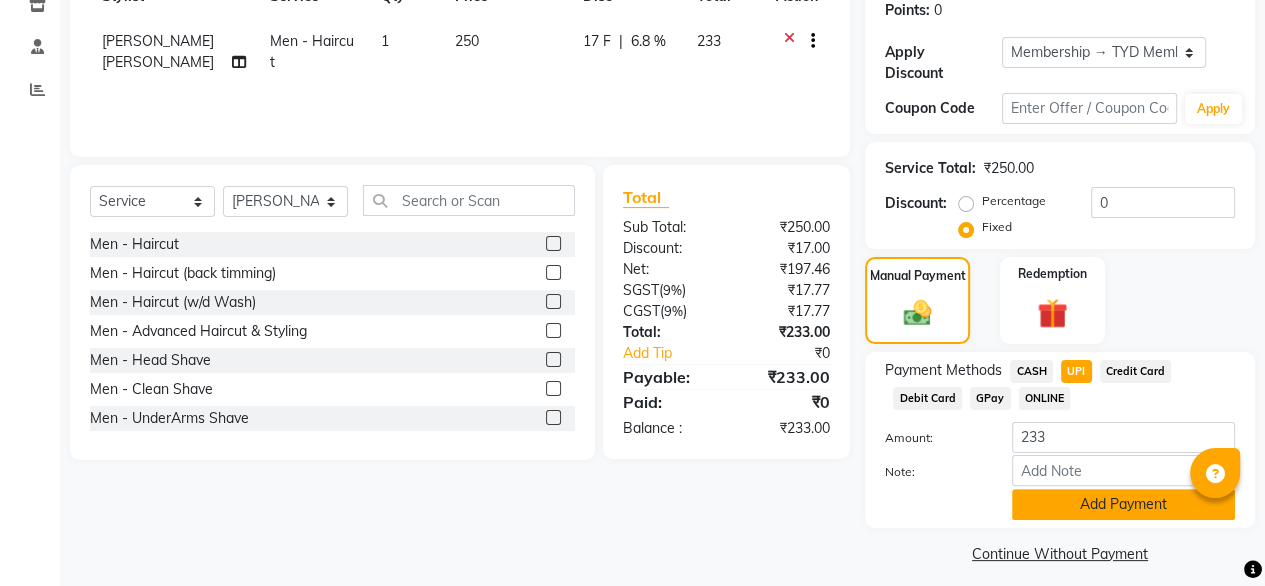 click on "Add Payment" 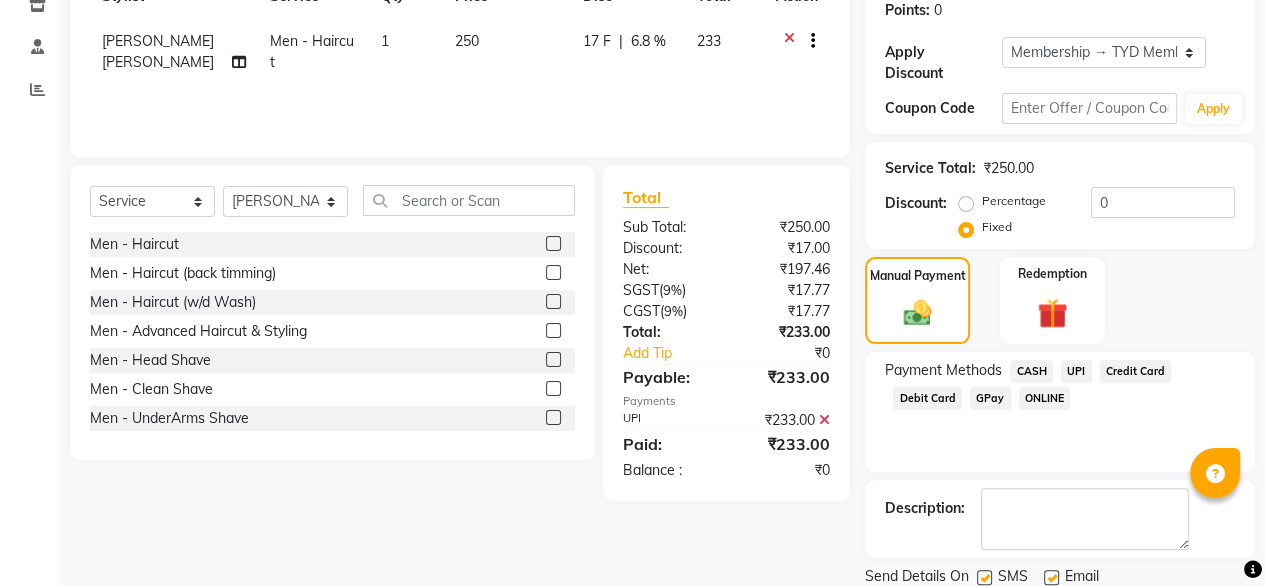 scroll, scrollTop: 364, scrollLeft: 0, axis: vertical 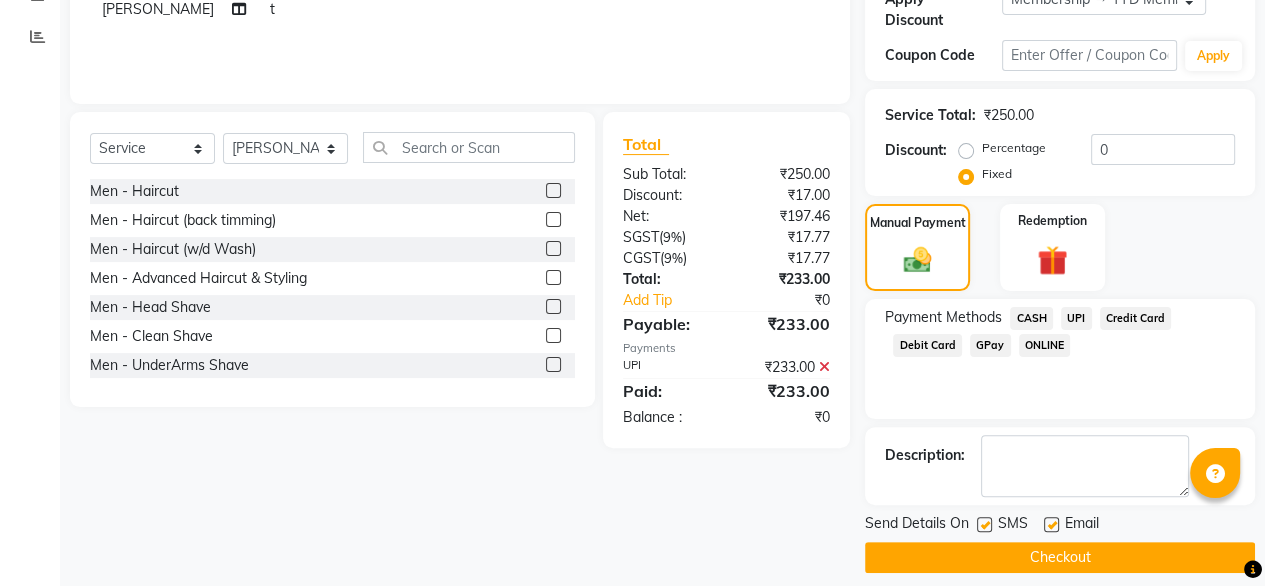 click on "Checkout" 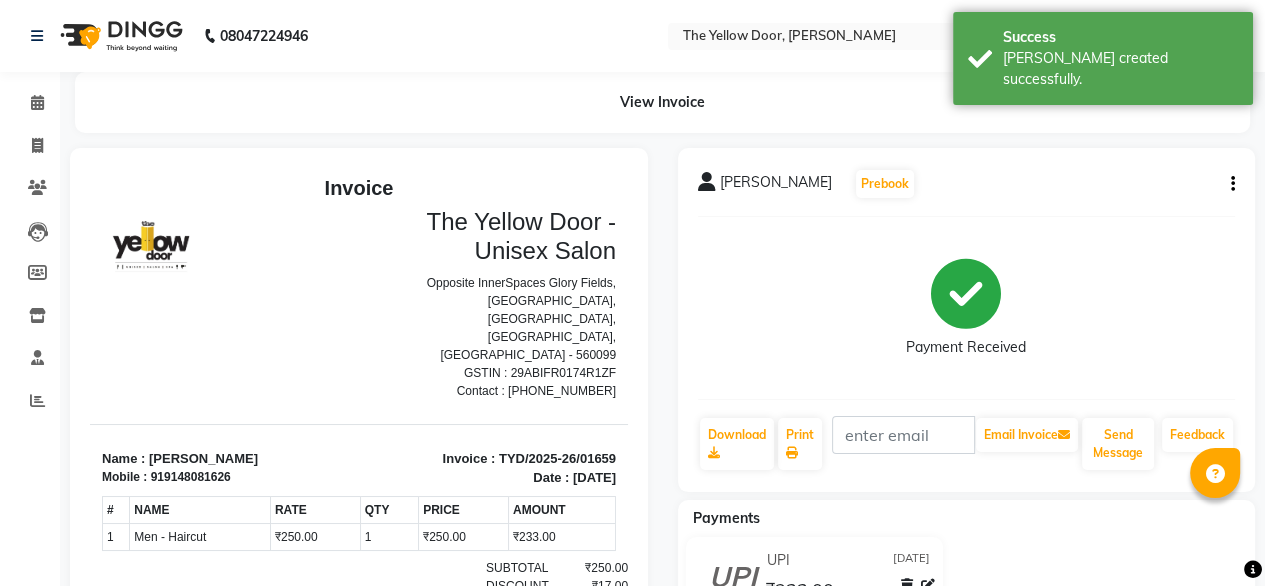 scroll, scrollTop: 0, scrollLeft: 0, axis: both 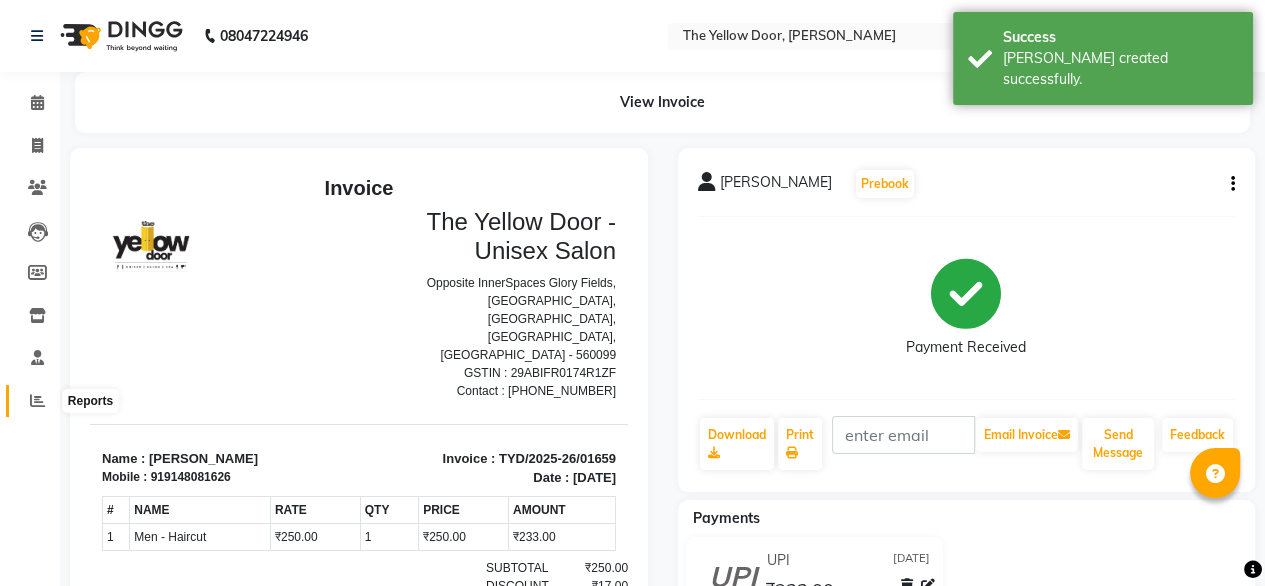 click 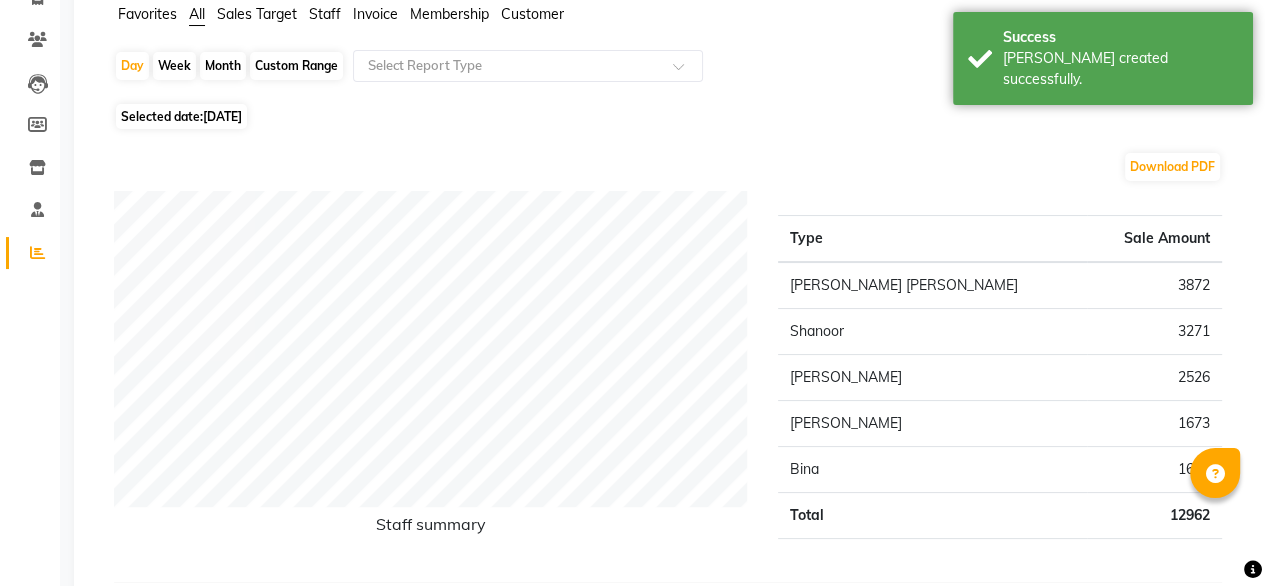 scroll, scrollTop: 0, scrollLeft: 0, axis: both 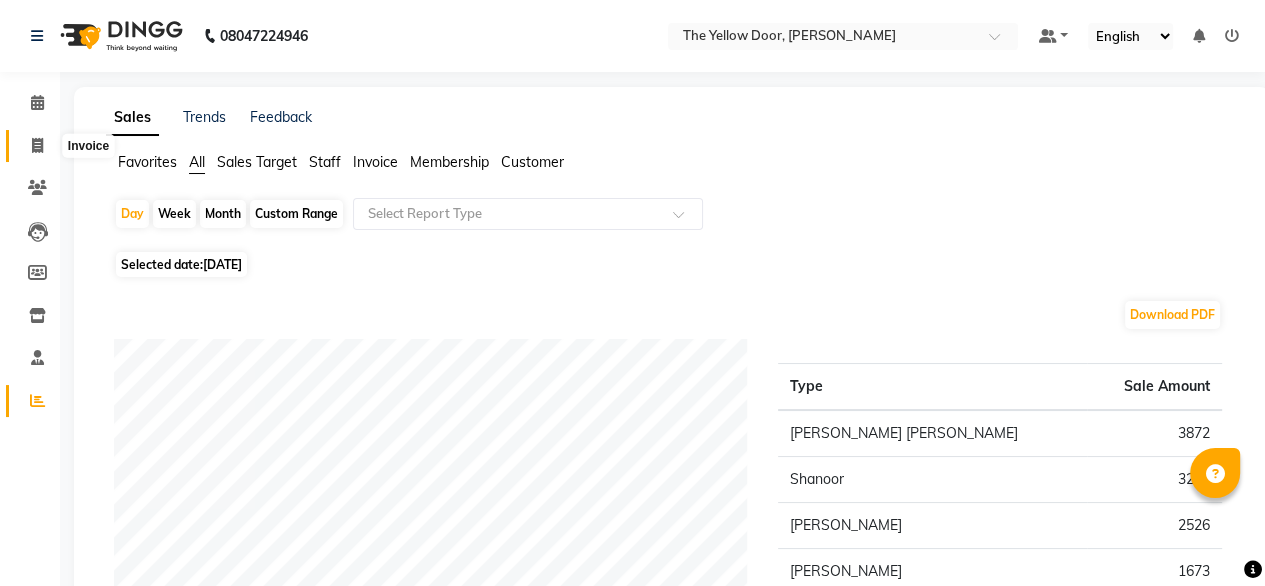 click 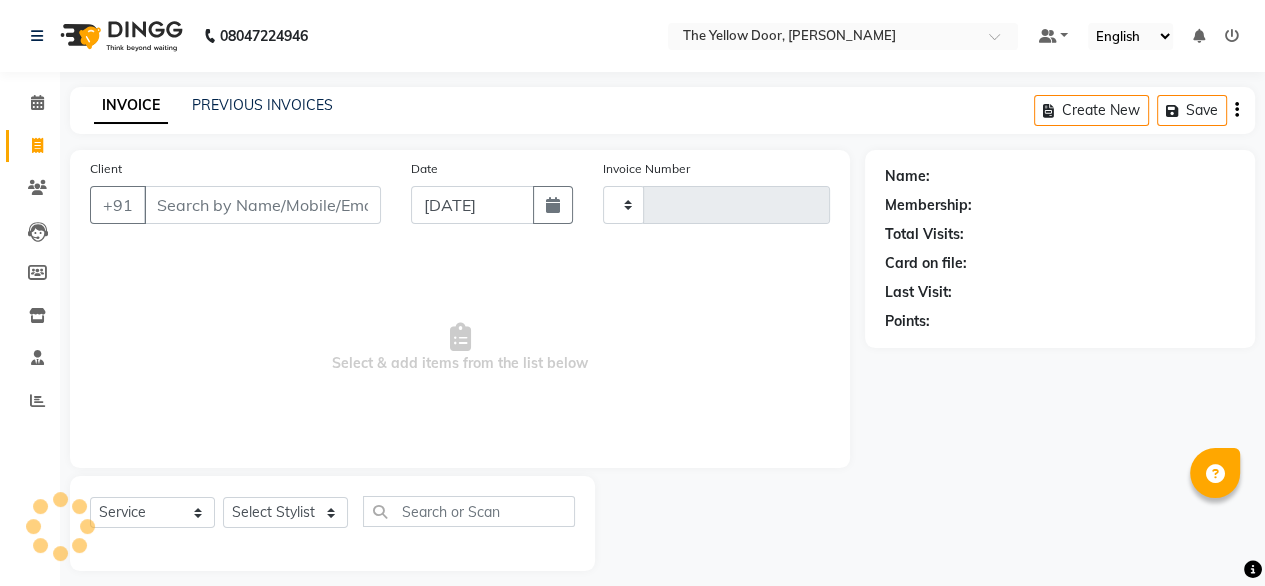 type on "01660" 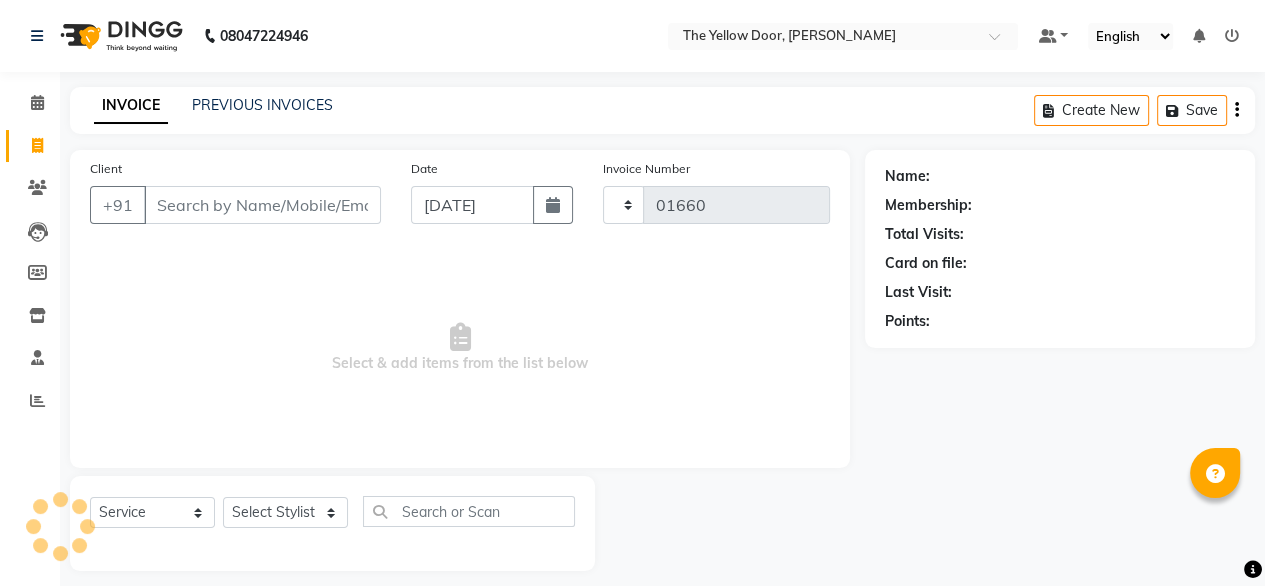 scroll, scrollTop: 16, scrollLeft: 0, axis: vertical 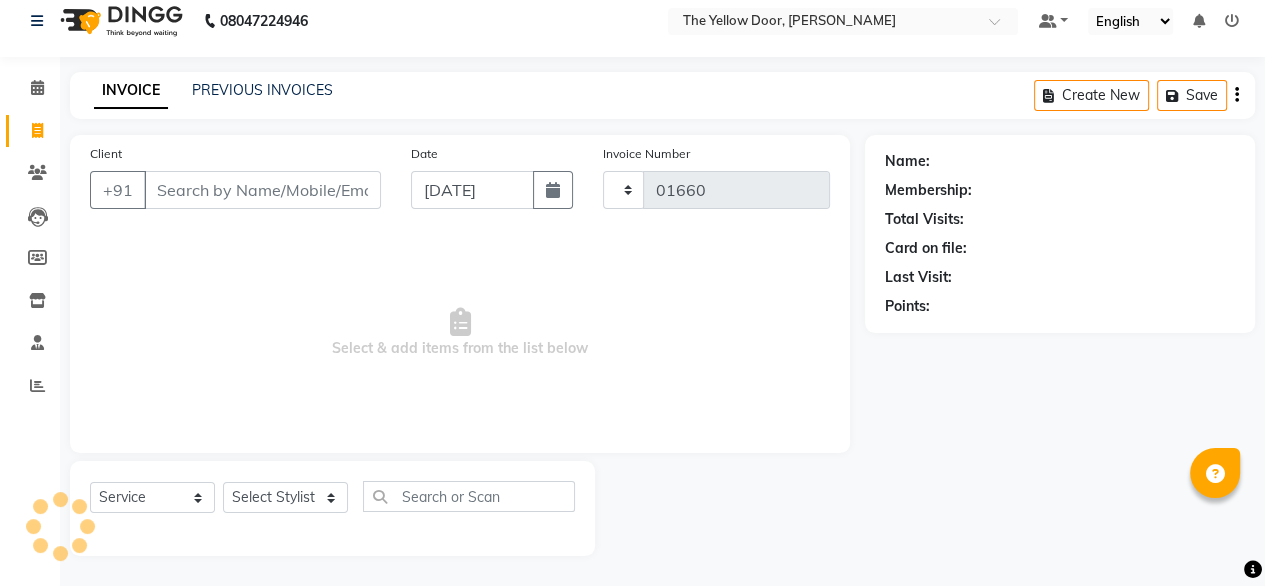 select on "5650" 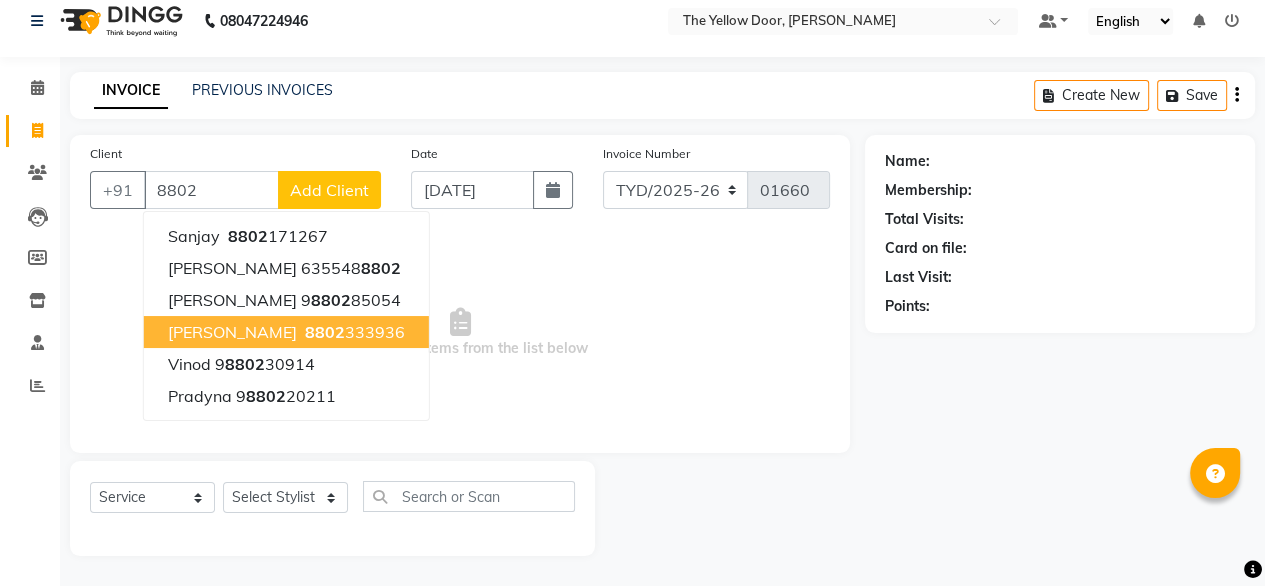 click on "vipul   8802 333936" at bounding box center [286, 332] 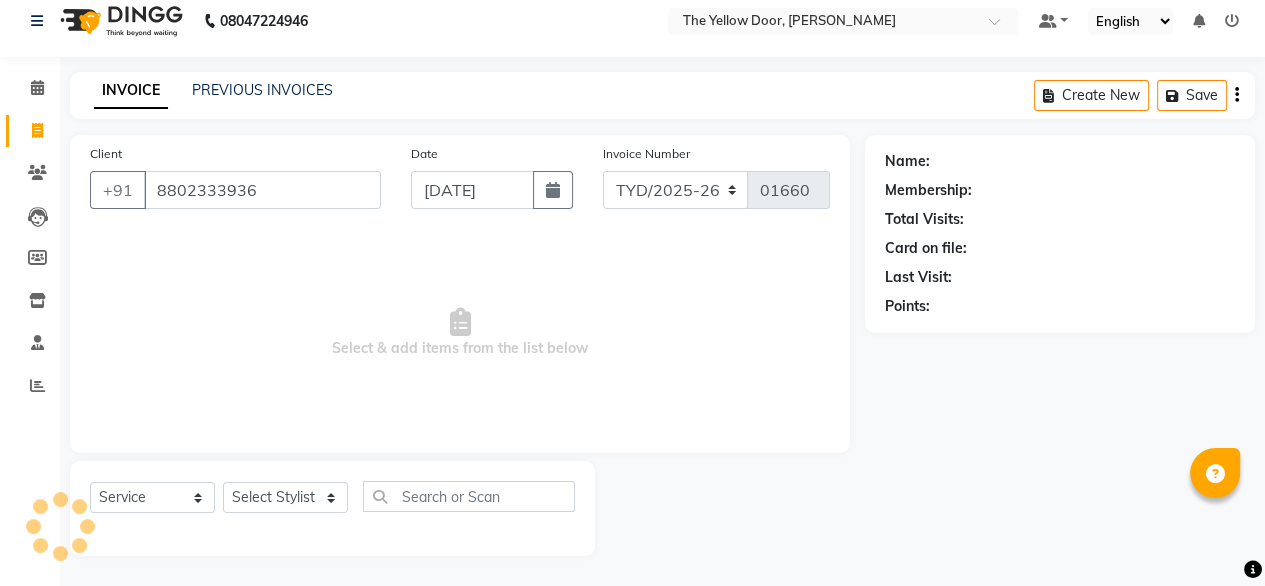 type on "8802333936" 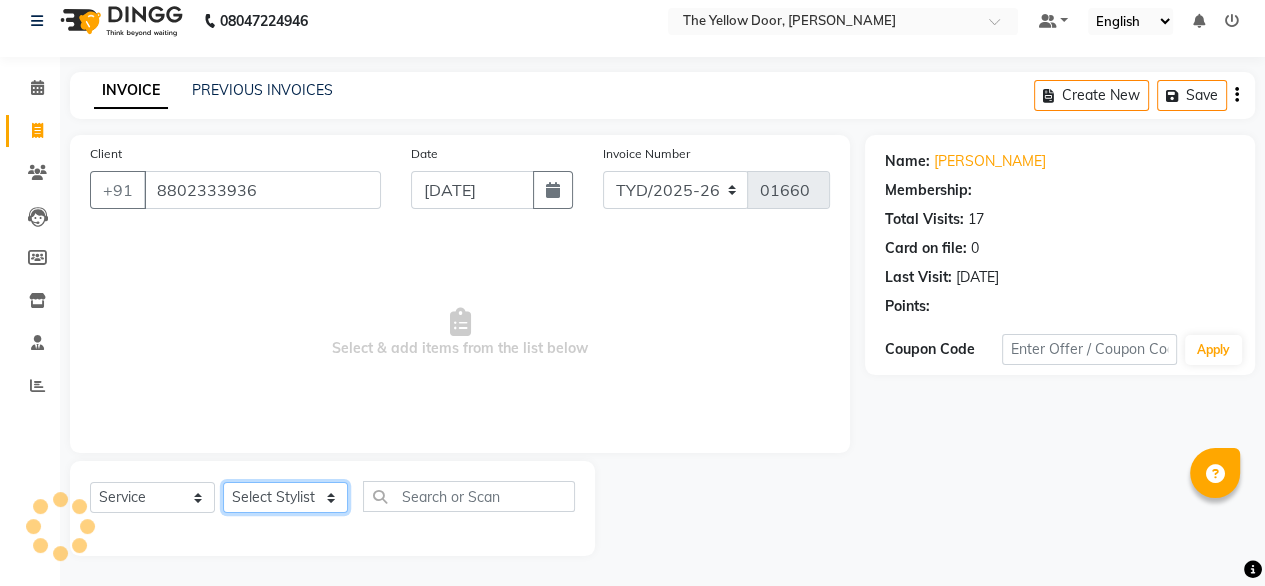 click on "Select Stylist [PERSON_NAME] [PERSON_NAME] [PERSON_NAME] Housekeeping Kaku Manager [PERSON_NAME]" 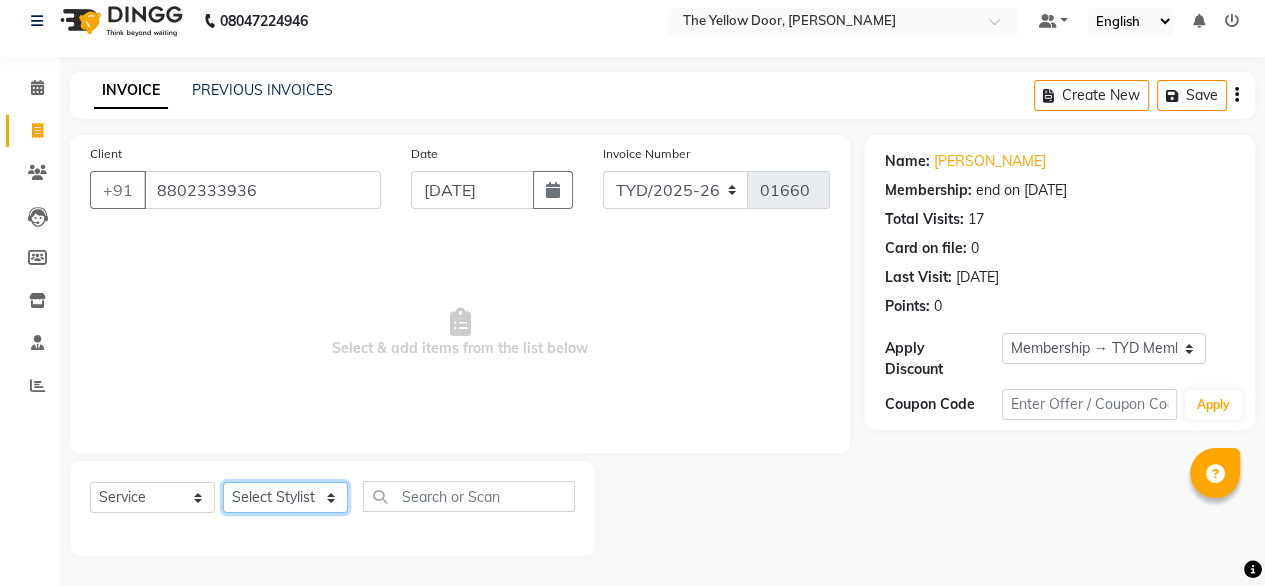 select on "36569" 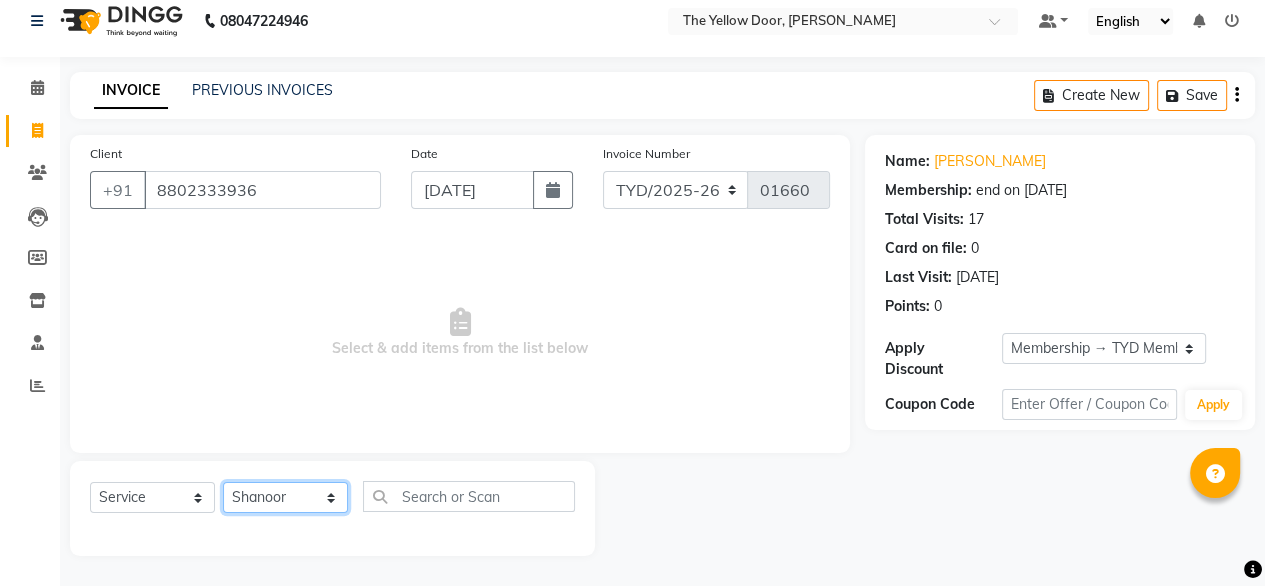 click on "Select Stylist [PERSON_NAME] [PERSON_NAME] [PERSON_NAME] Housekeeping Kaku Manager [PERSON_NAME]" 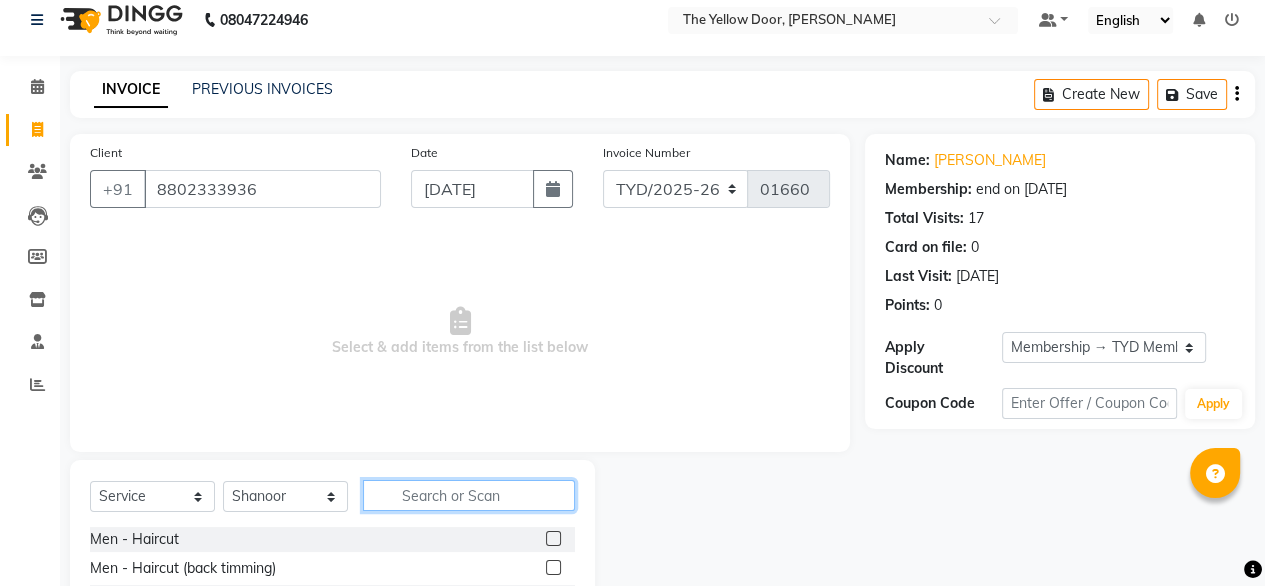 click 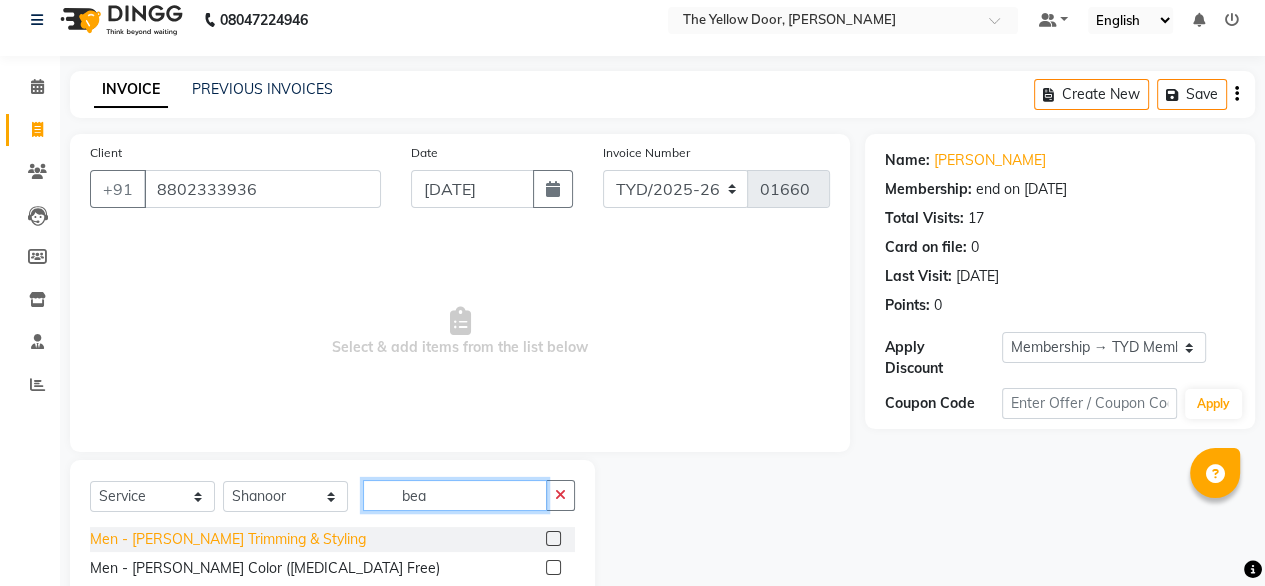 type on "bea" 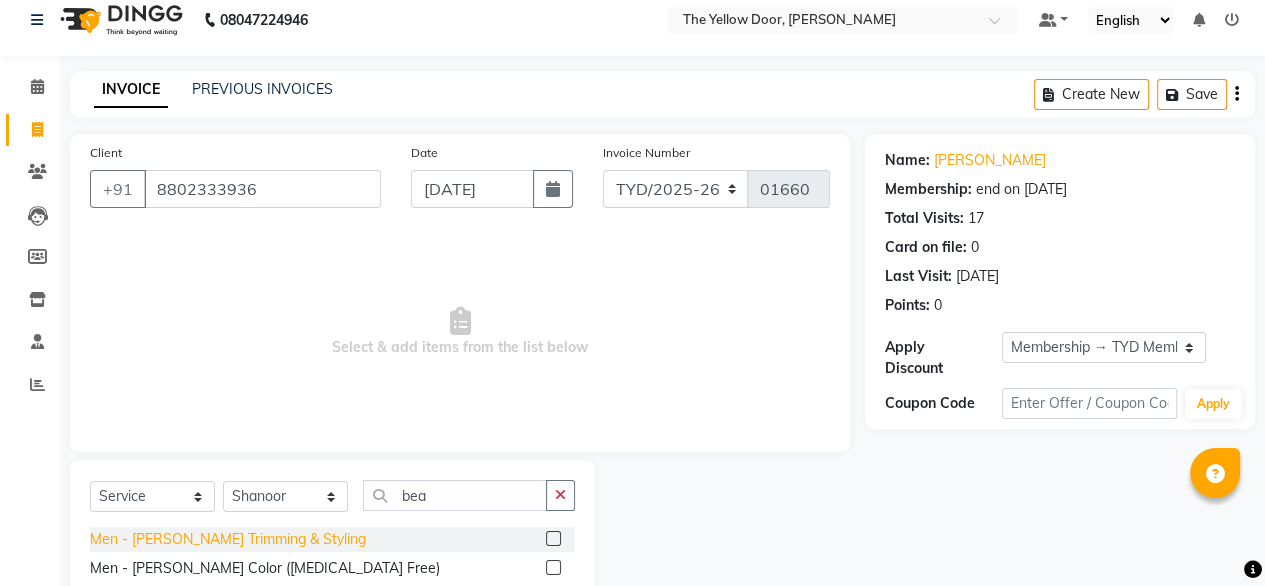 click on "Men - [PERSON_NAME] Trimming & Styling" 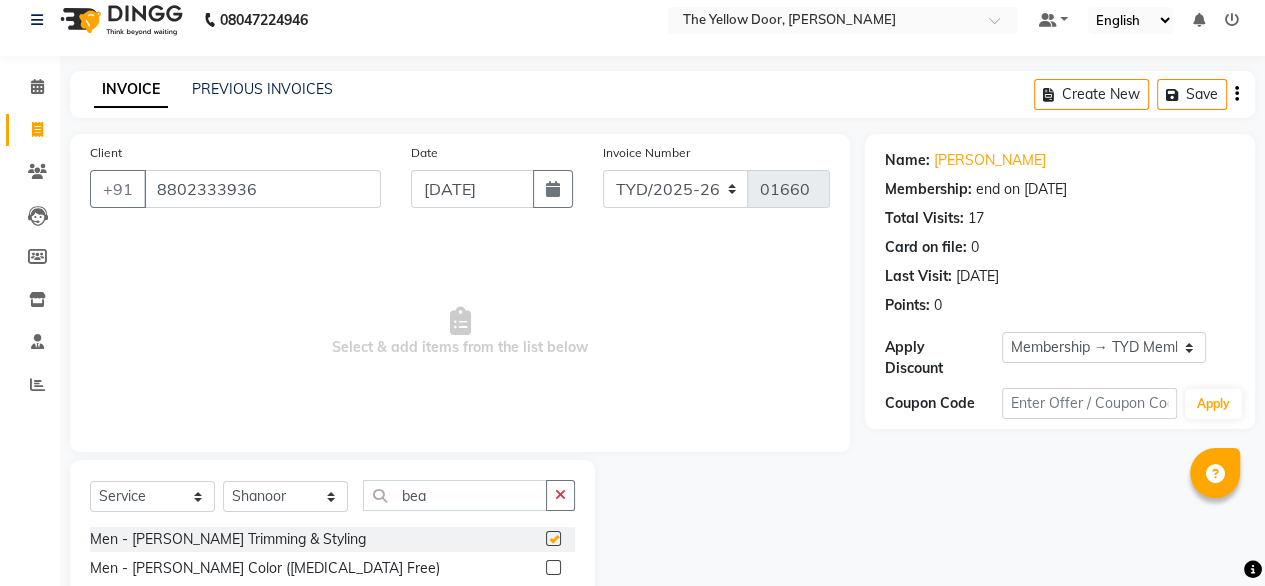 checkbox on "false" 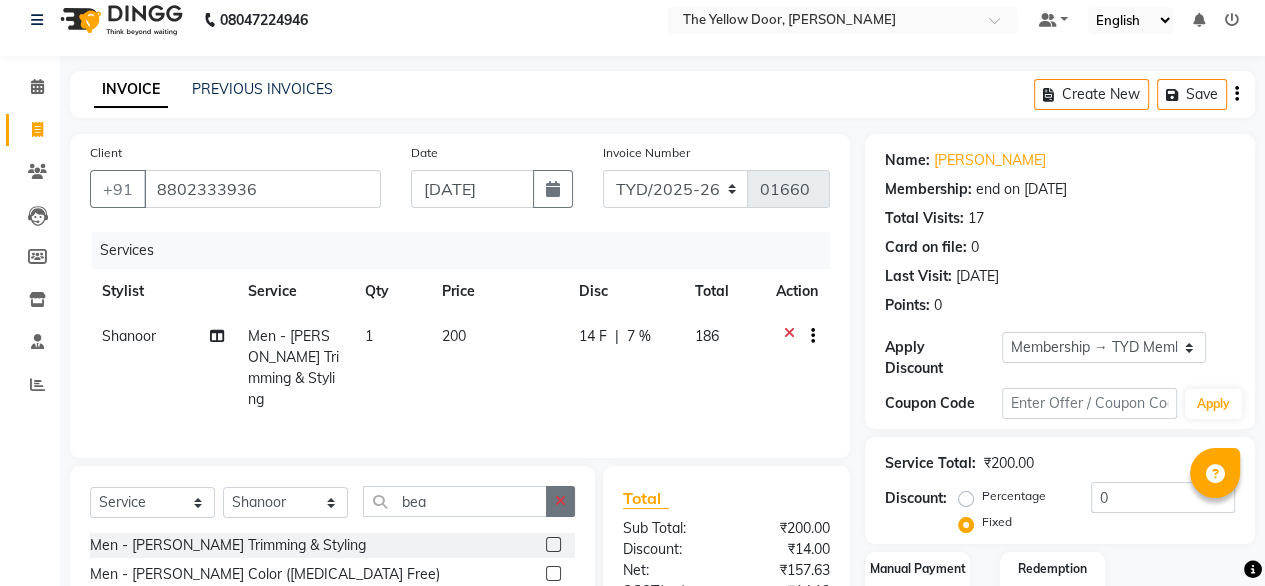 click 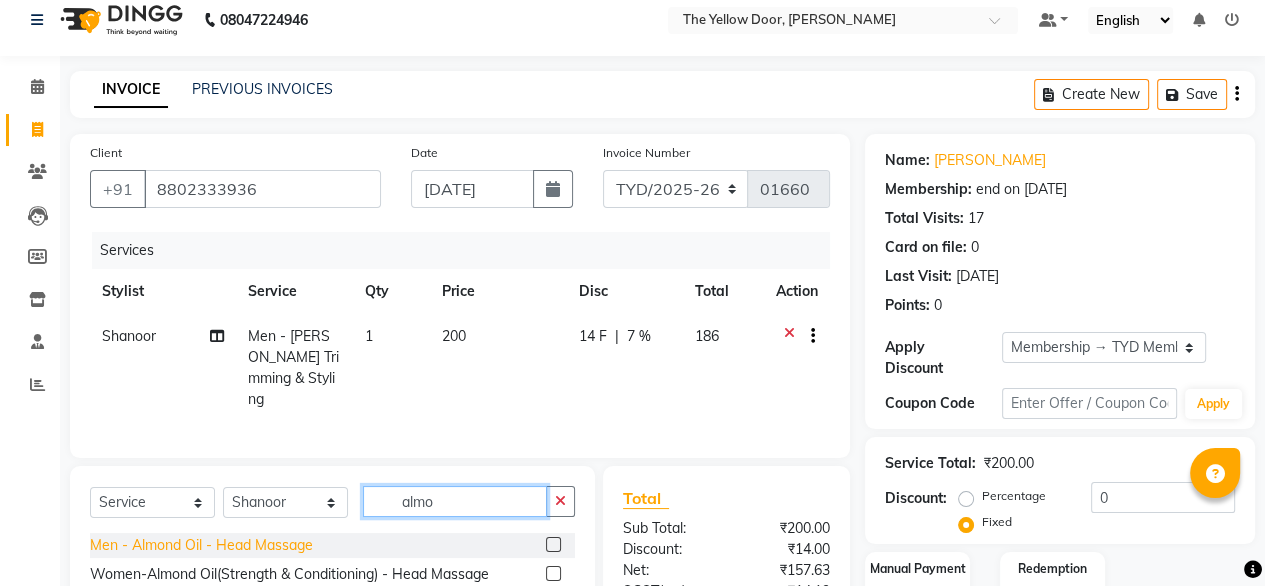 type on "almo" 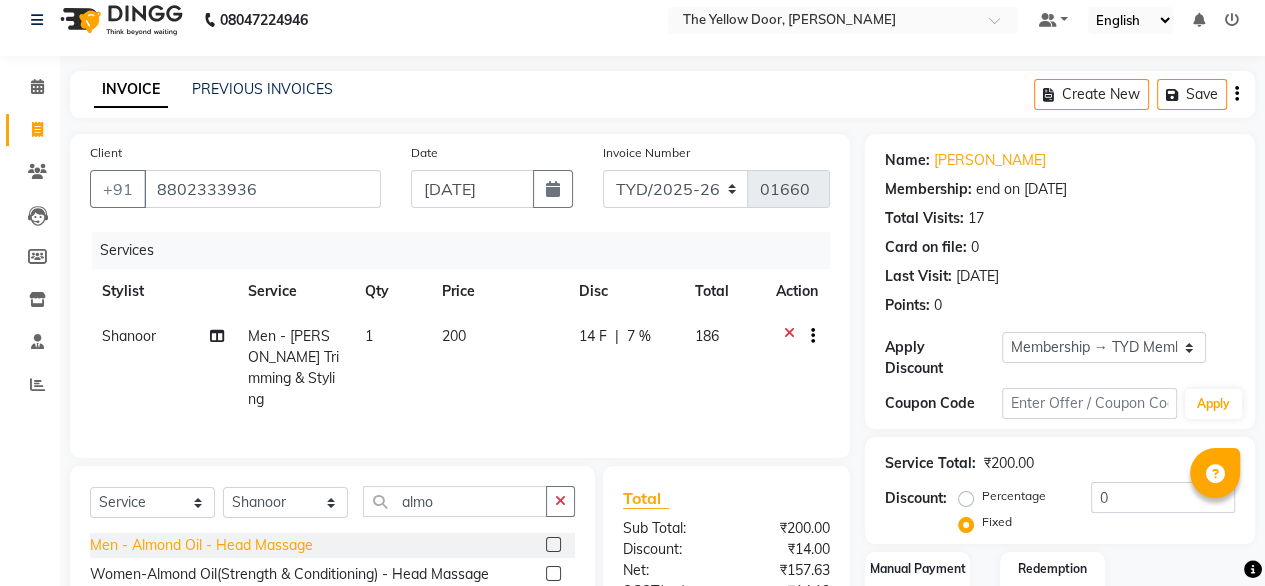 click on "Men - Almond Oil - Head Massage" 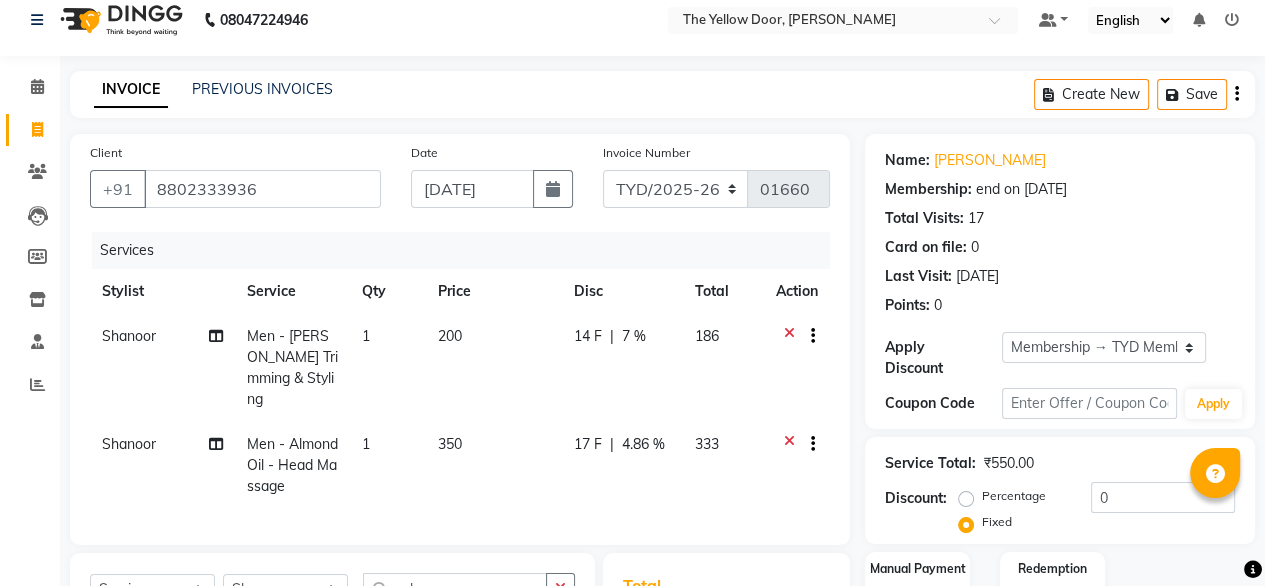 checkbox on "false" 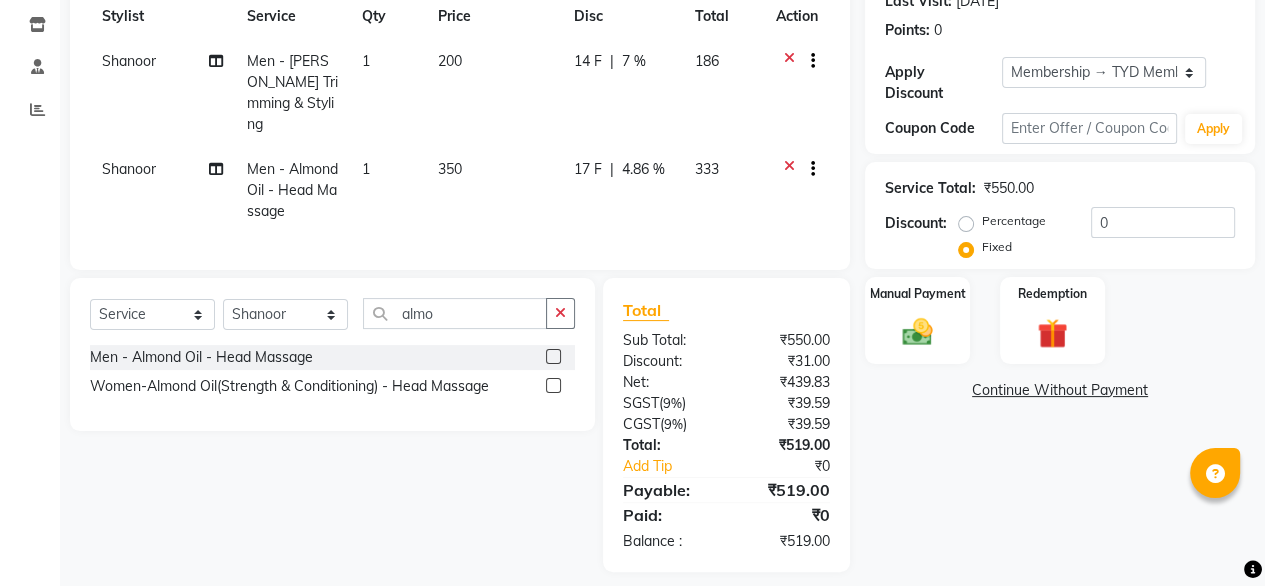 scroll, scrollTop: 302, scrollLeft: 0, axis: vertical 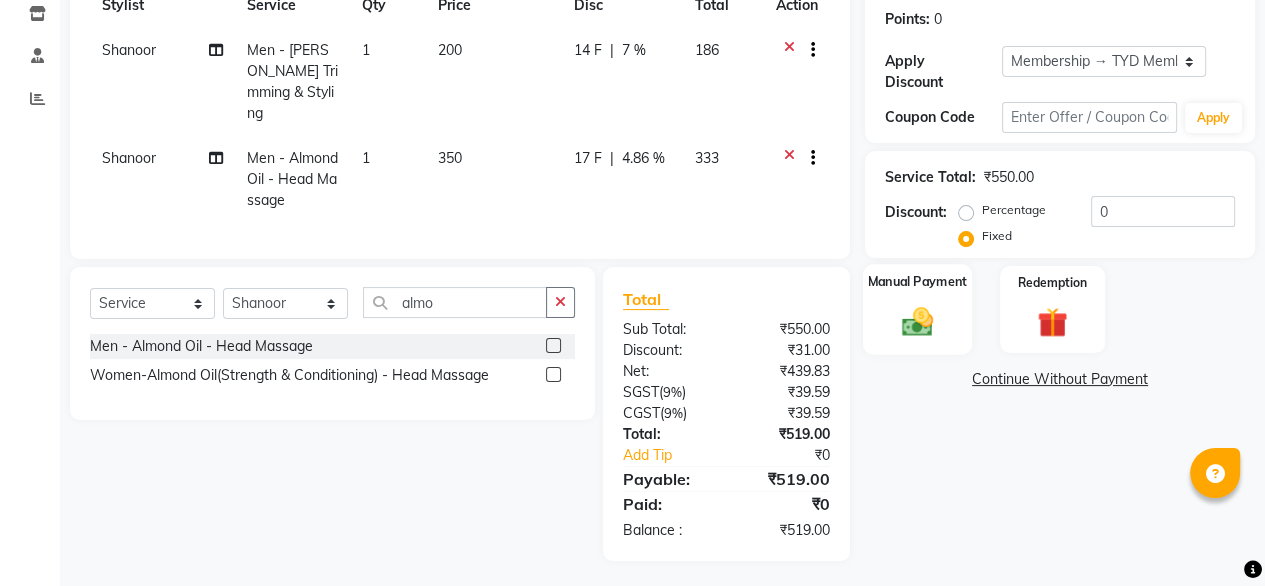 click 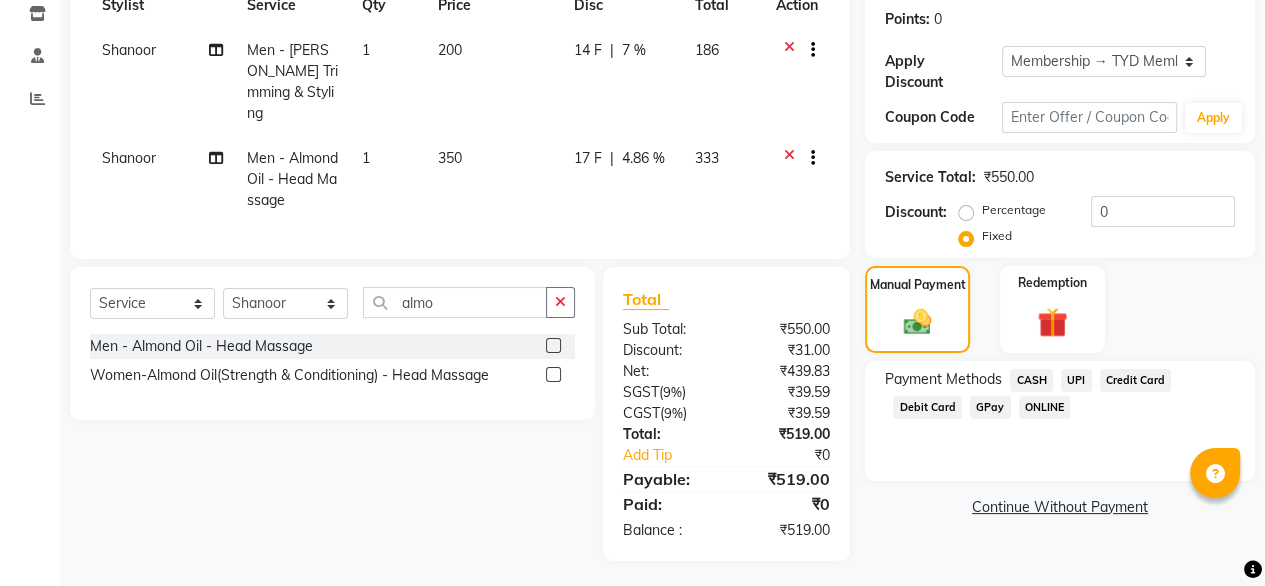 click on "UPI" 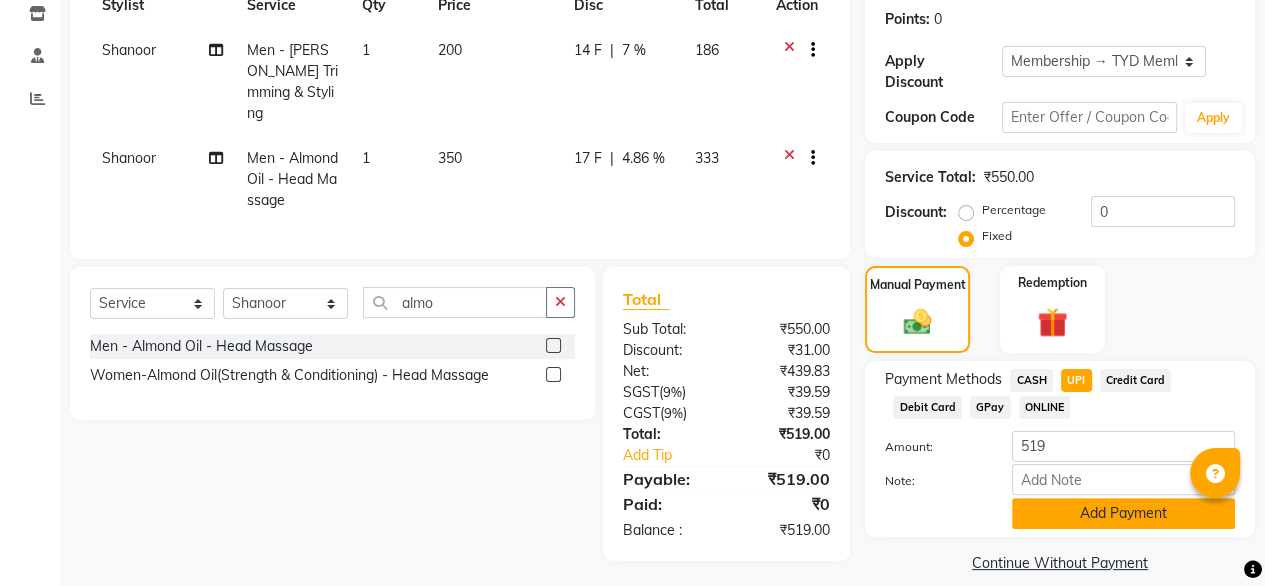 click on "Add Payment" 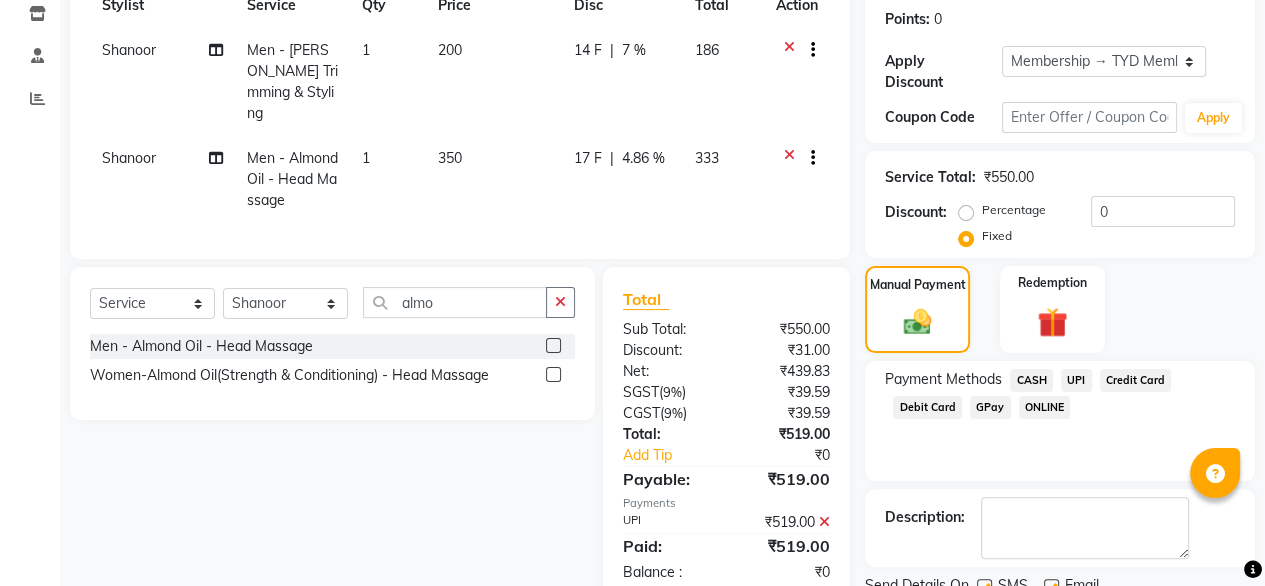 scroll, scrollTop: 364, scrollLeft: 0, axis: vertical 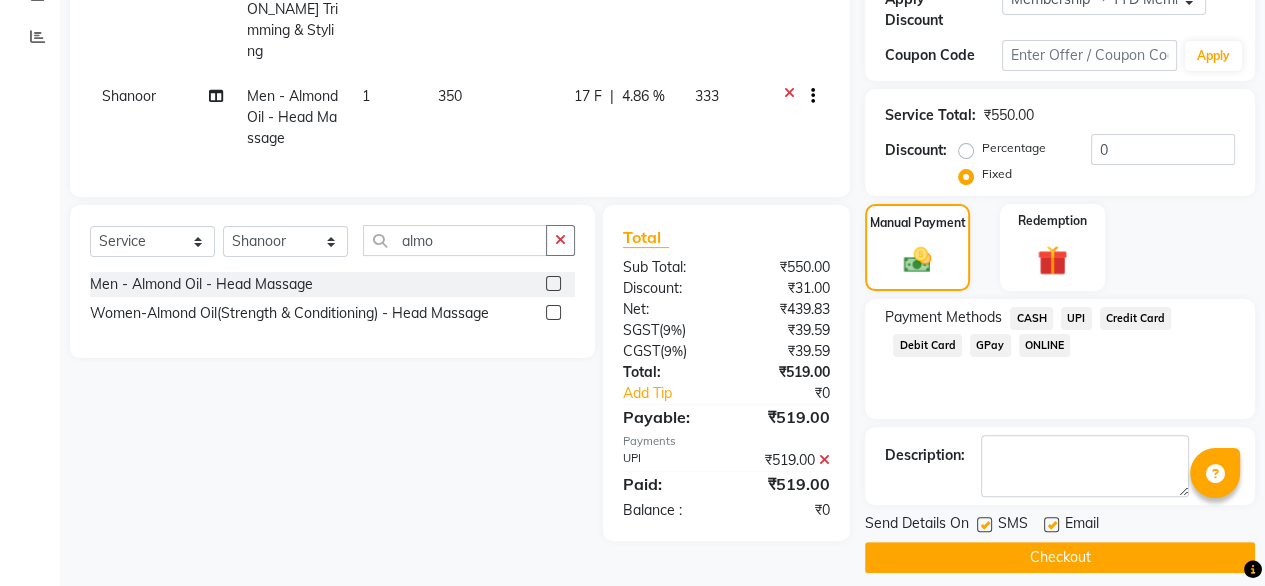 click on "Checkout" 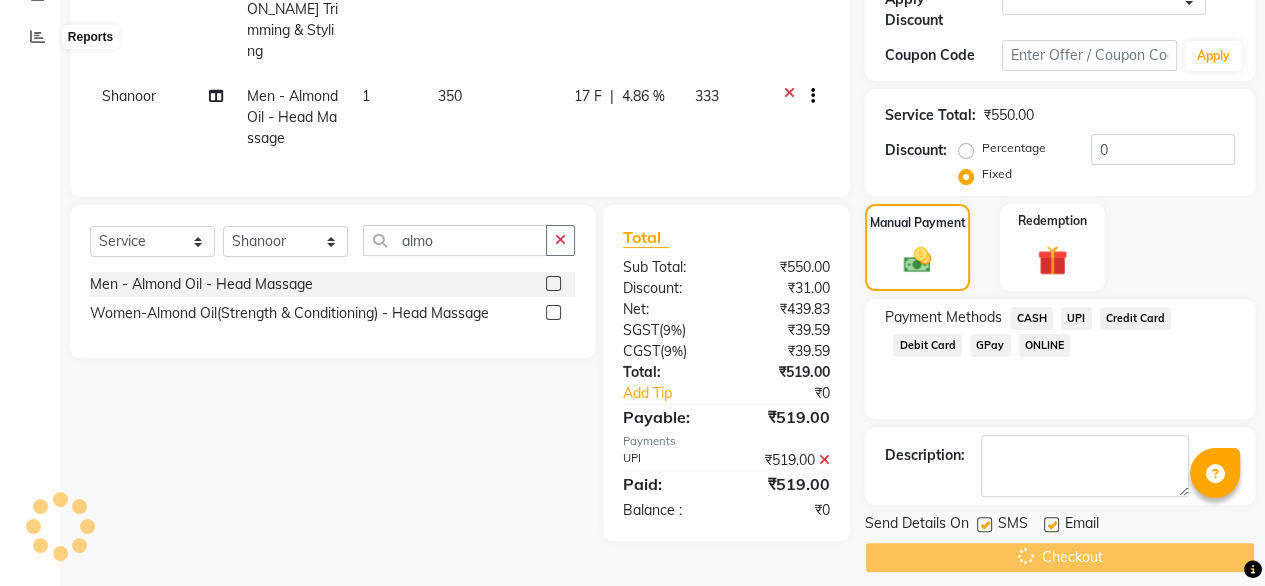 scroll, scrollTop: 0, scrollLeft: 0, axis: both 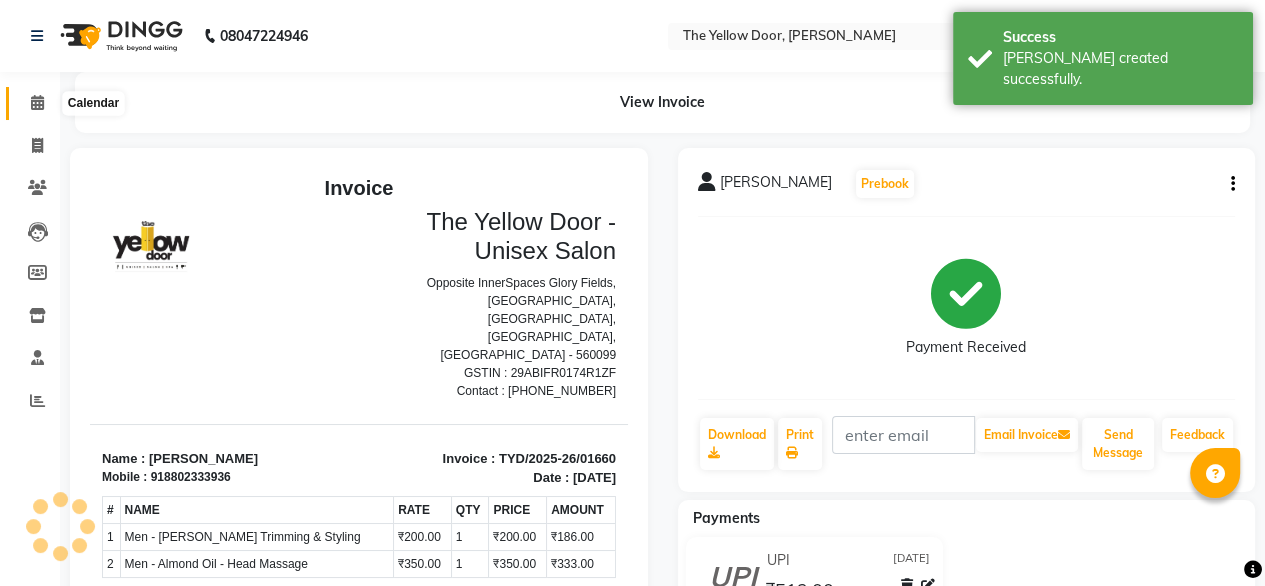 click 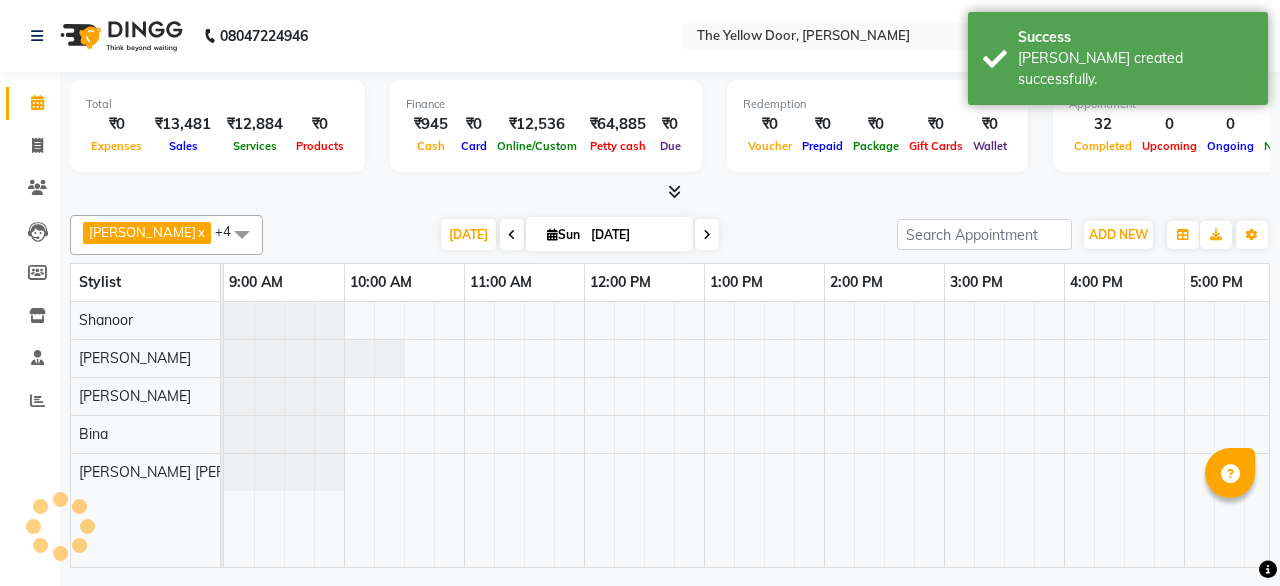 scroll, scrollTop: 0, scrollLeft: 0, axis: both 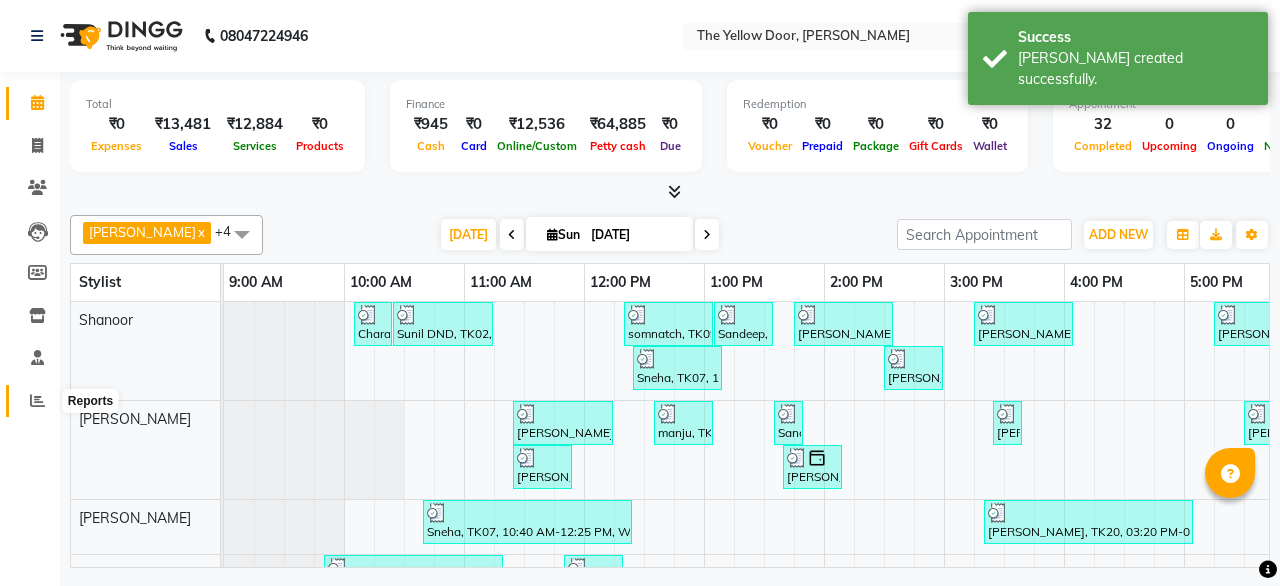 click 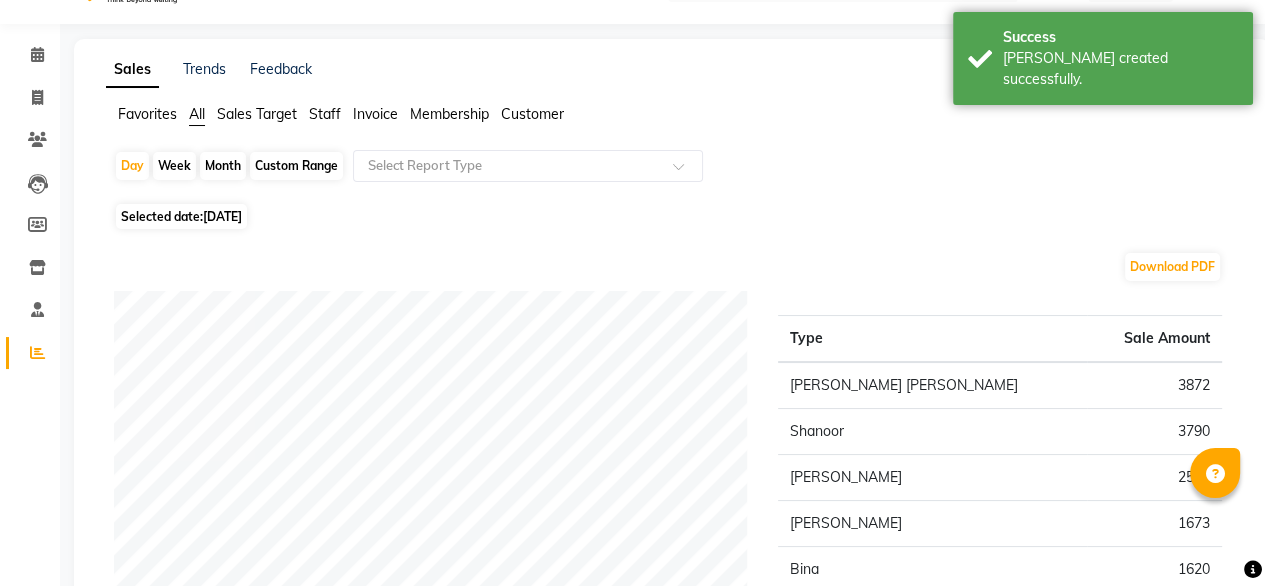 scroll, scrollTop: 48, scrollLeft: 0, axis: vertical 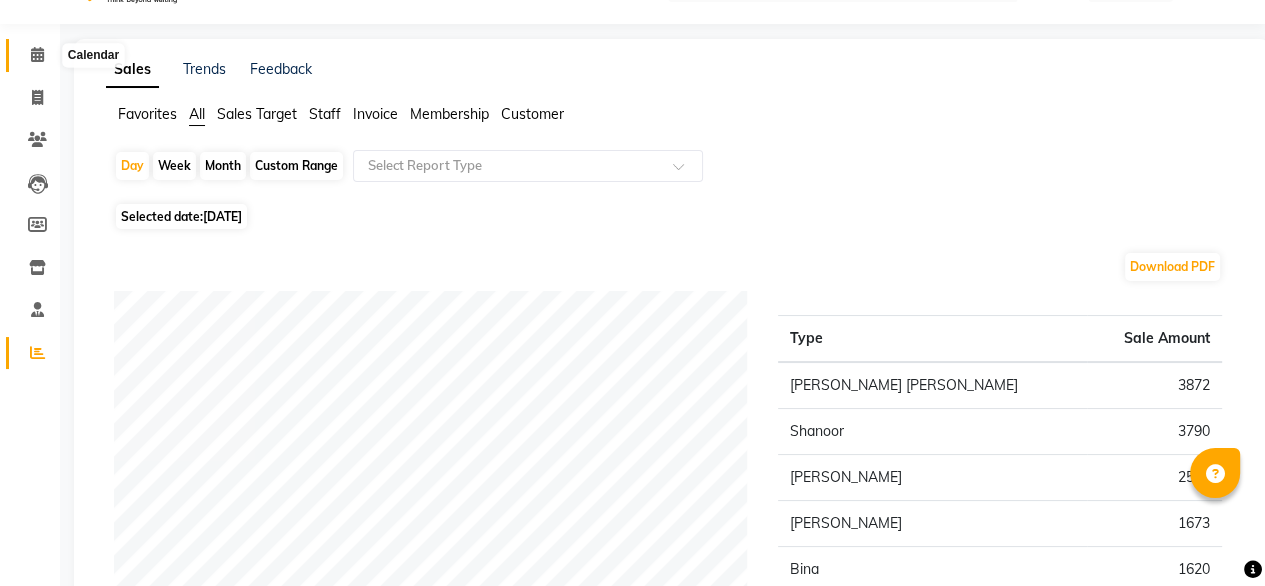 click 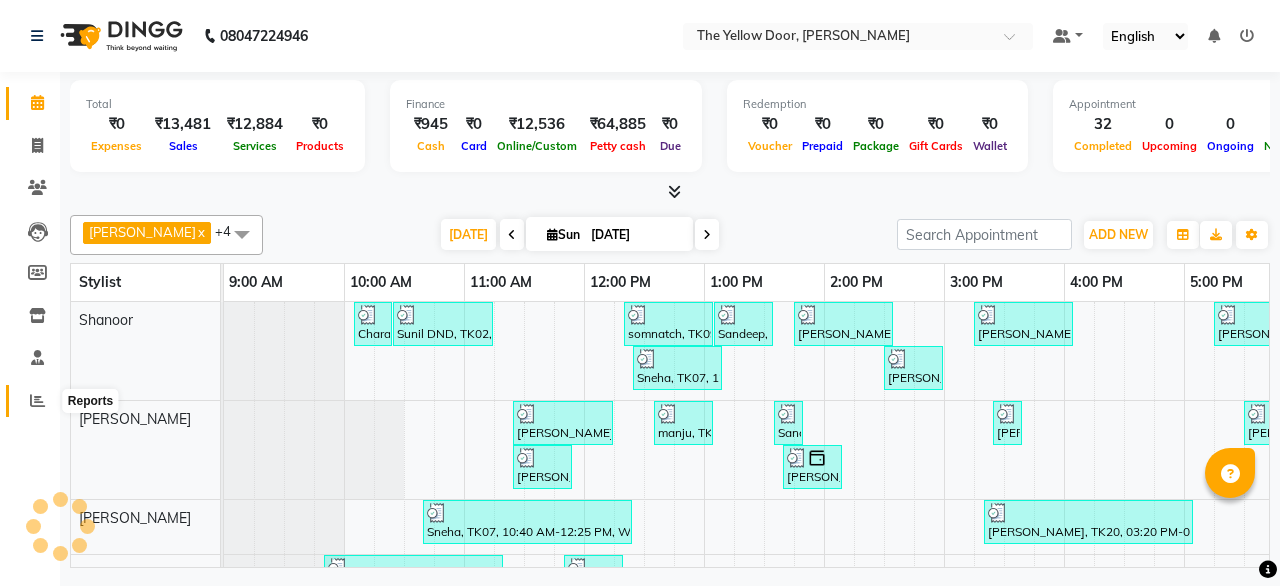 click 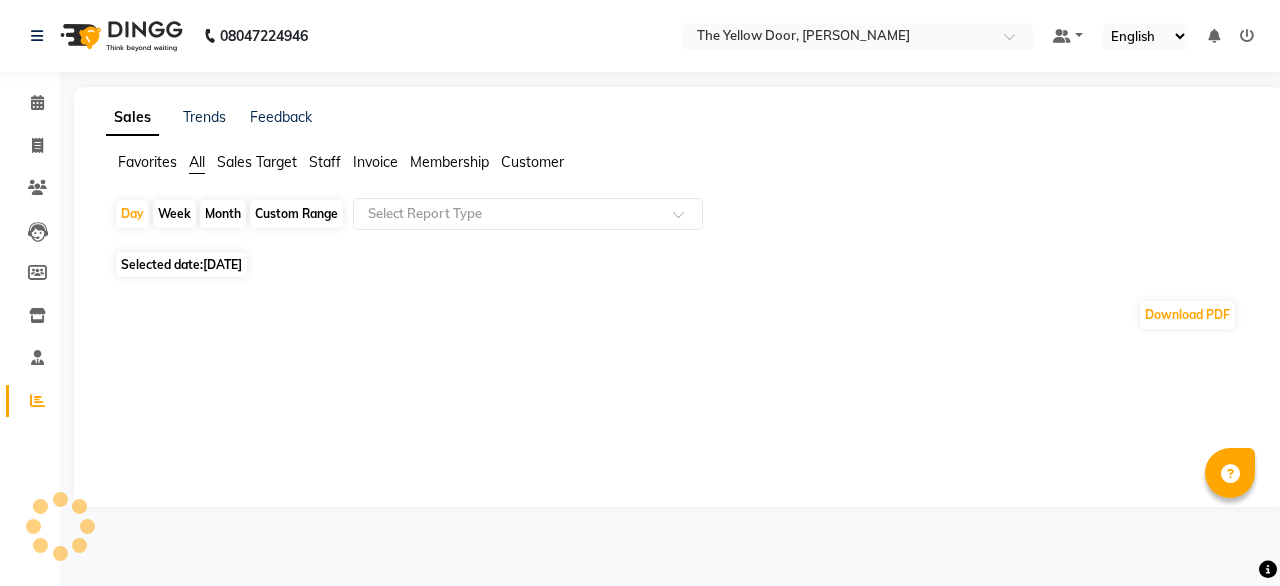 click on "Download PDF" 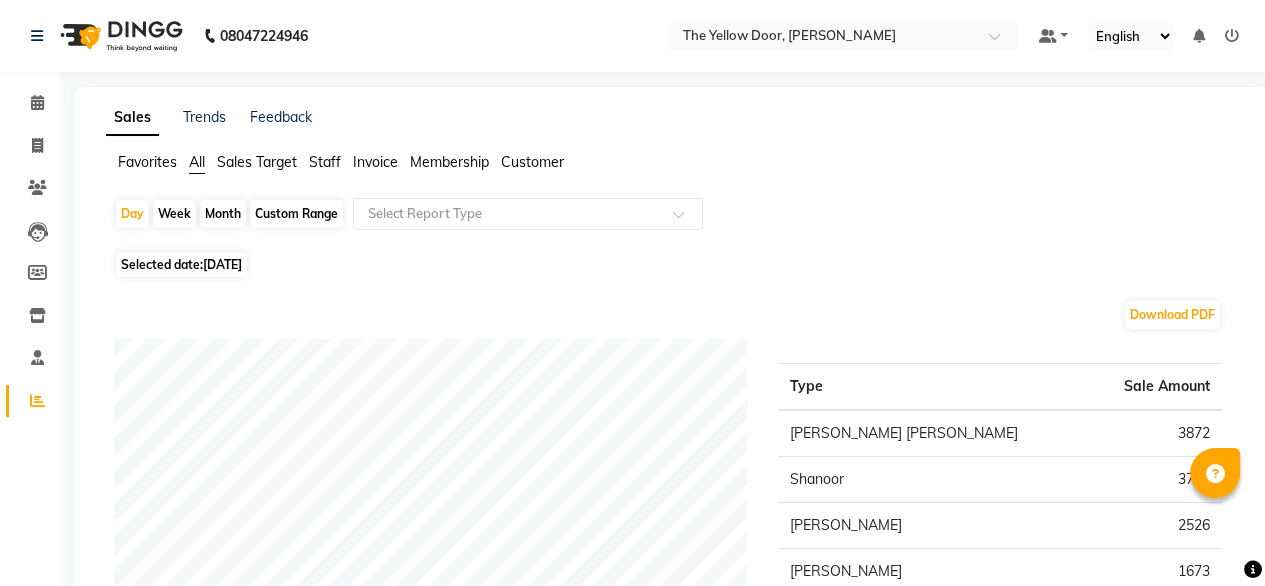 click on "Month" 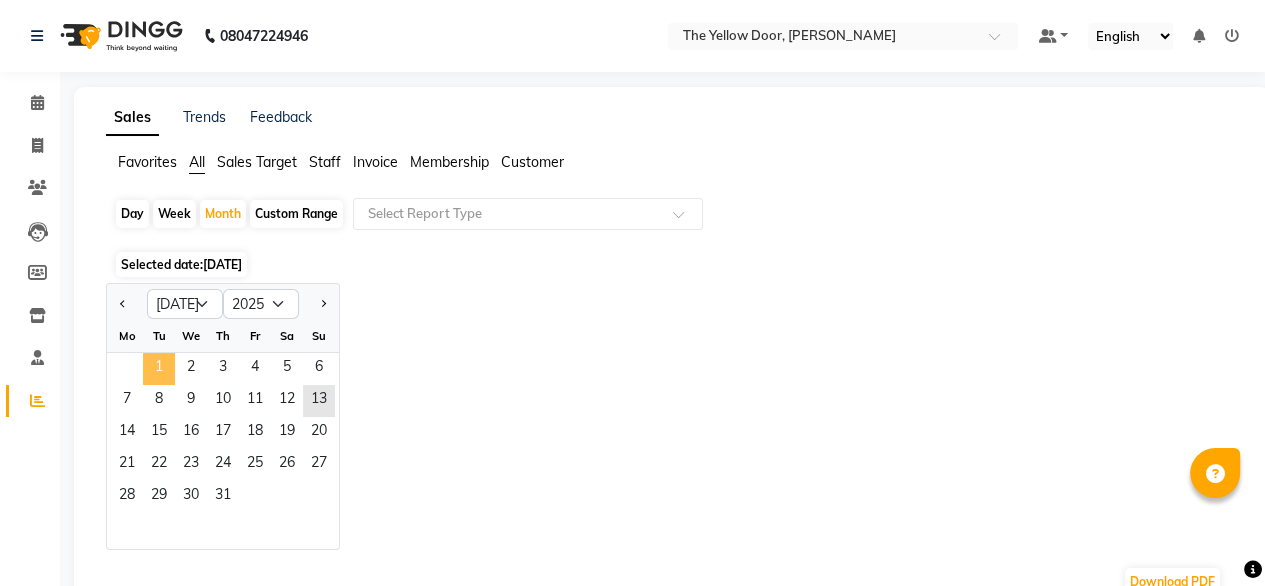 click on "1" 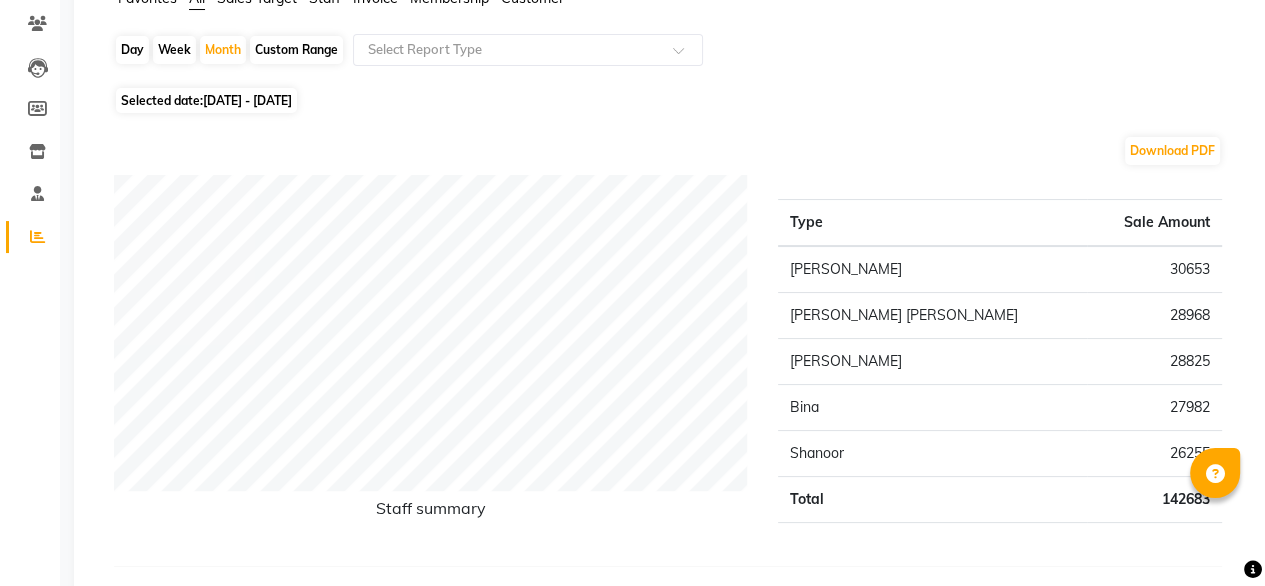 scroll, scrollTop: 166, scrollLeft: 0, axis: vertical 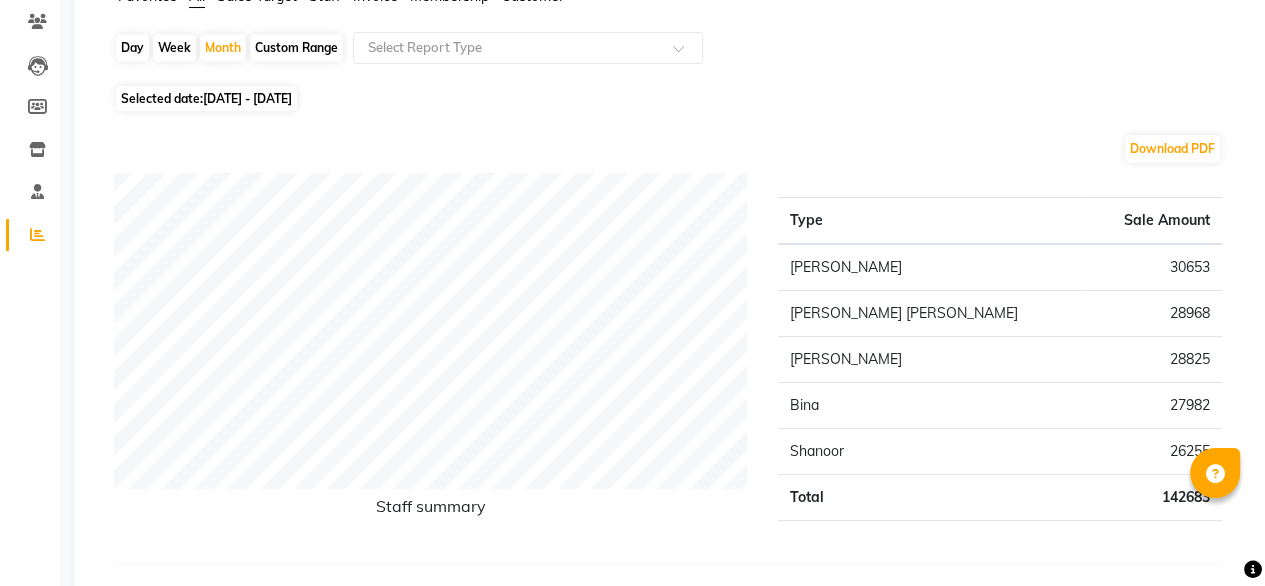 click on "Download PDF Staff summary Type Sale Amount Amit Roy 30653 Deena Jena 28968 Sajiya Shefi 28825 Bina 27982 Shanoor 26255 Total 142683" 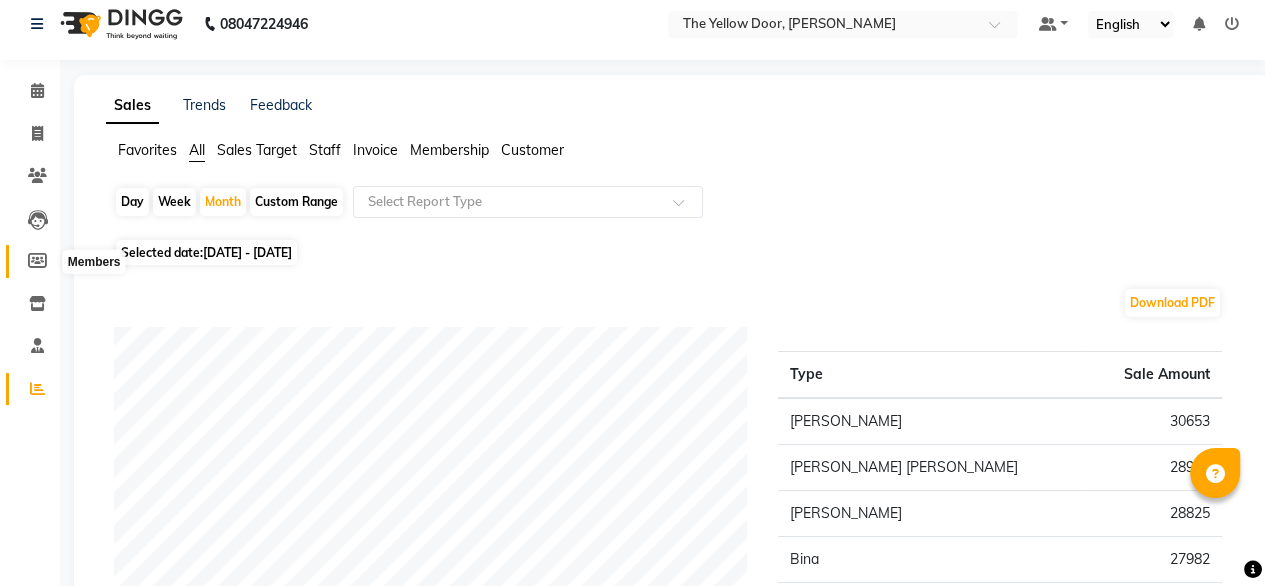 scroll, scrollTop: 11, scrollLeft: 0, axis: vertical 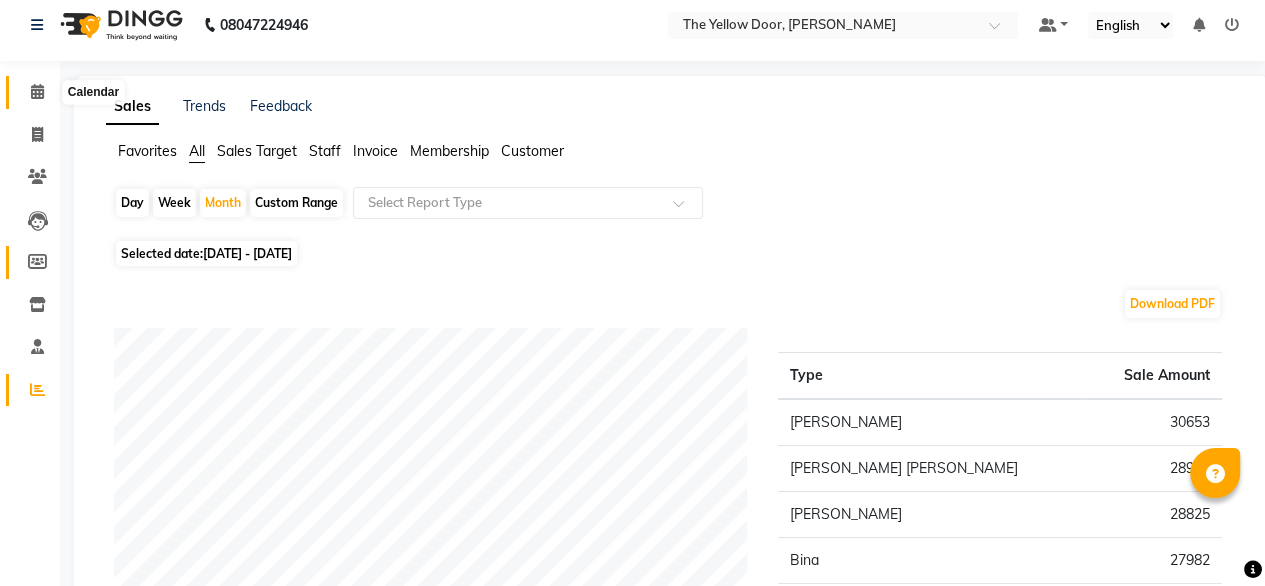 click 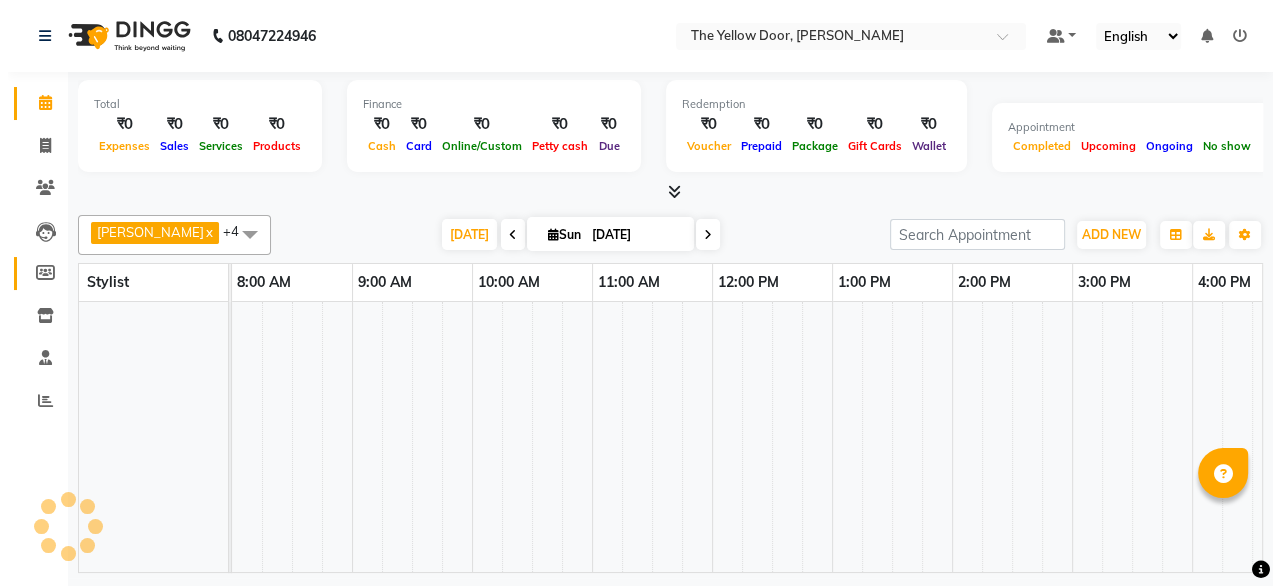 scroll, scrollTop: 0, scrollLeft: 0, axis: both 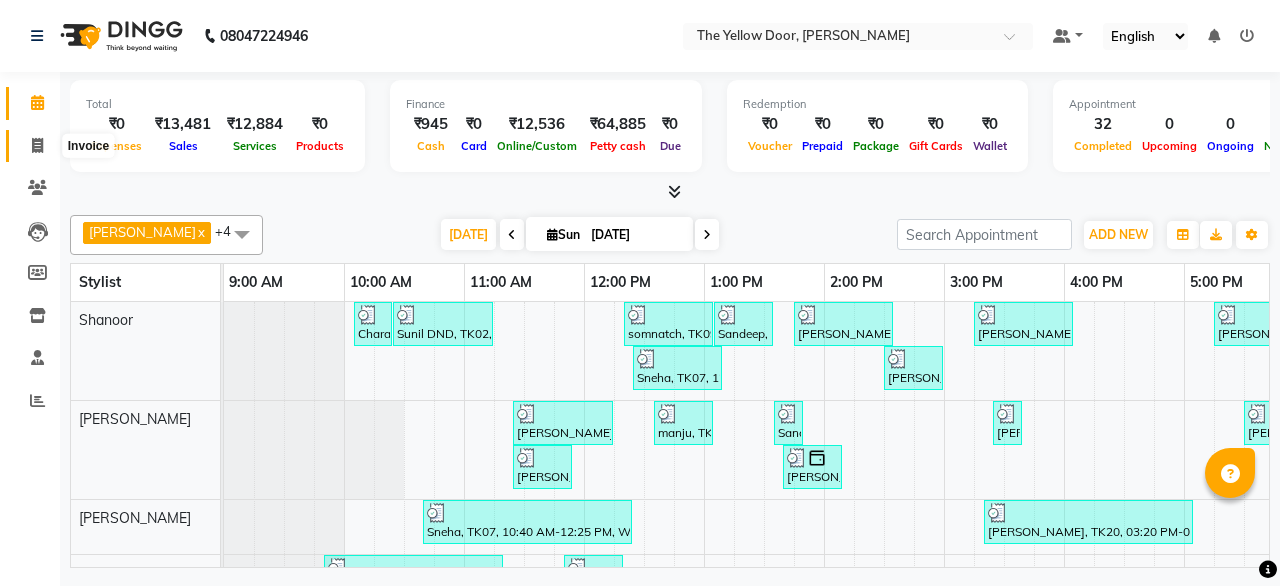 click 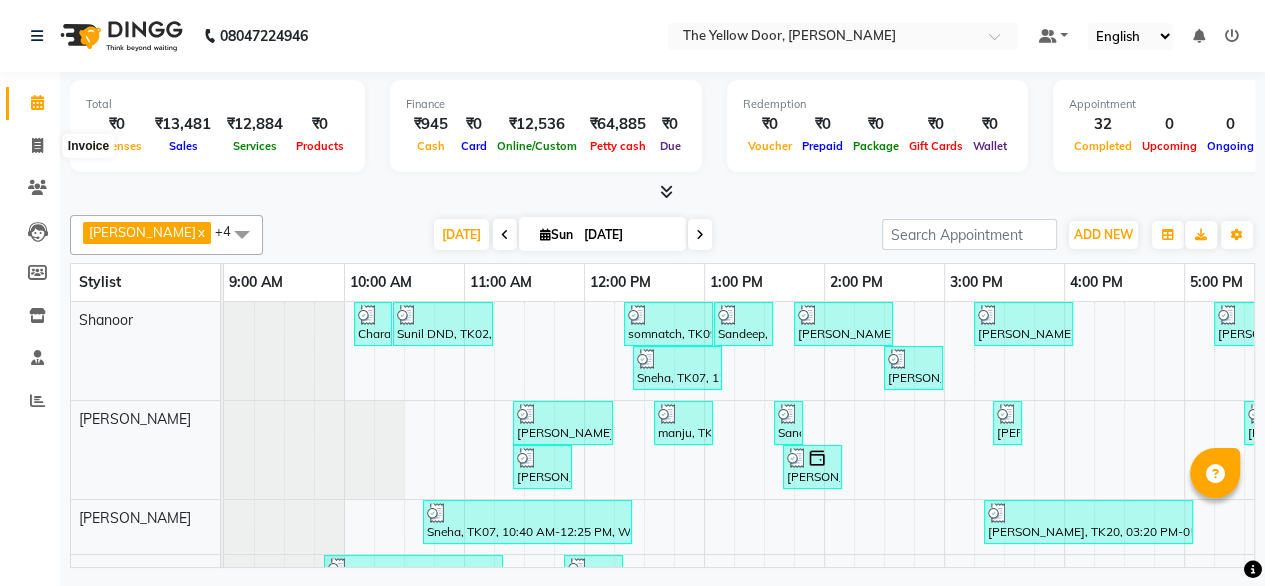 select on "service" 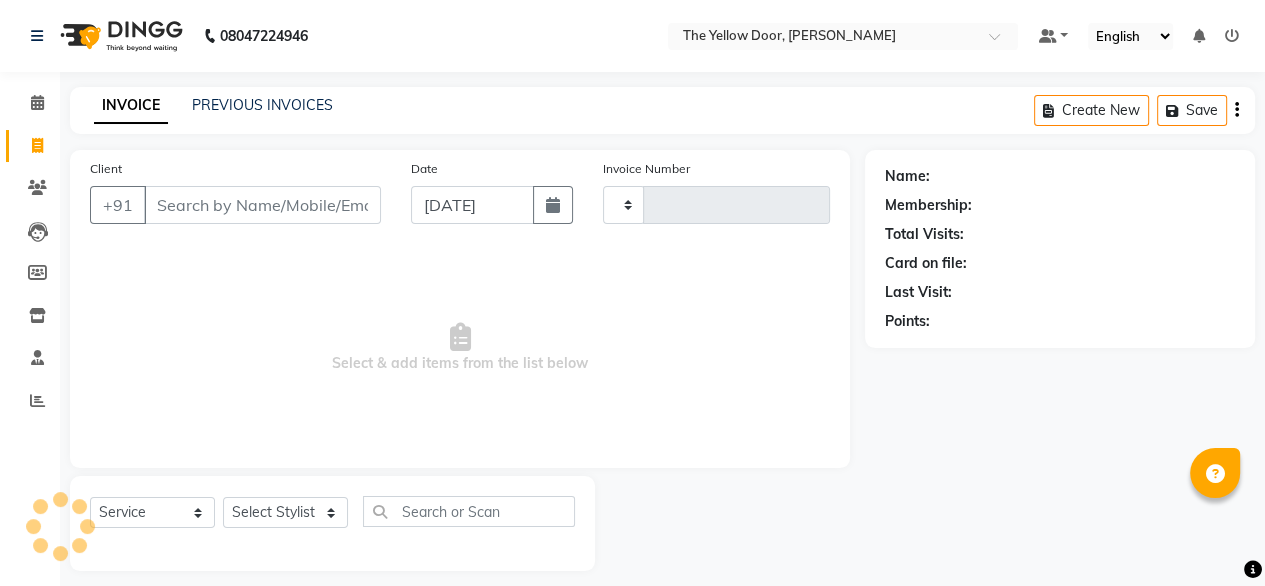 type on "01661" 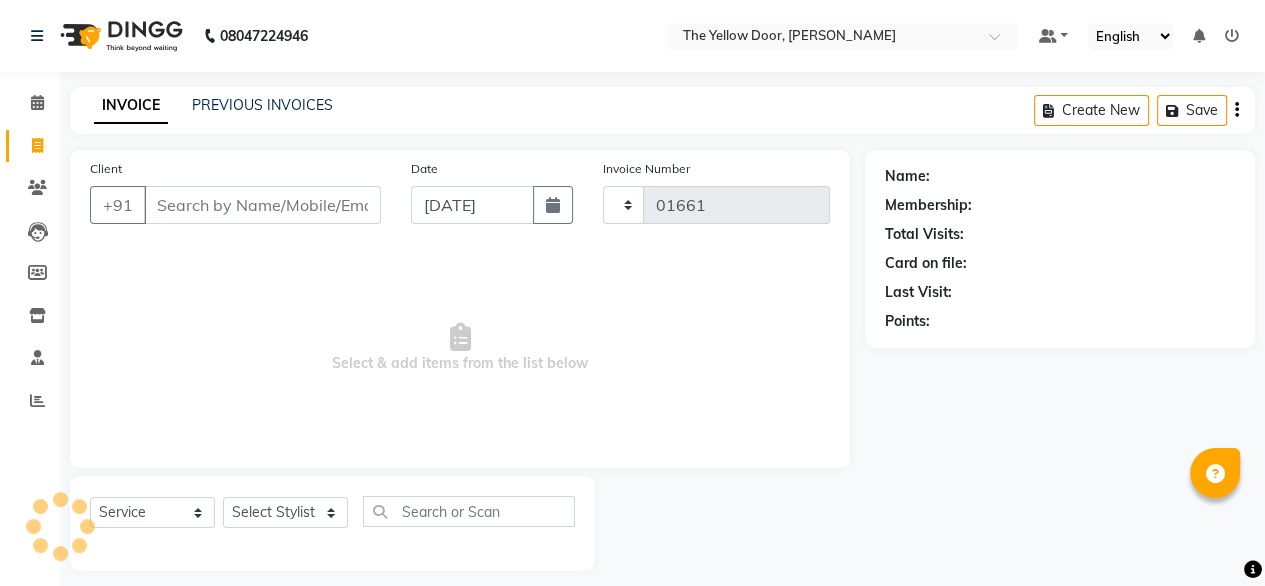 select on "5650" 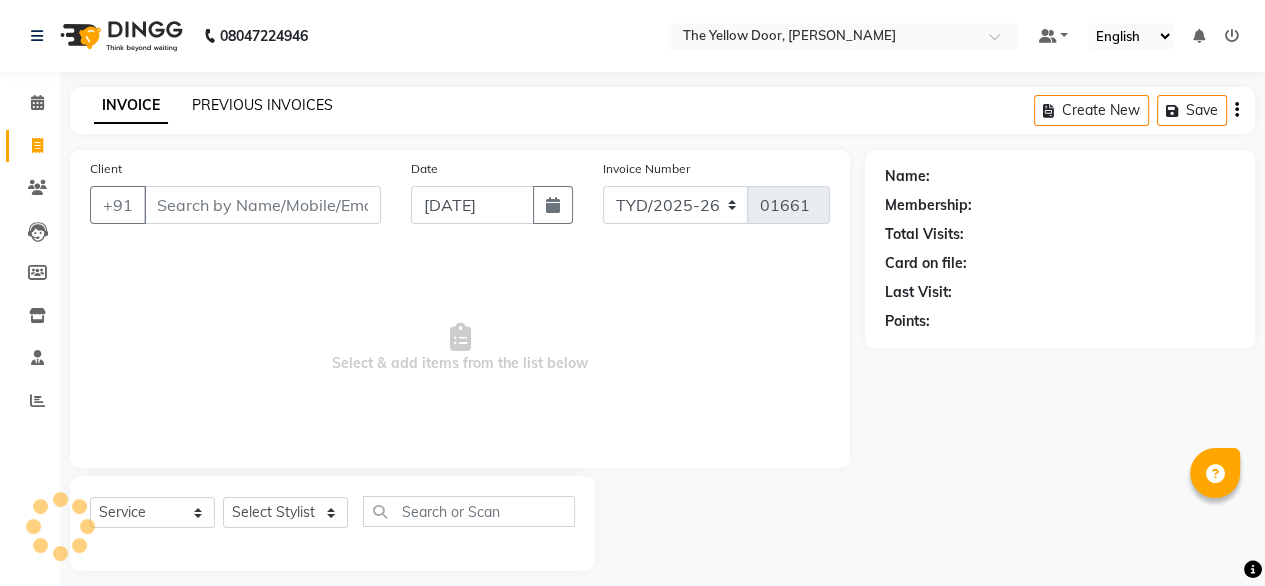 click on "PREVIOUS INVOICES" 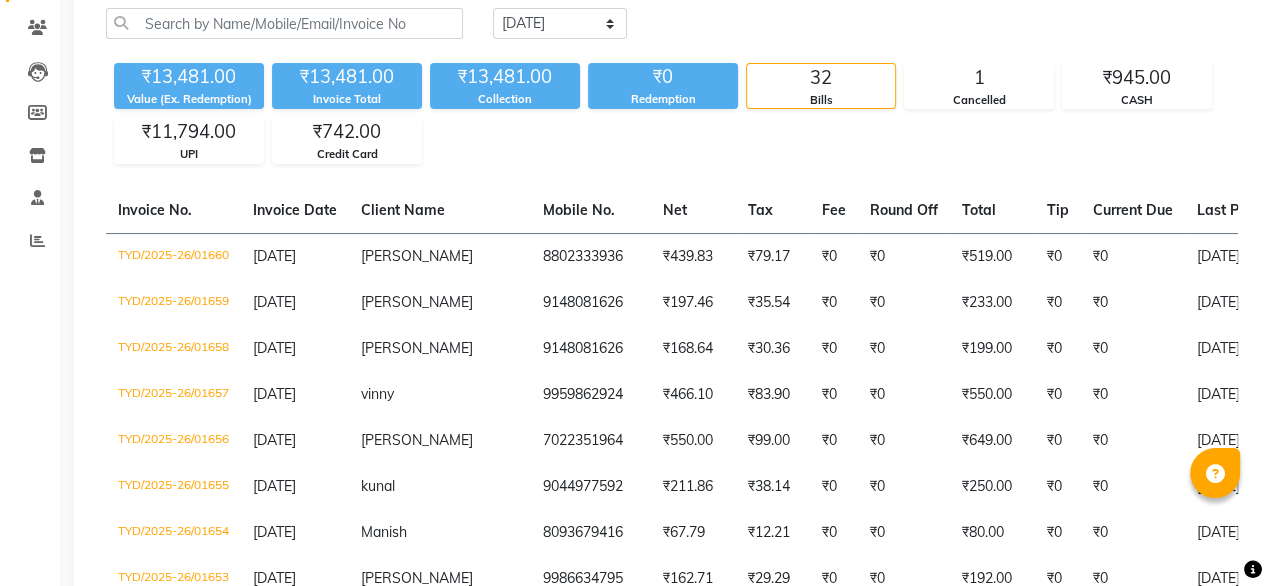 scroll, scrollTop: 168, scrollLeft: 0, axis: vertical 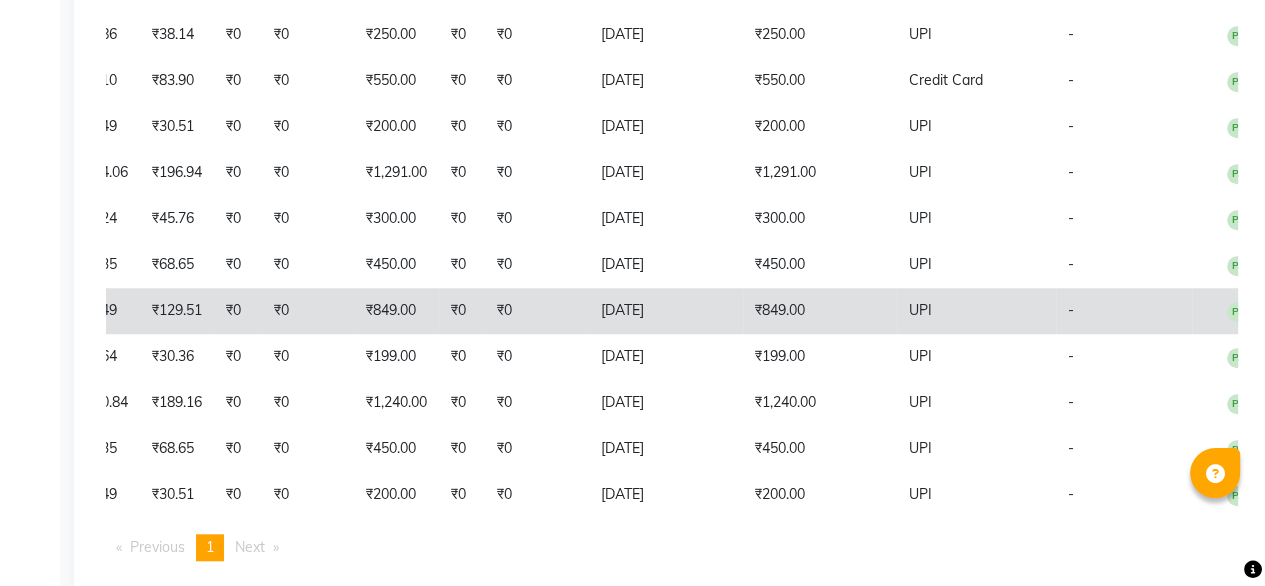 click on "₹849.00" 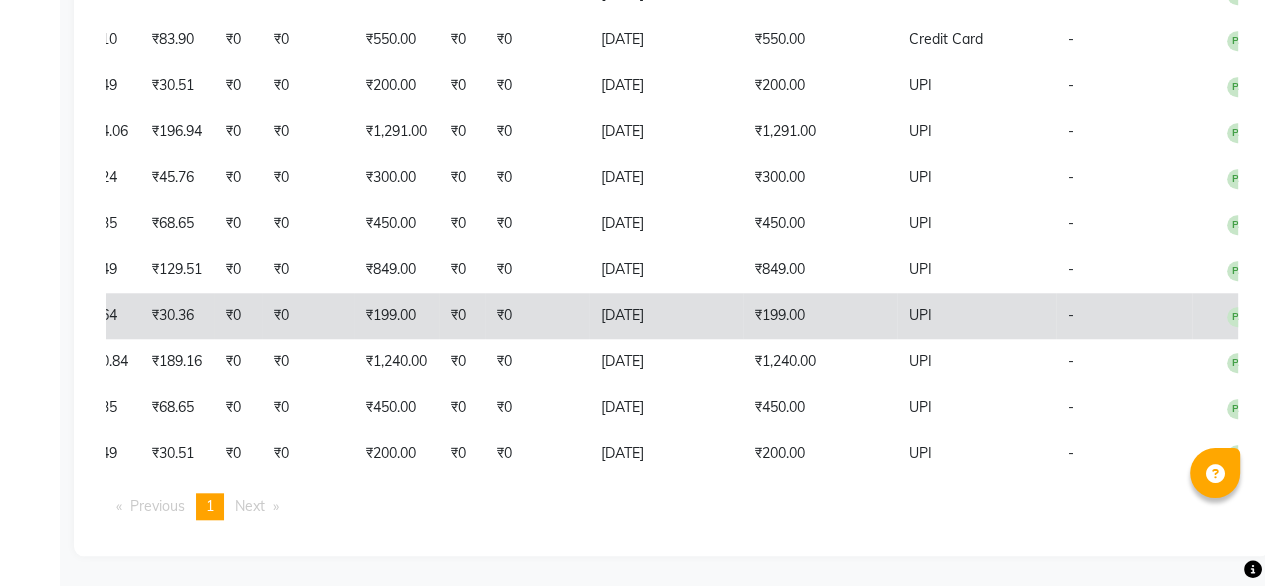 click on "₹199.00" 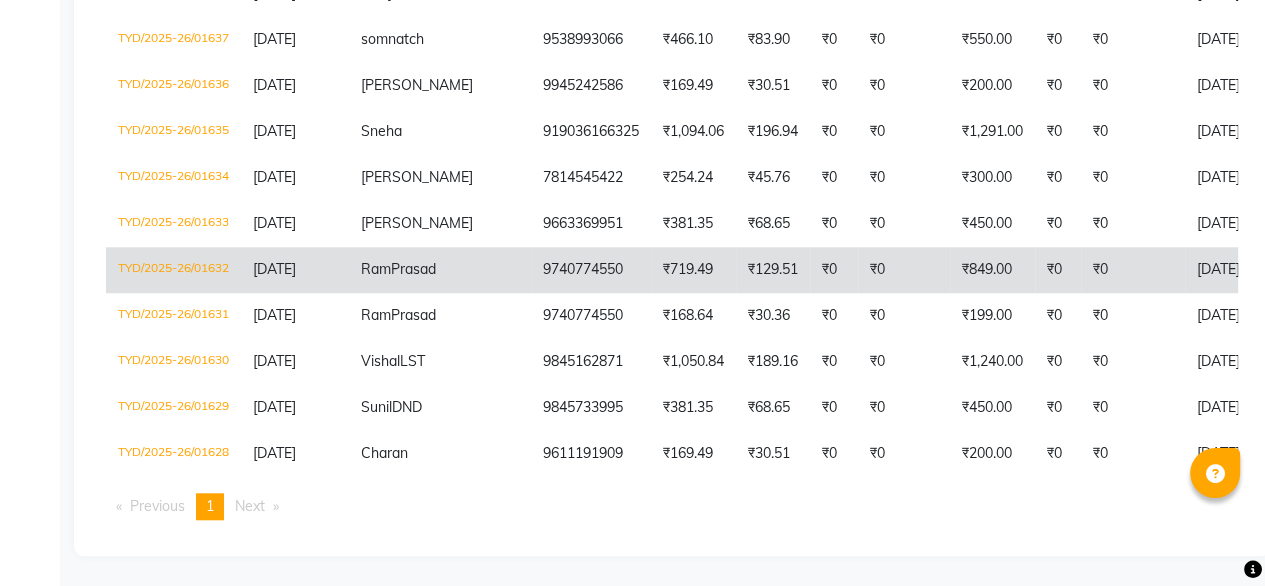 scroll, scrollTop: 0, scrollLeft: 596, axis: horizontal 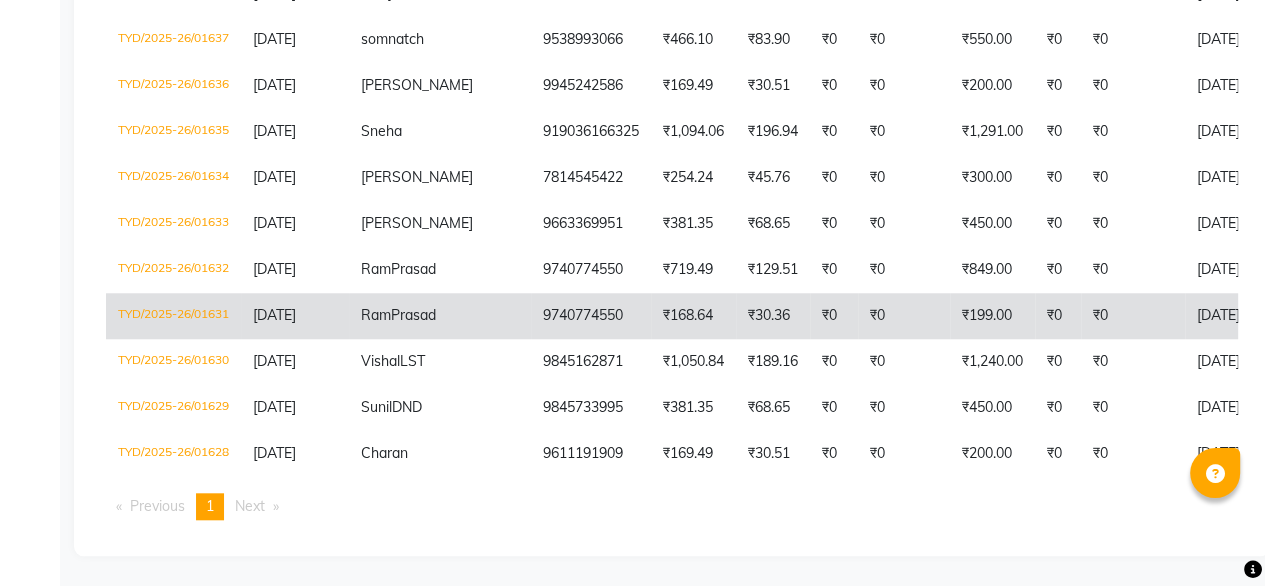click on "Ram  Prasad" 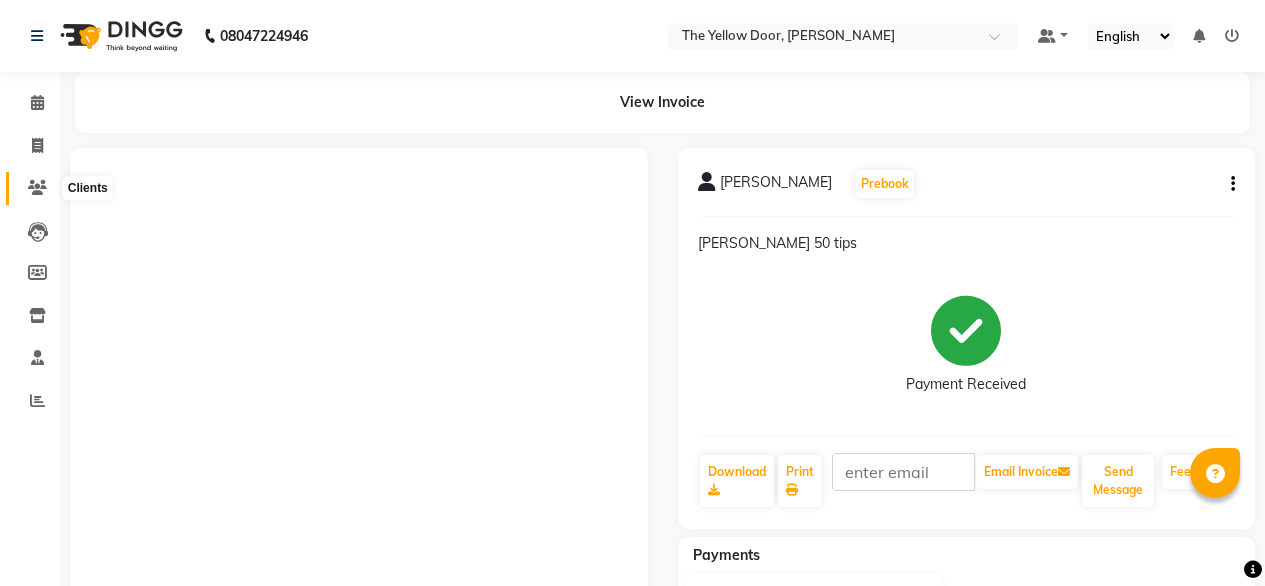 scroll, scrollTop: 116, scrollLeft: 0, axis: vertical 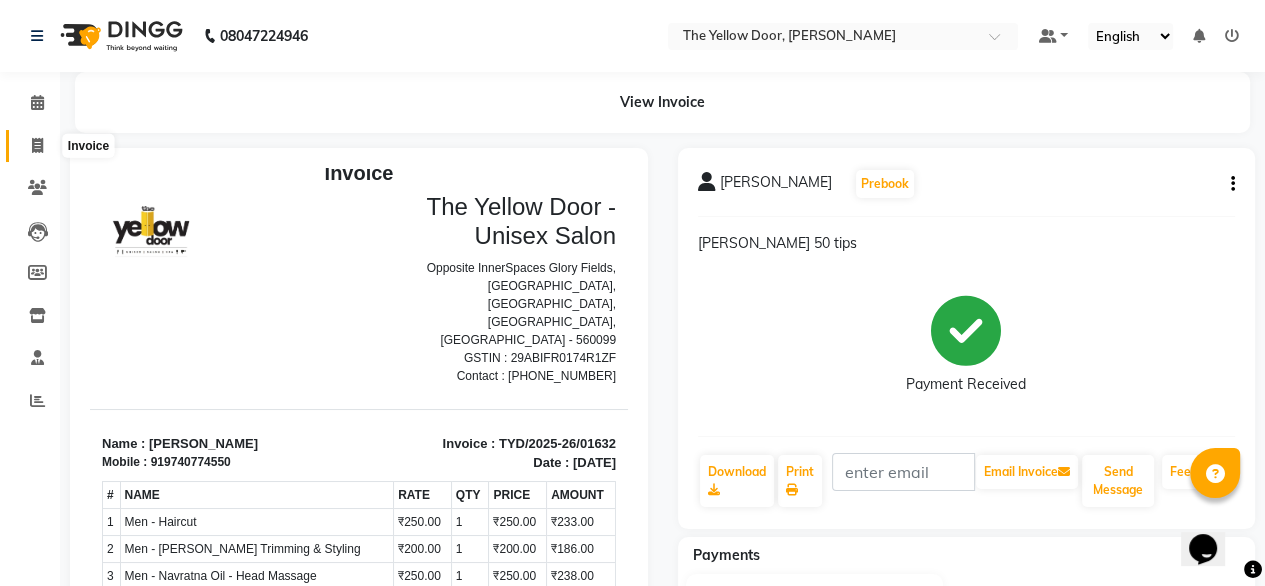 click 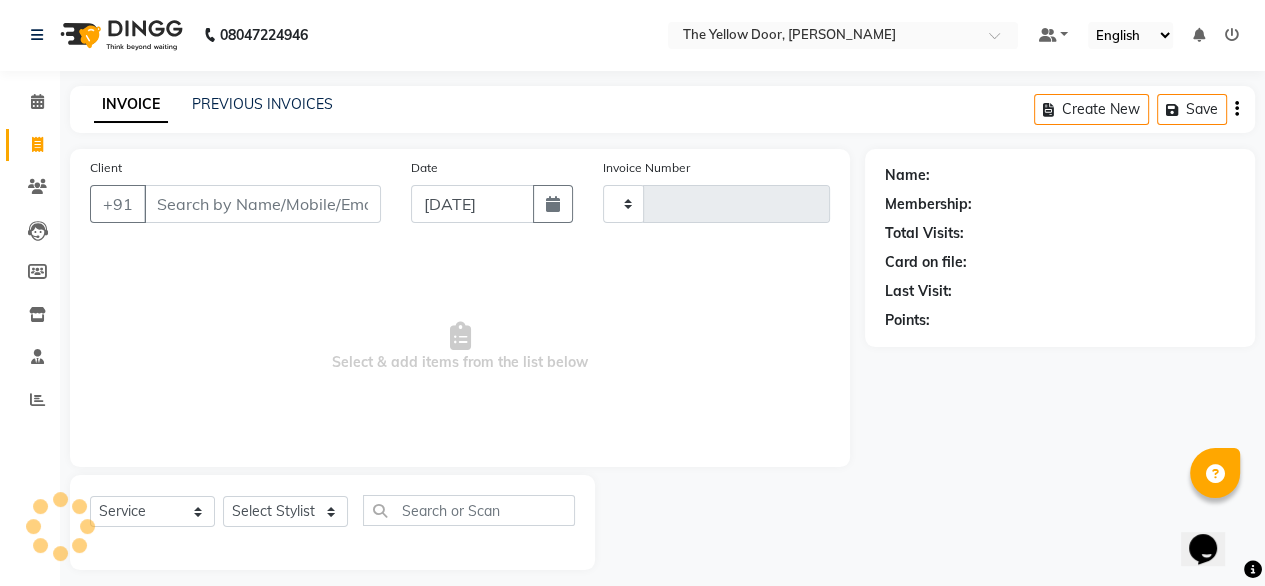 type on "01658" 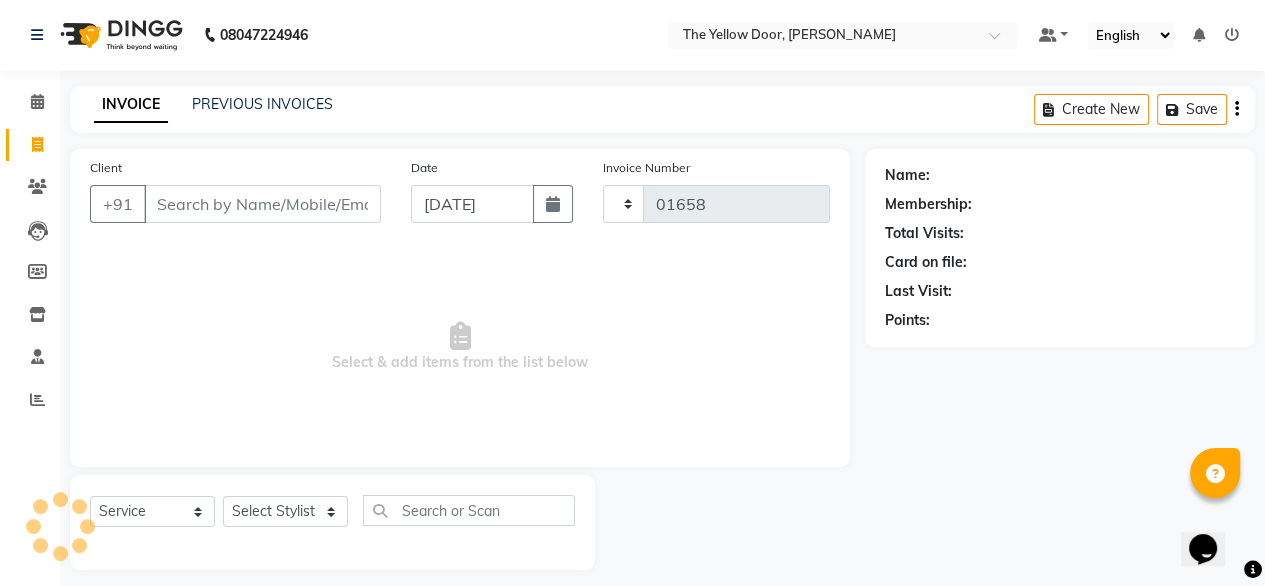 select on "5650" 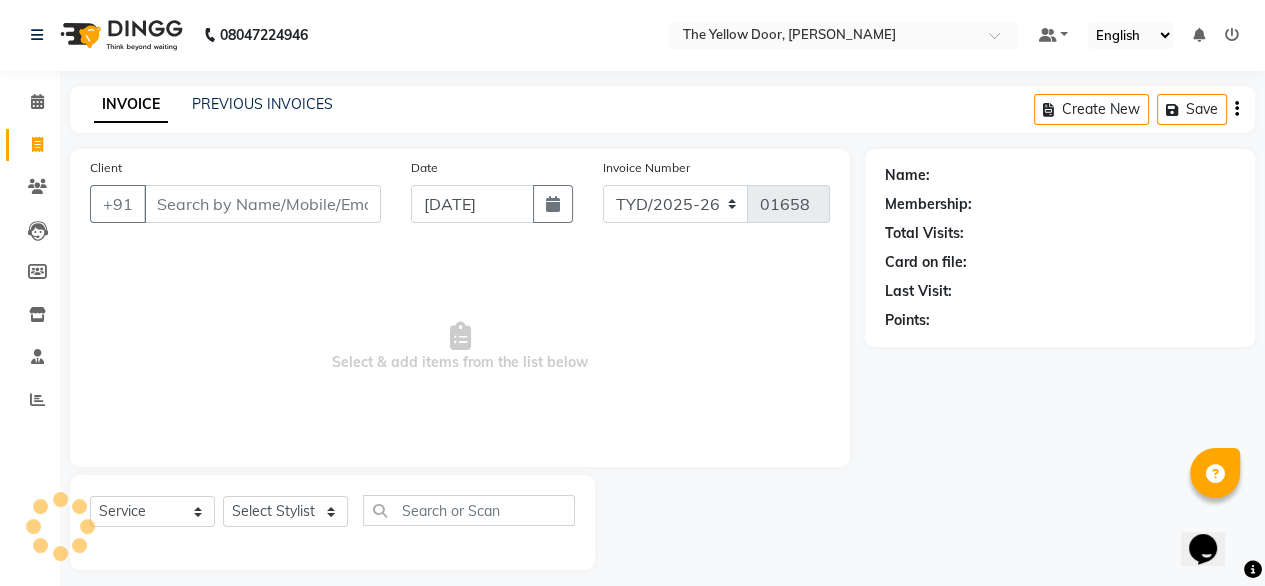 scroll, scrollTop: 16, scrollLeft: 0, axis: vertical 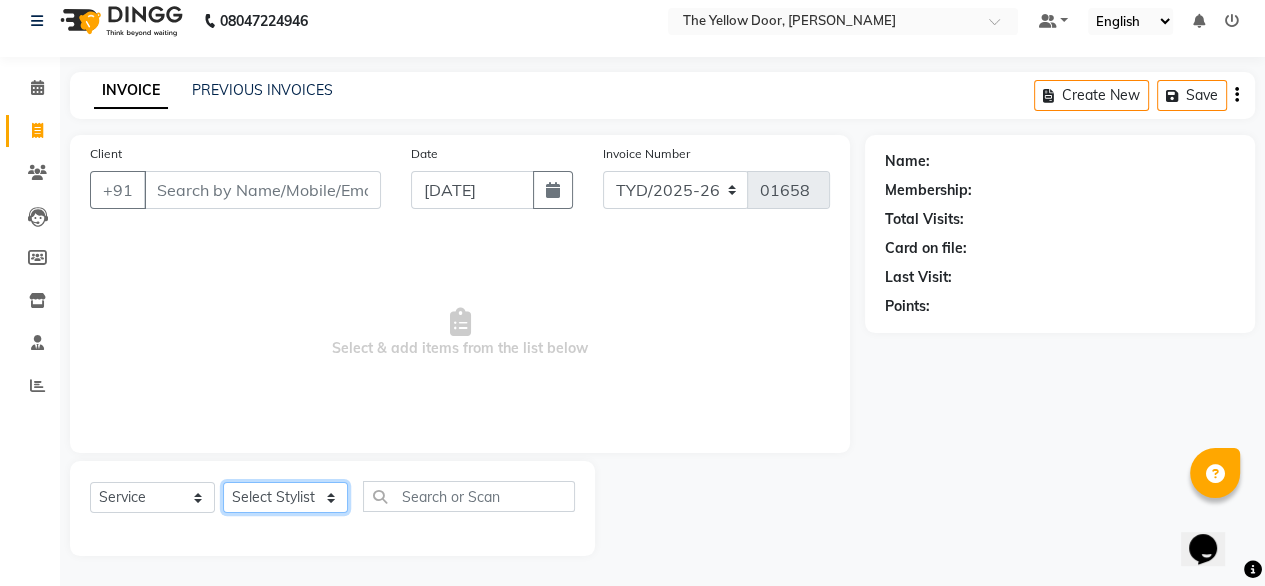 click on "Select Stylist Amit Roy Bina Deena Jena Housekeeping Kaku Manager Sajiya Shefi Shanoor Shri" 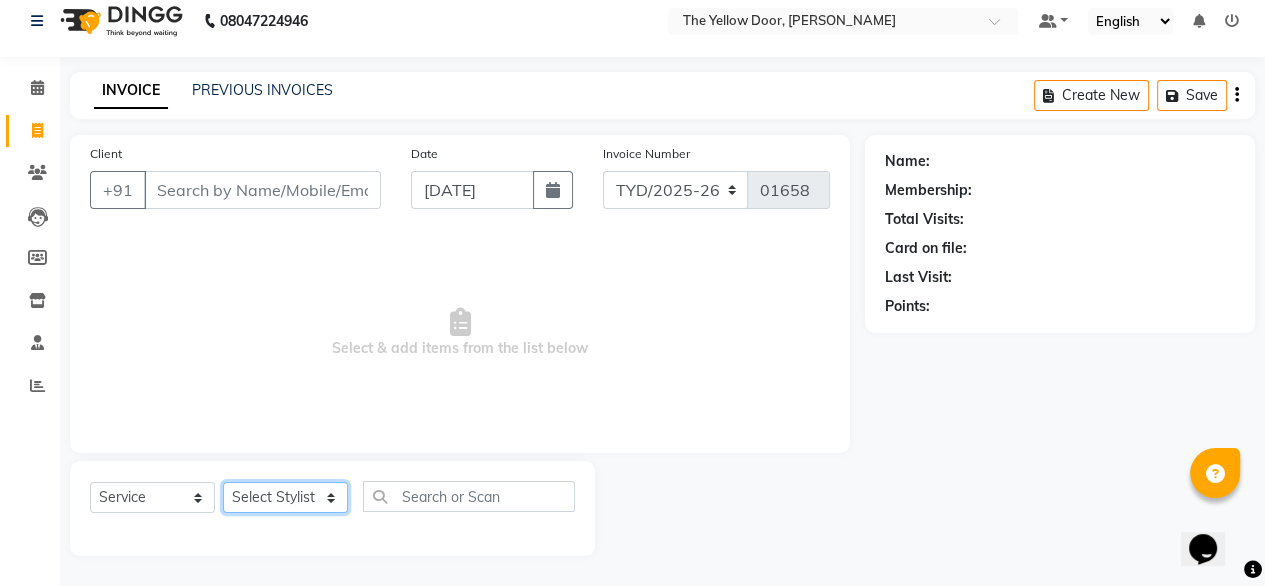 select on "71545" 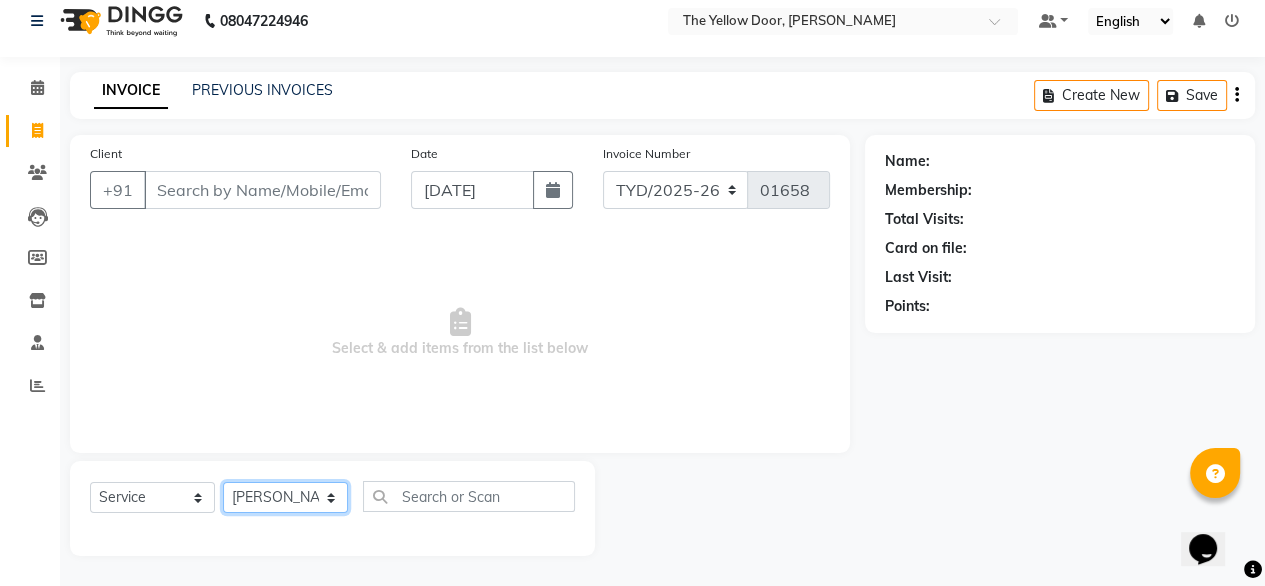 click on "Select Stylist Amit Roy Bina Deena Jena Housekeeping Kaku Manager Sajiya Shefi Shanoor Shri" 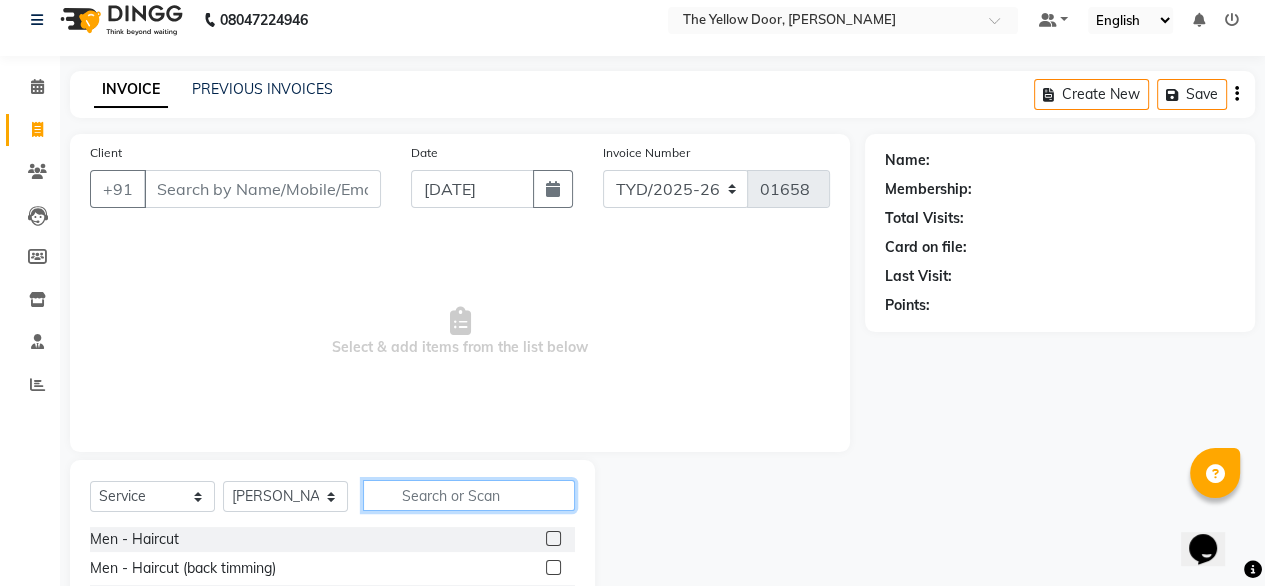 click 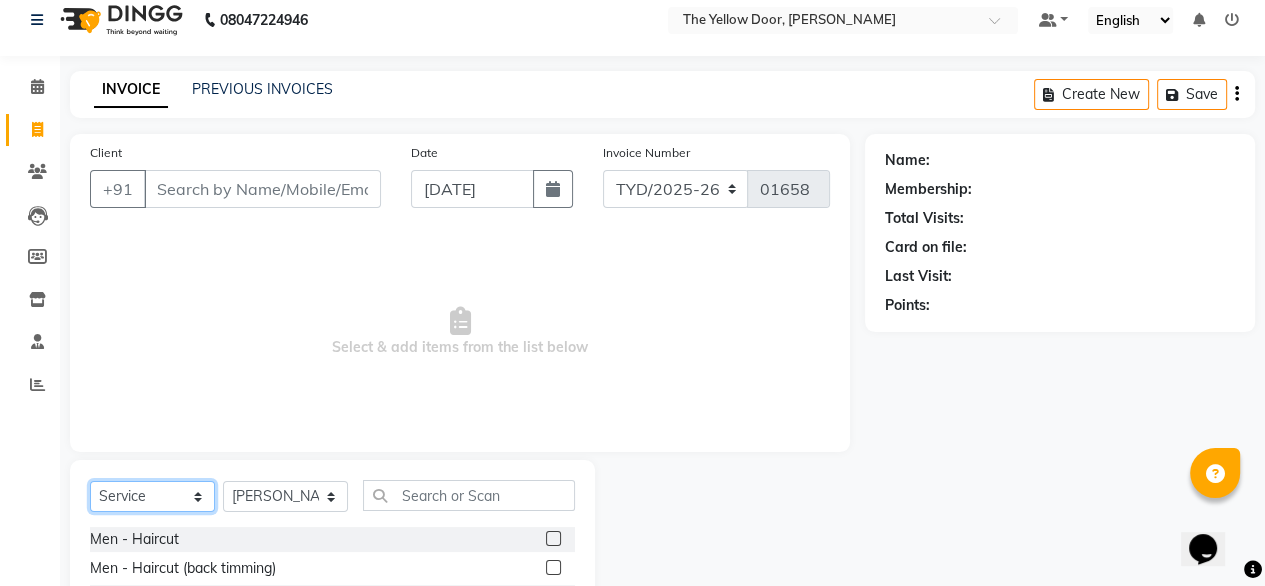 click on "Select  Service  Product  Membership  Package Voucher Prepaid Gift Card" 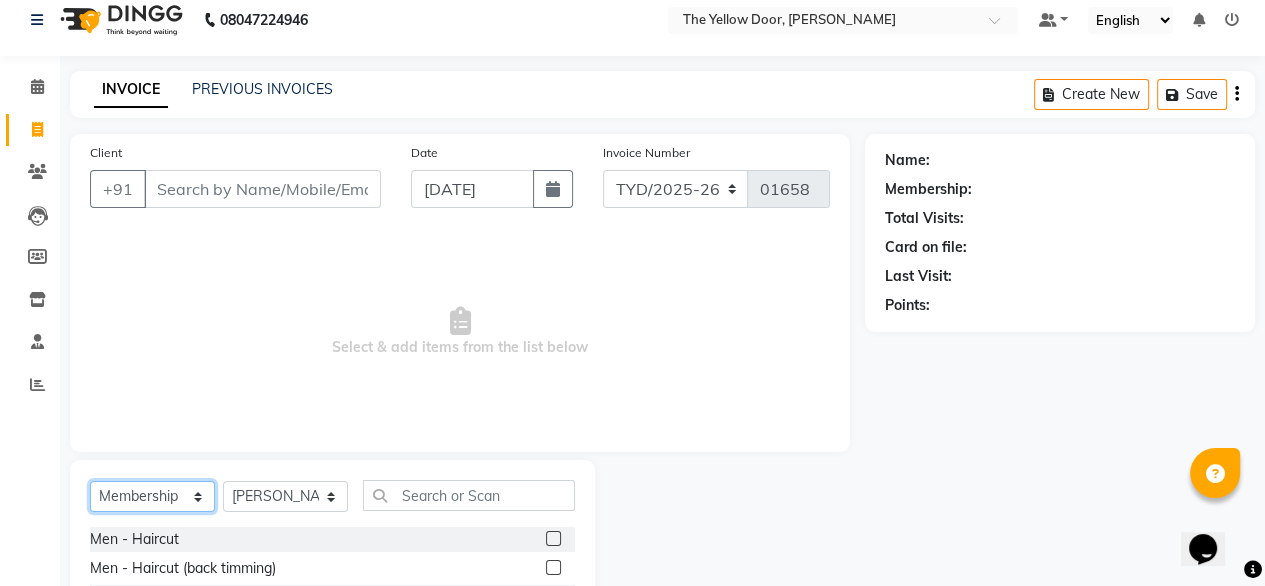 click on "Select  Service  Product  Membership  Package Voucher Prepaid Gift Card" 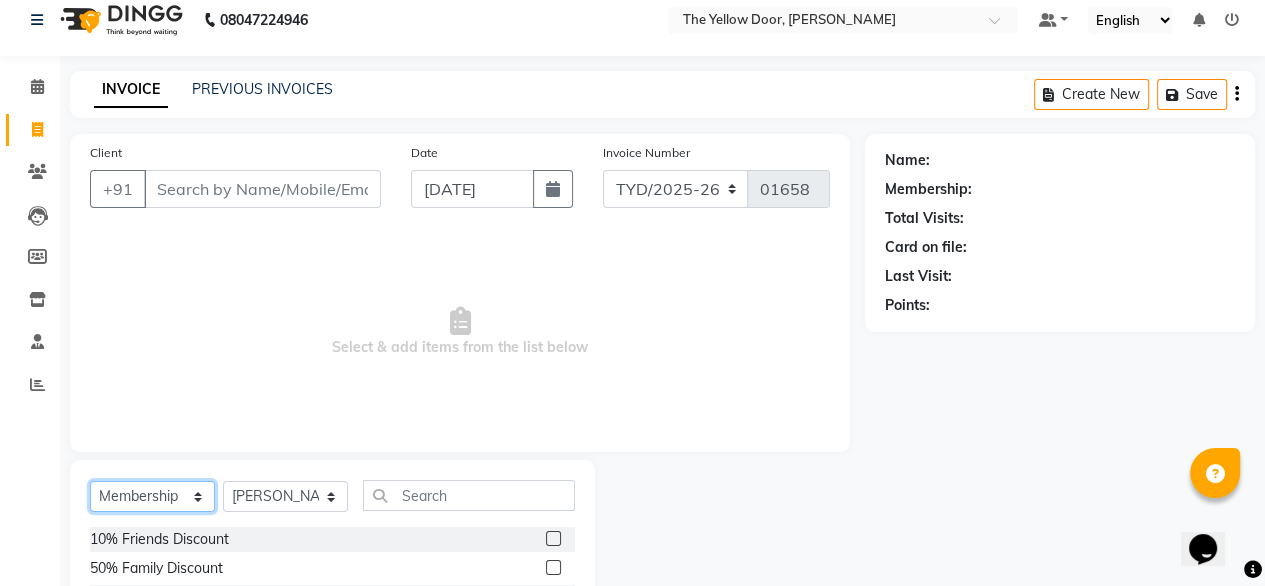 scroll, scrollTop: 132, scrollLeft: 0, axis: vertical 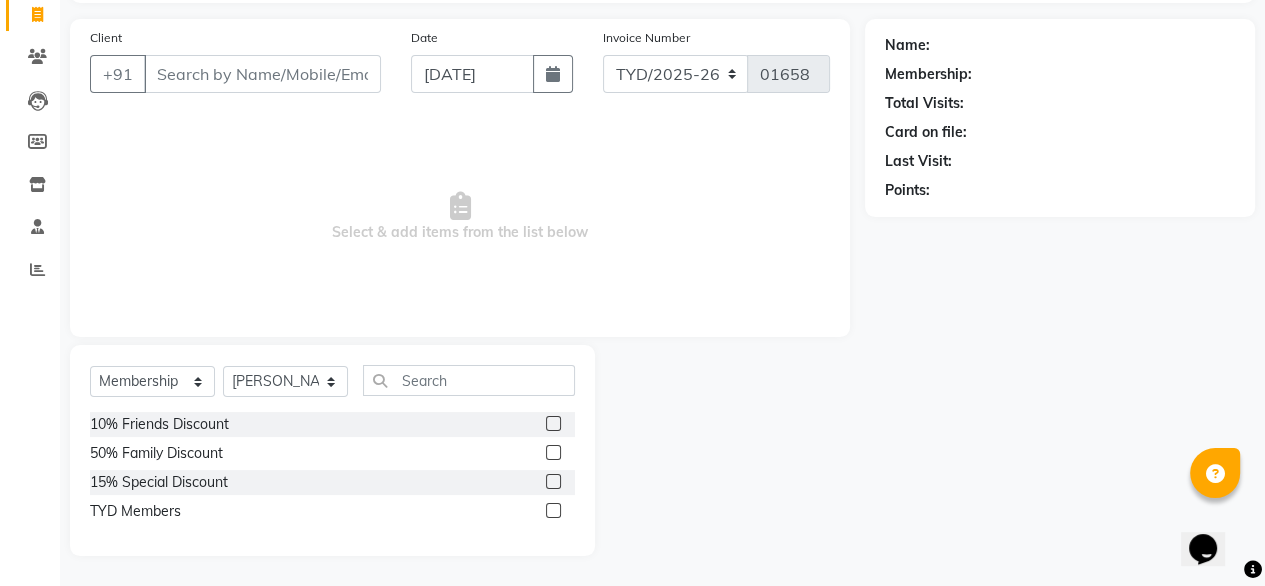 click 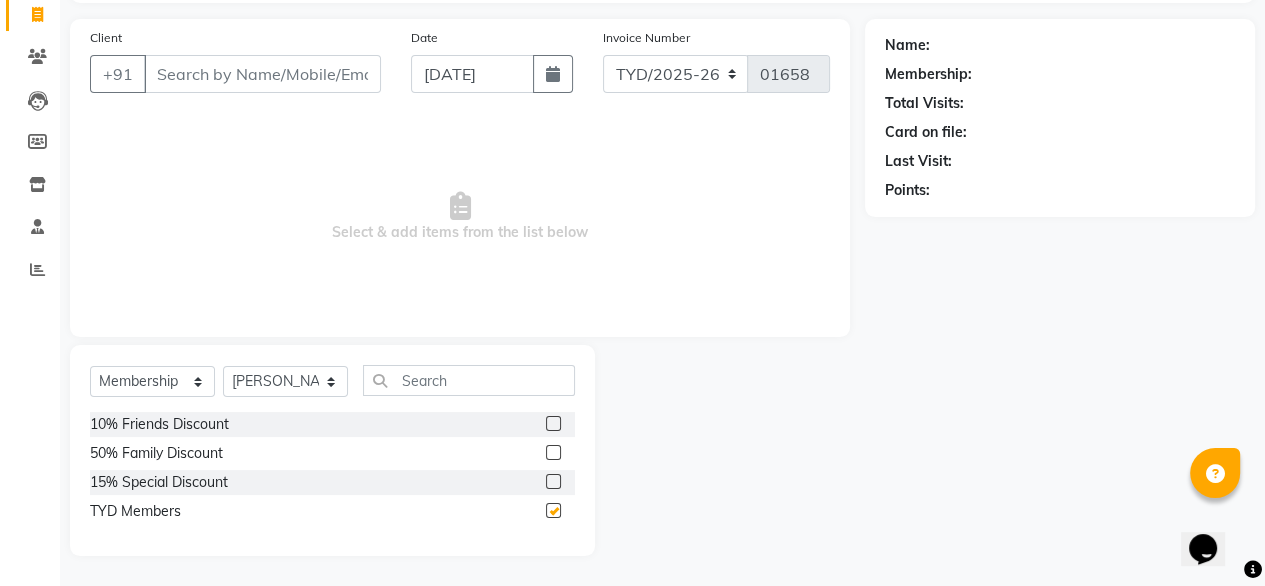 select on "select" 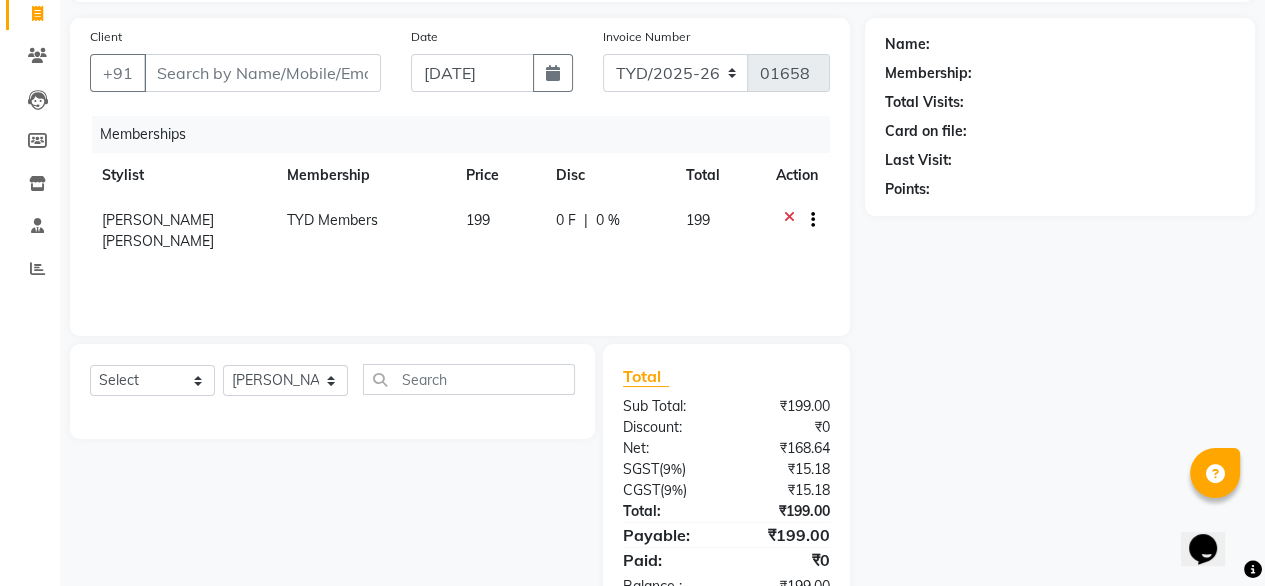 scroll, scrollTop: 0, scrollLeft: 0, axis: both 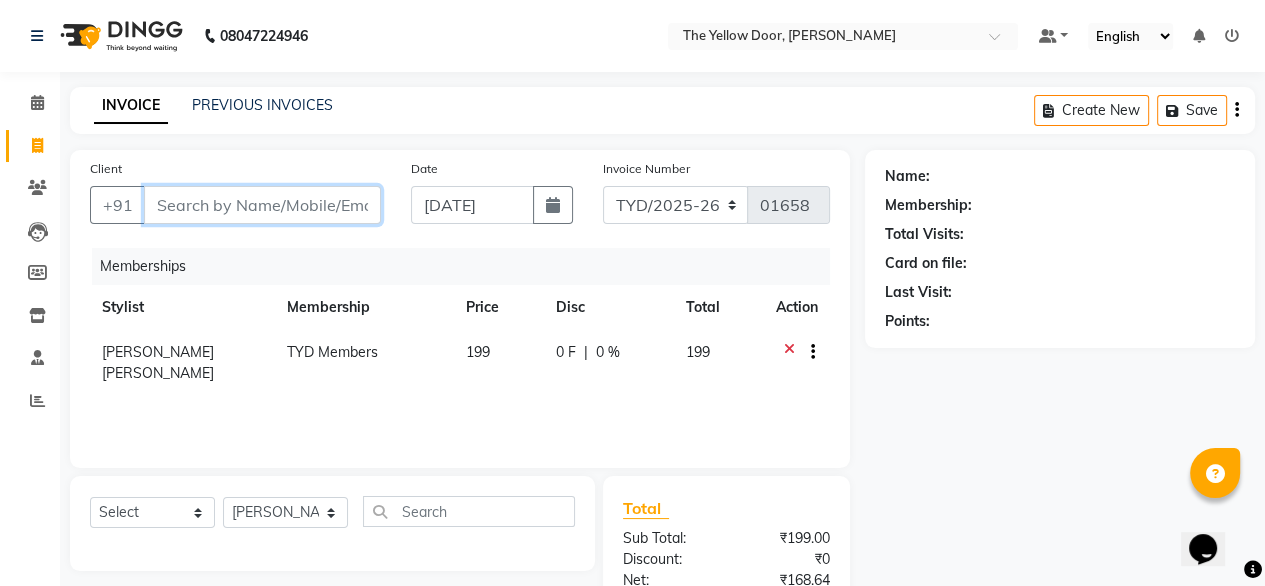 click on "Client" at bounding box center (262, 205) 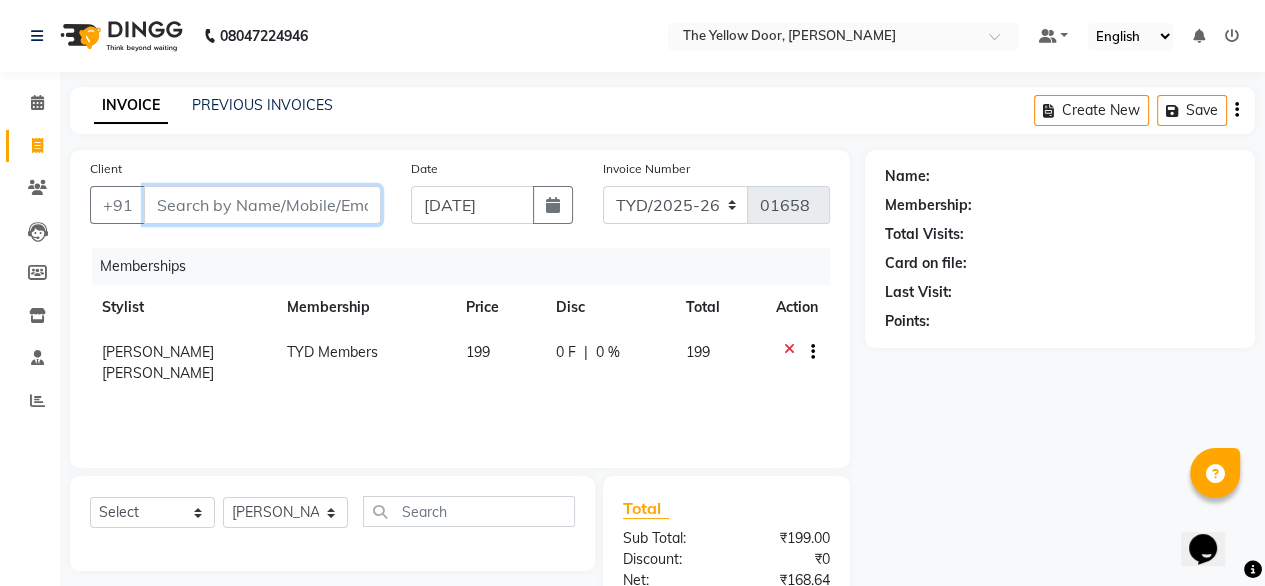 type on "8" 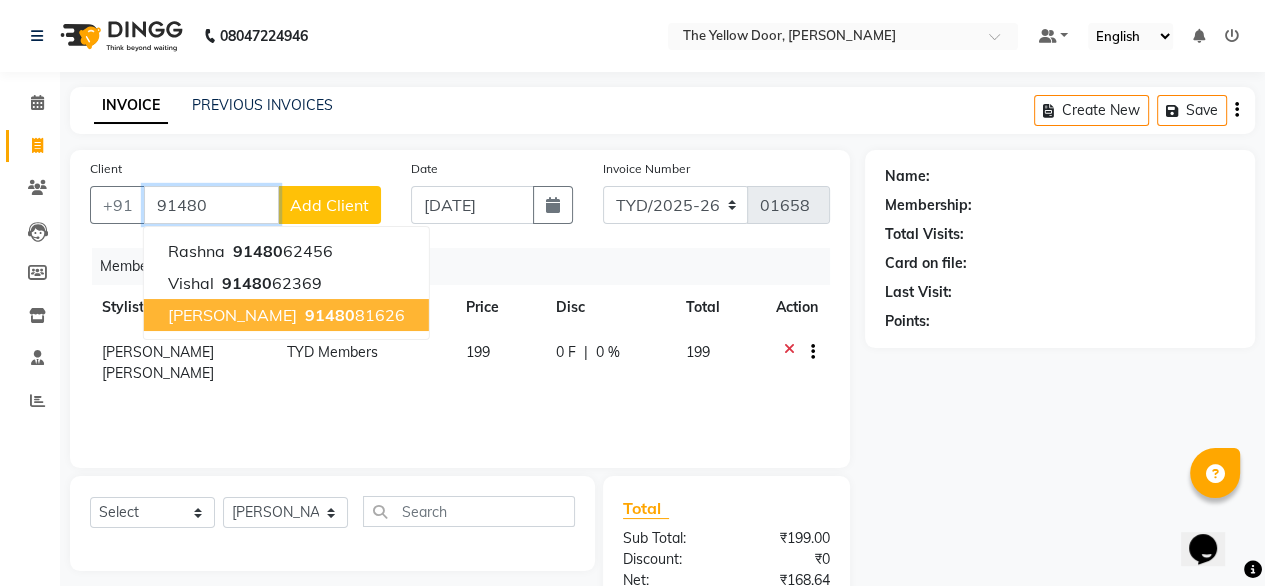 click on "91480" at bounding box center (330, 315) 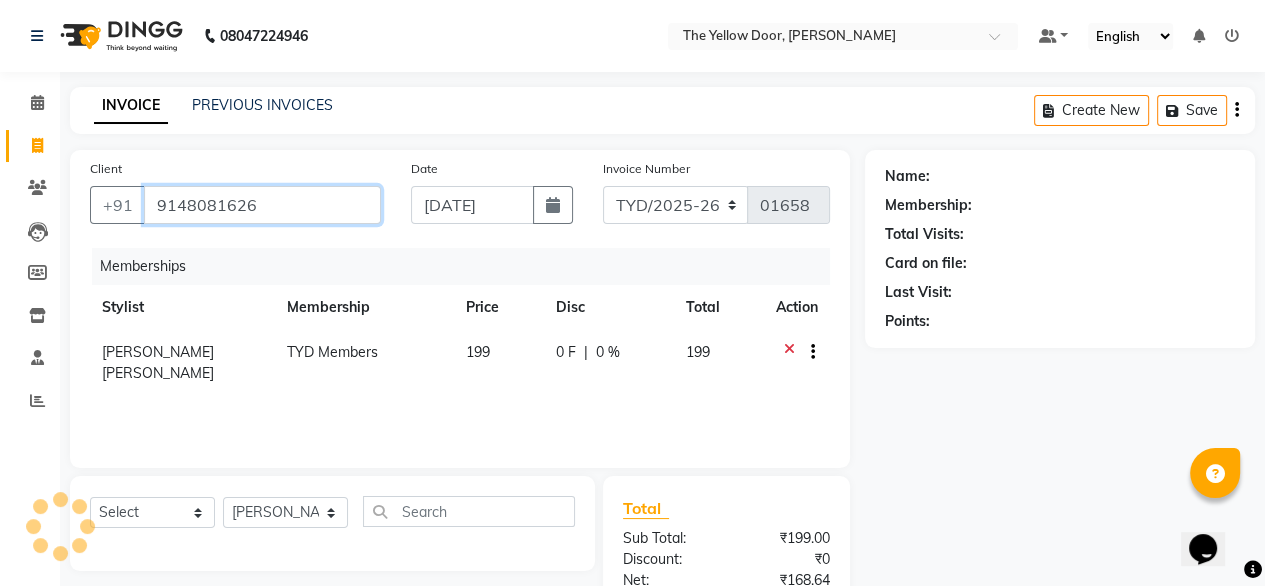type on "9148081626" 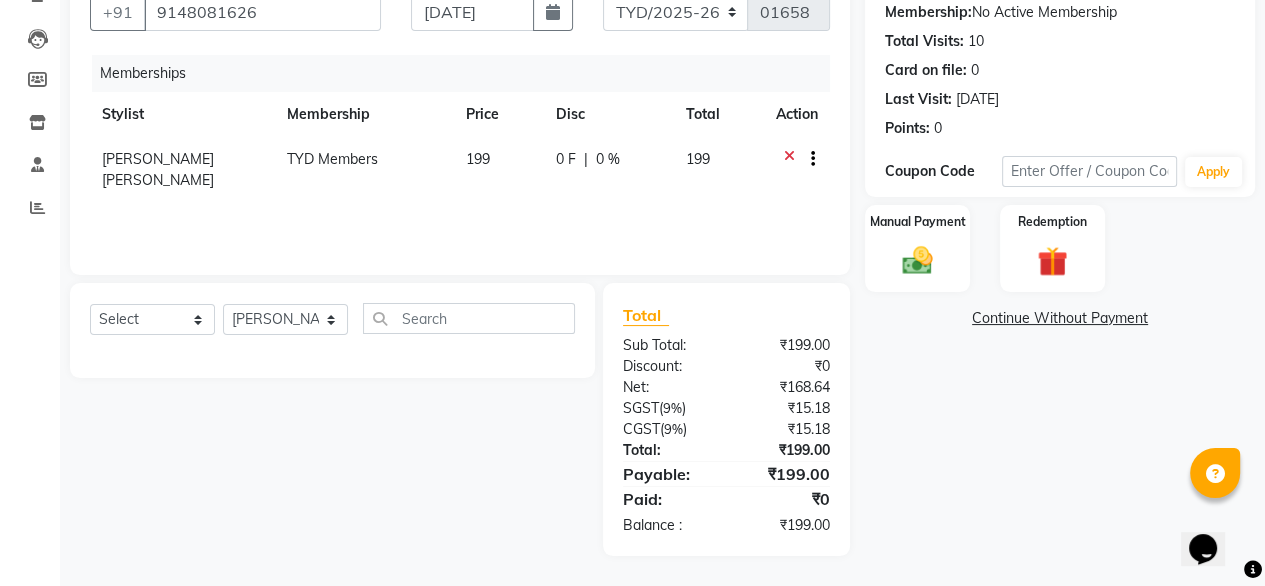 scroll, scrollTop: 193, scrollLeft: 0, axis: vertical 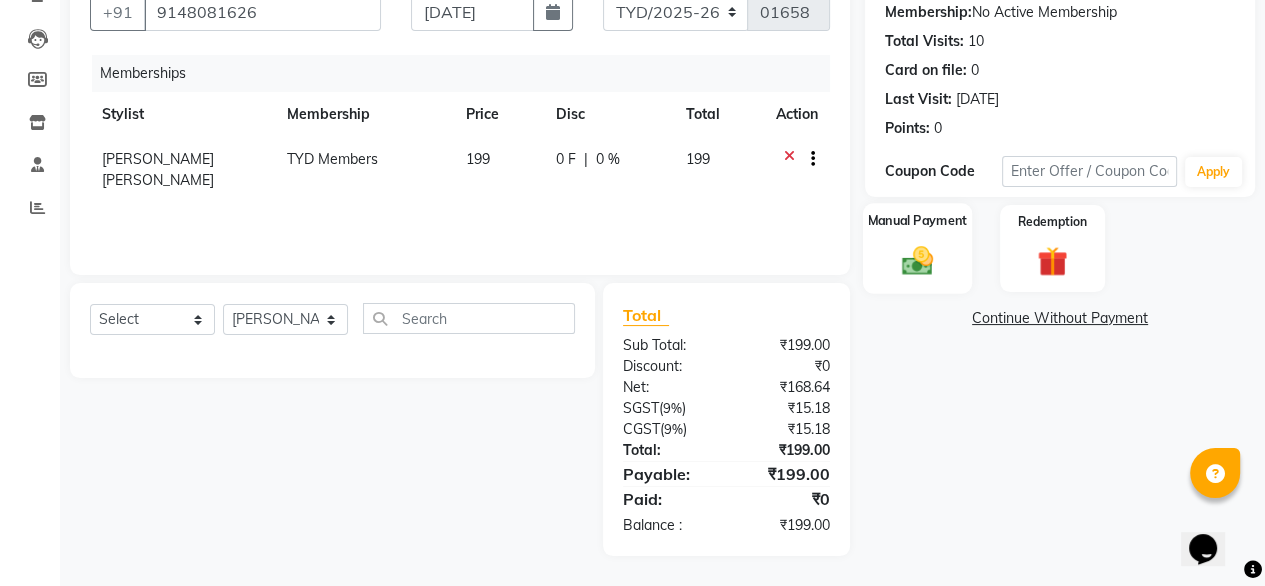 click on "Manual Payment" 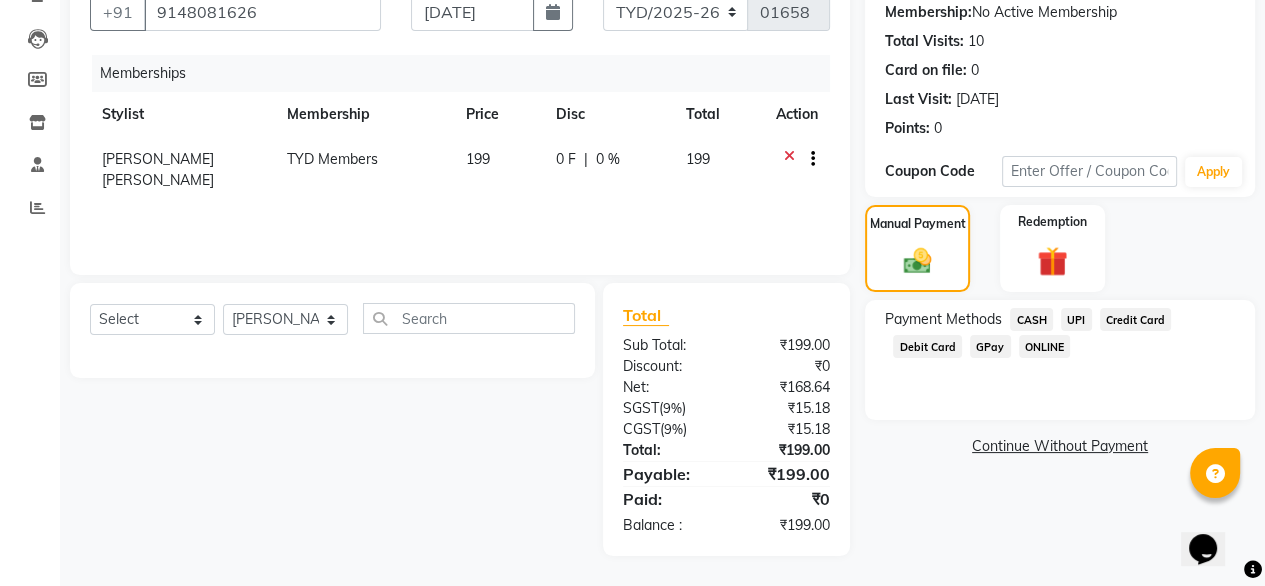 click on "UPI" 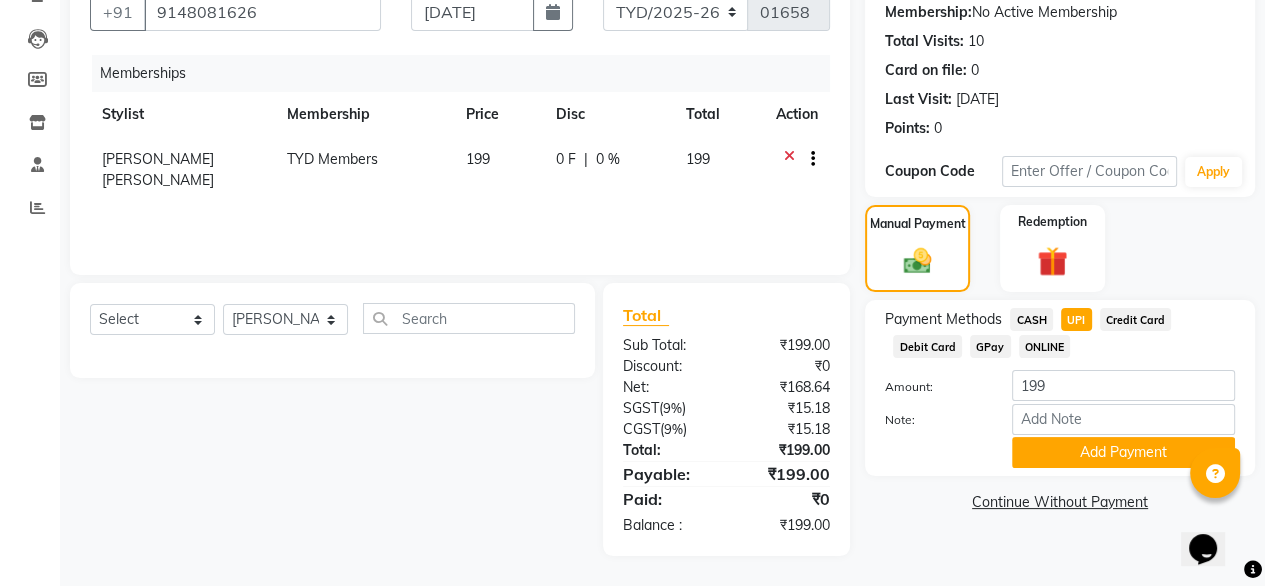scroll, scrollTop: 194, scrollLeft: 0, axis: vertical 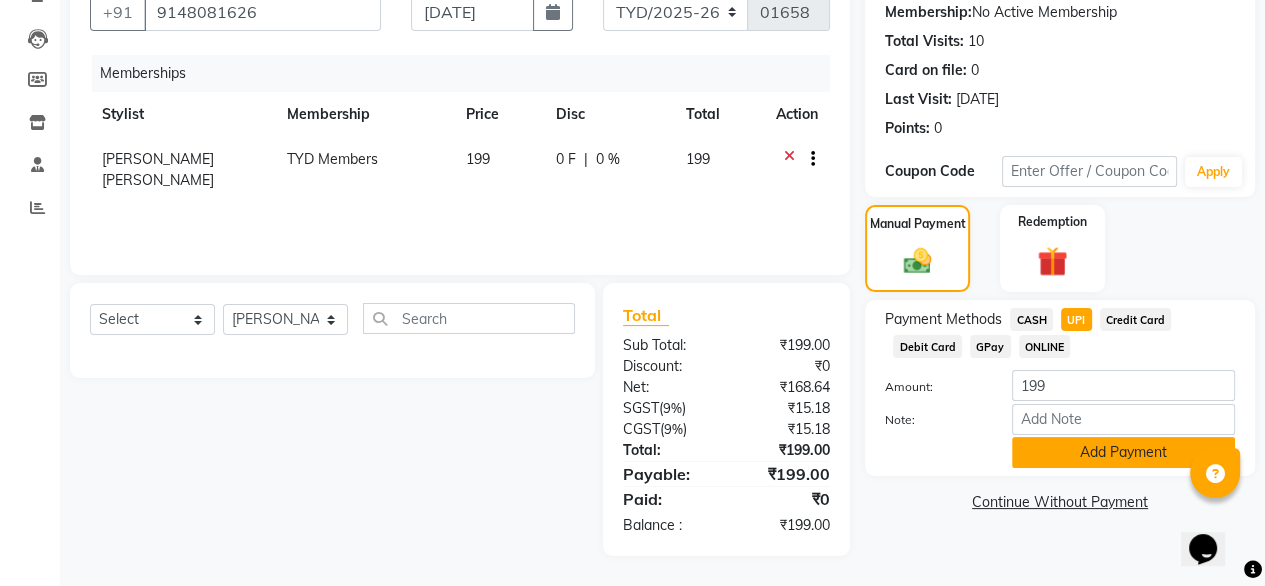 click on "Add Payment" 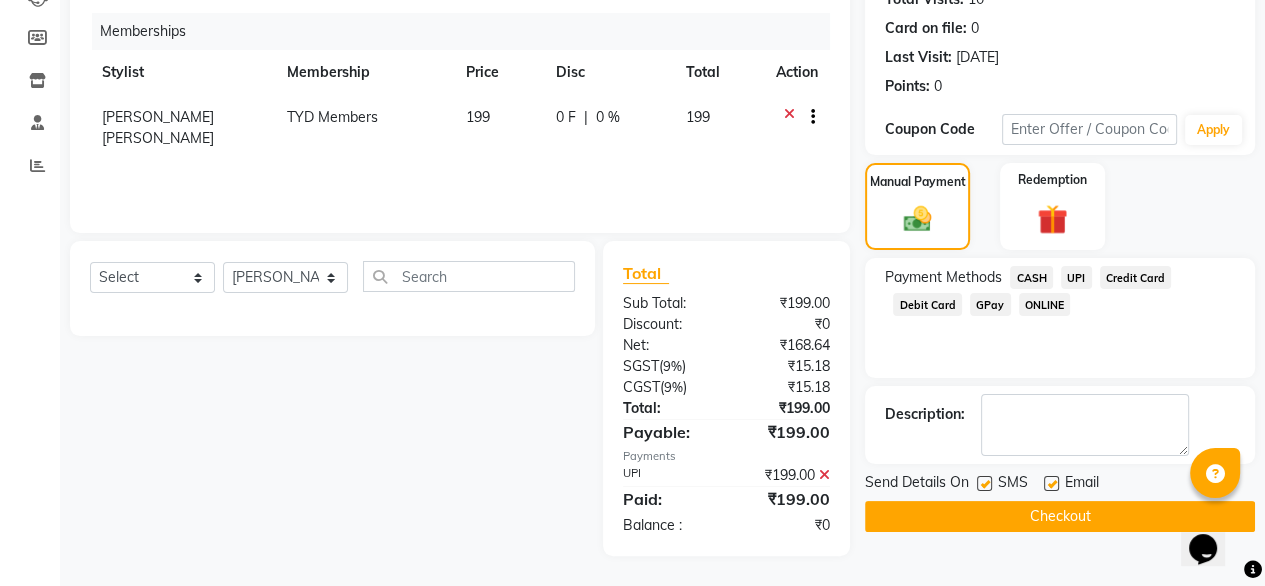 scroll, scrollTop: 235, scrollLeft: 0, axis: vertical 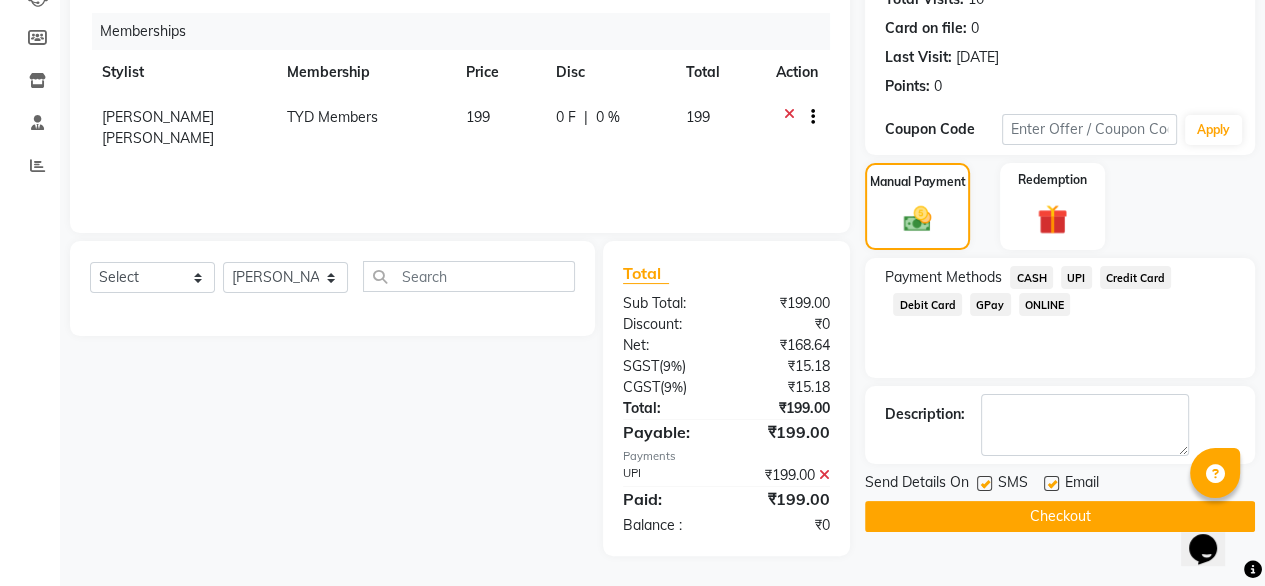 click on "Send Details On" 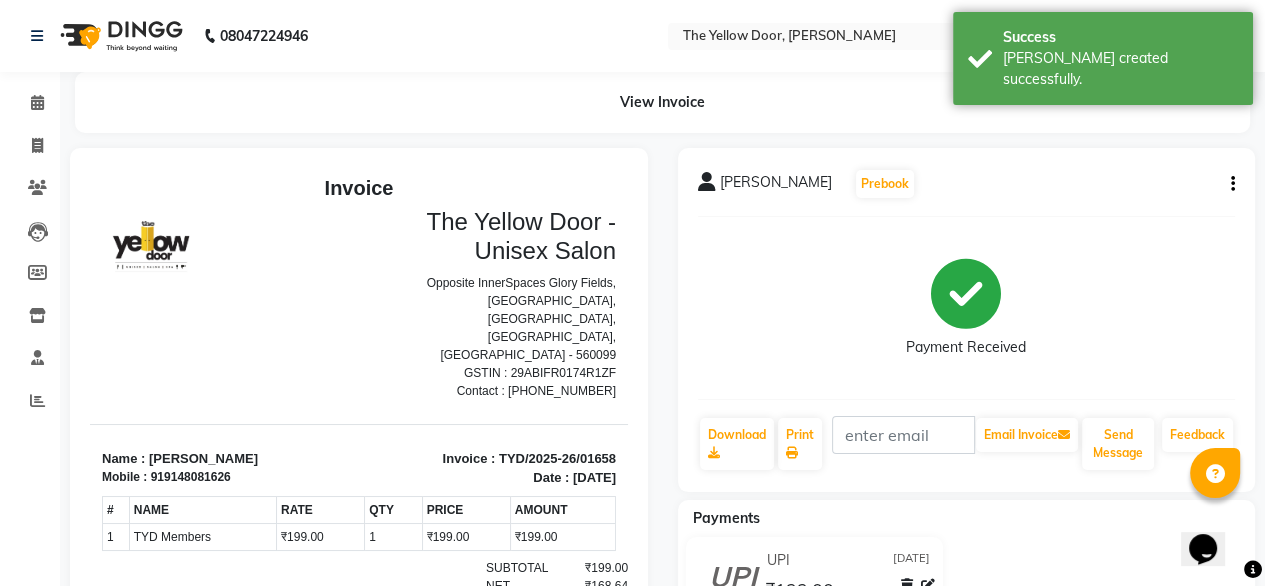 scroll, scrollTop: 0, scrollLeft: 0, axis: both 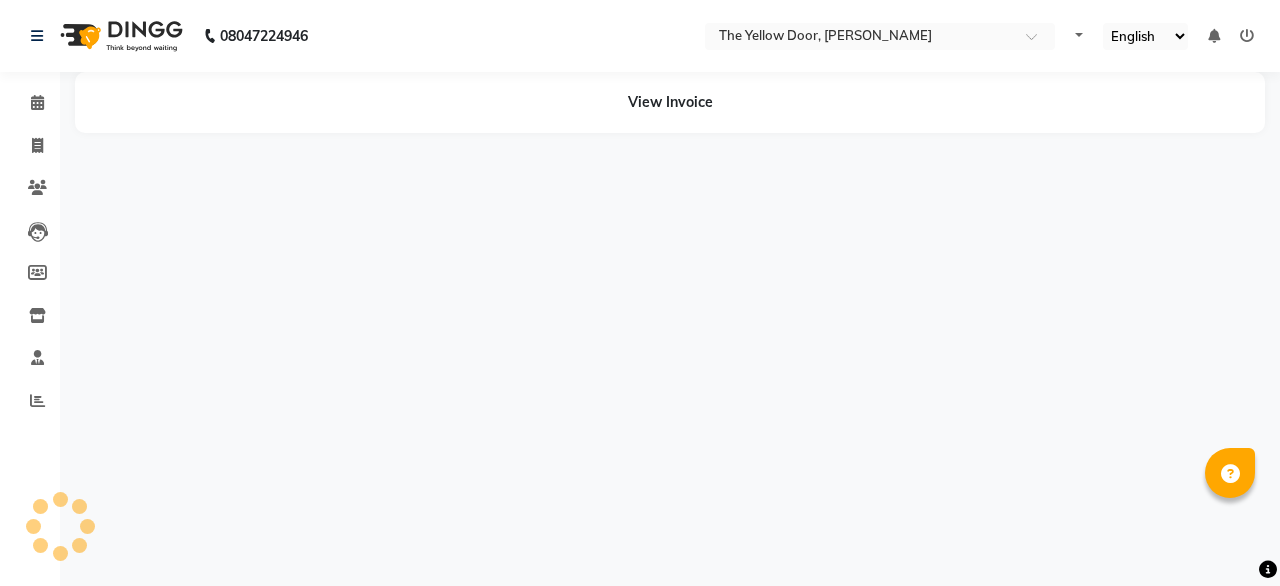 click on "08047224946 Select Location × The Yellow Door, Anekal Taluk Default Panel My Panel English ENGLISH Español العربية मराठी हिंदी ગુજરાતી தமிழ் 中文 Notifications nothing to show ☀ The Yellow Door, Anekal Taluk  Calendar  Invoice  Clients  Leads   Members  Inventory  Staff  Reports Completed InProgress Upcoming Dropped Tentative Check-In Confirm Bookings Segments Page Builder  View Invoice" at bounding box center (640, 293) 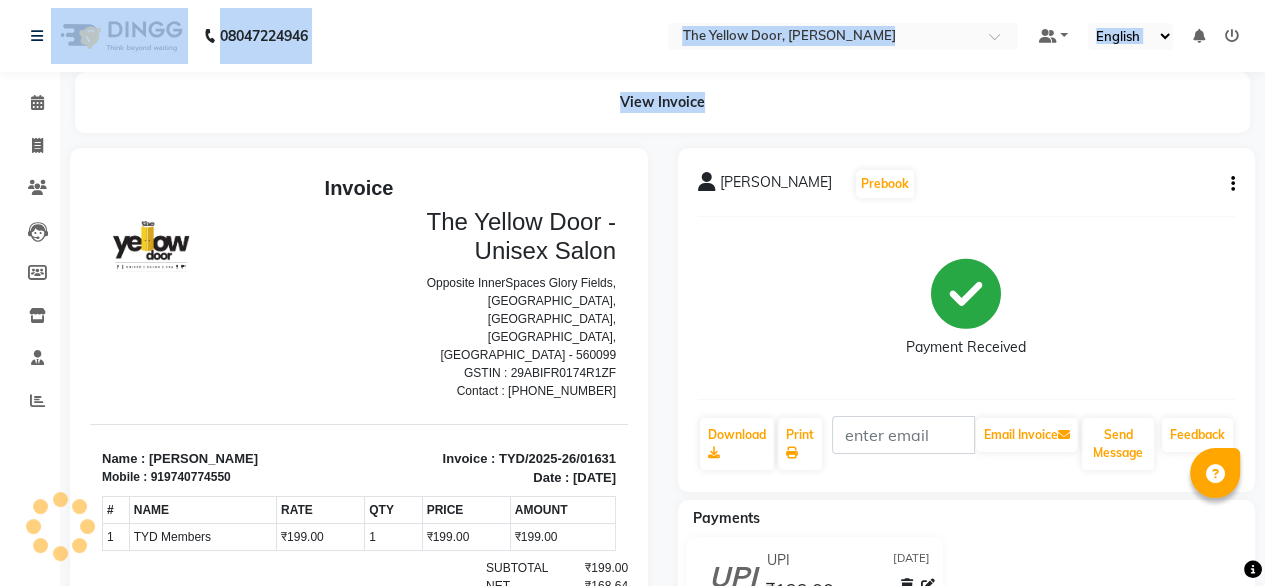 scroll, scrollTop: 0, scrollLeft: 0, axis: both 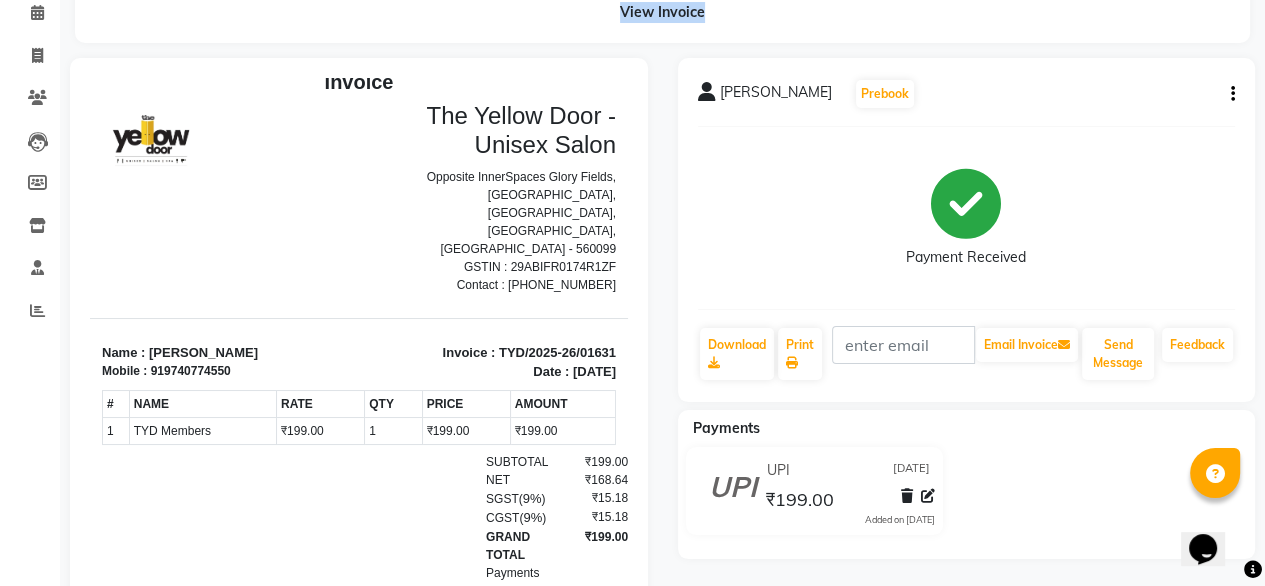 click 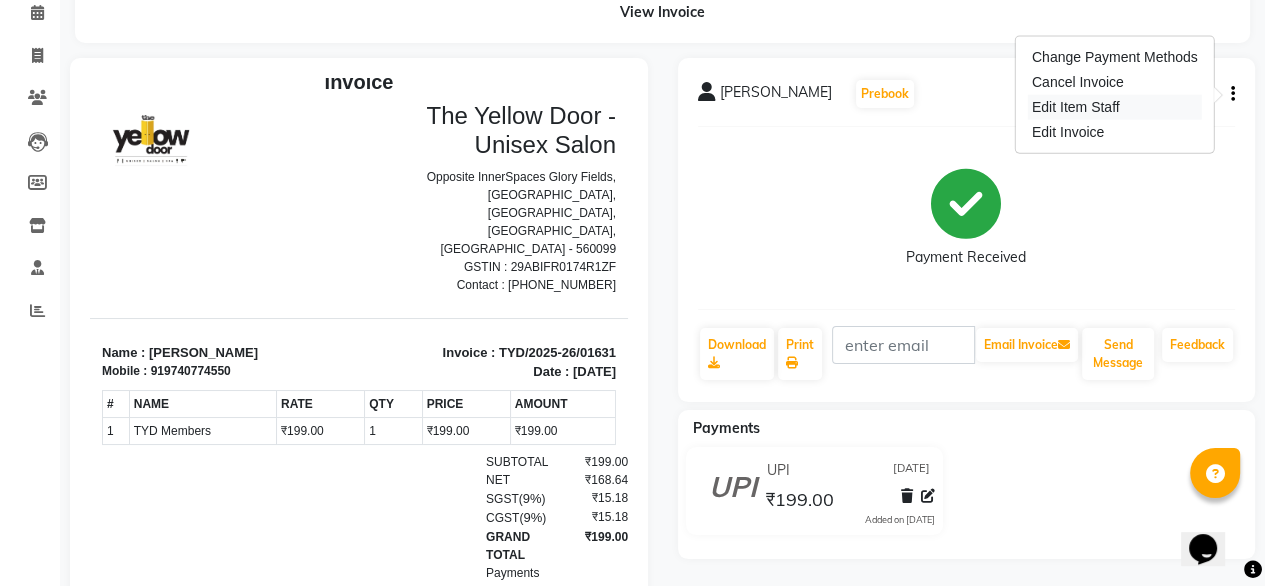 click on "Edit Item Staff" at bounding box center [1115, 107] 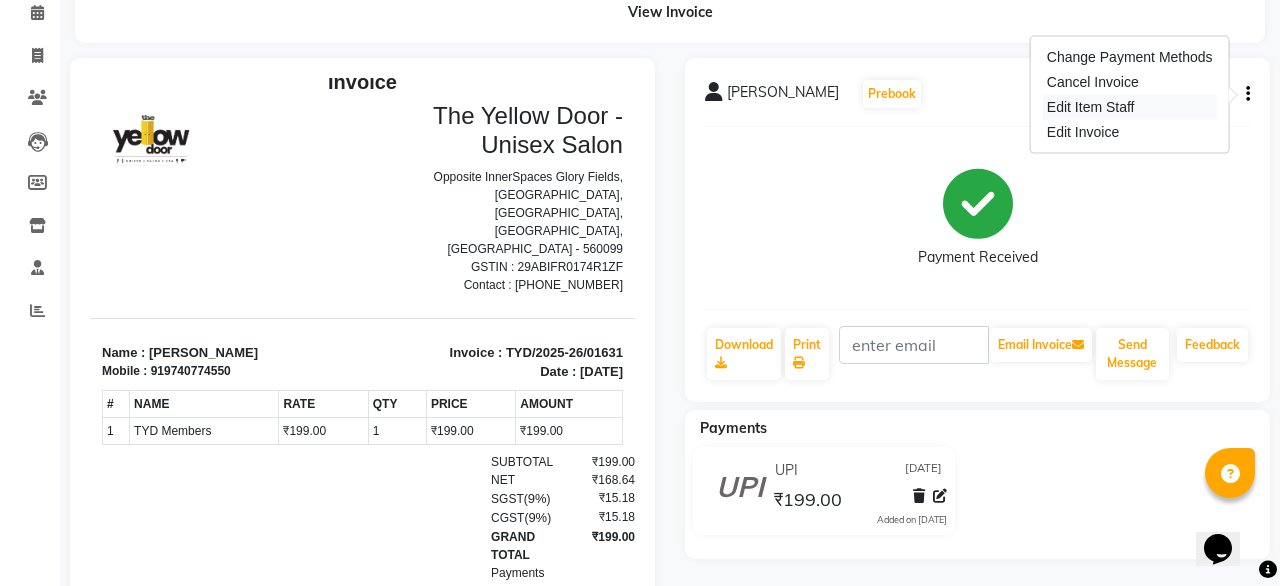 select on "71545" 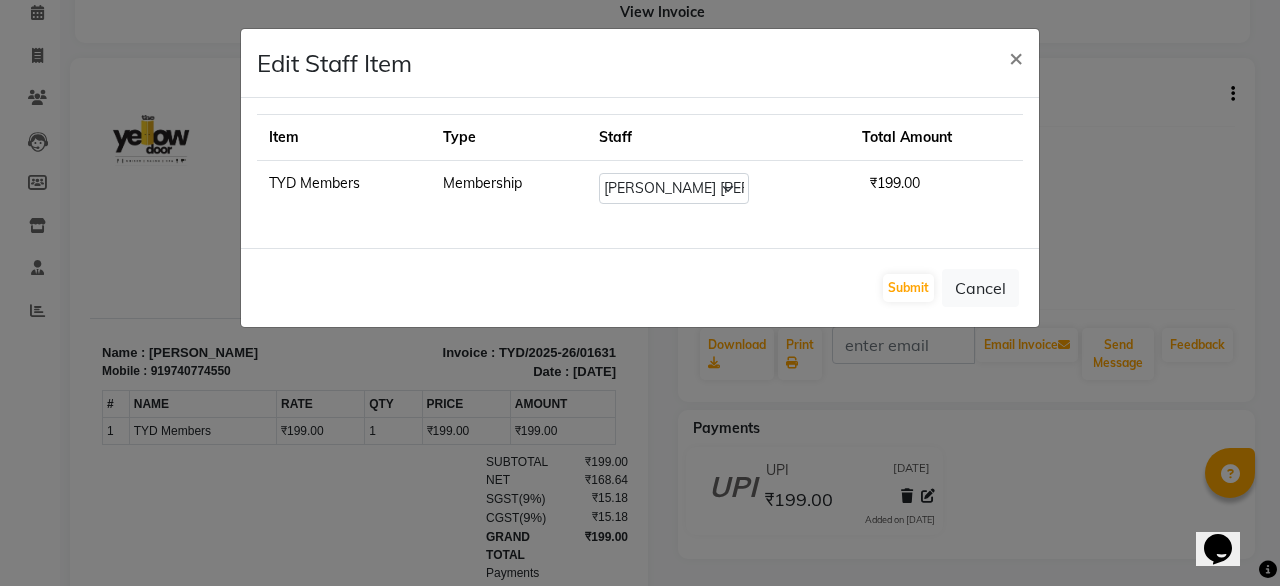 click on "Edit Staff Item  × Item Type Staff Total Amount TYD Members Membership Select  Amit Roy   Bina   Deena Jena   Housekeeping   Kaku   Manager   Sajiya Shefi   Shanoor   Shri  ₹199.00  Submit   Cancel" 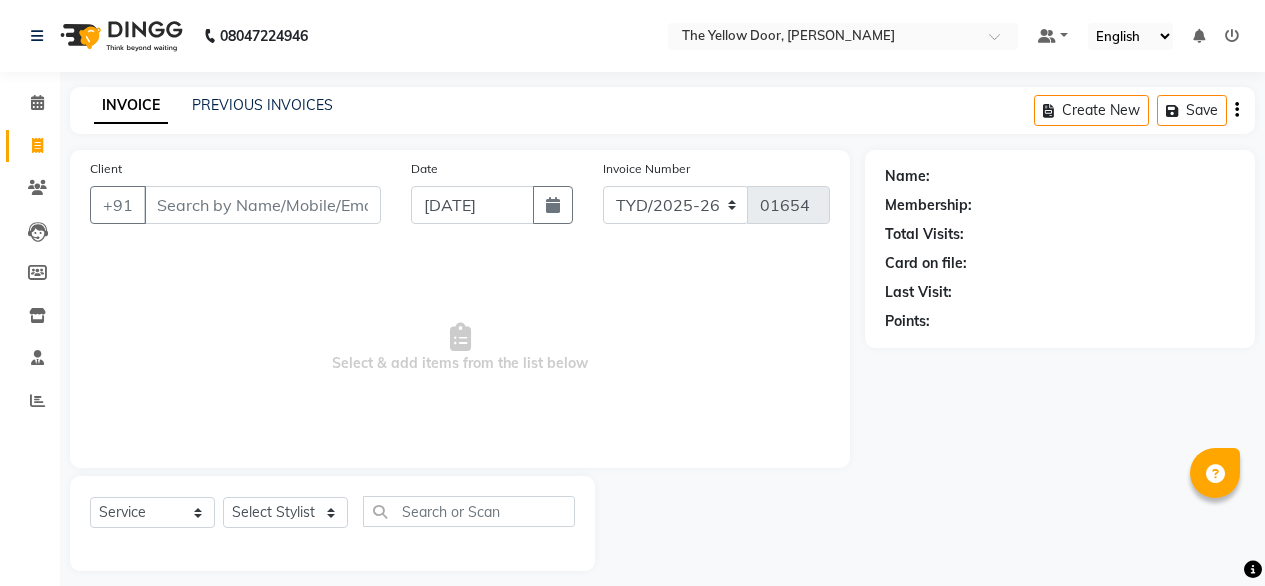 select on "service" 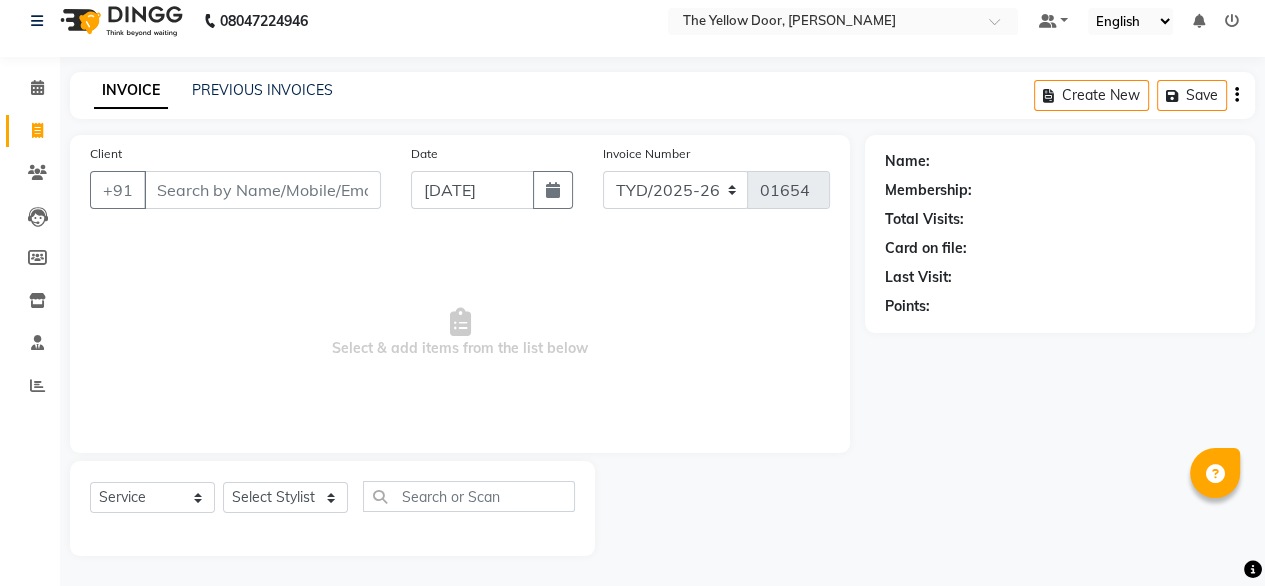 scroll, scrollTop: 0, scrollLeft: 0, axis: both 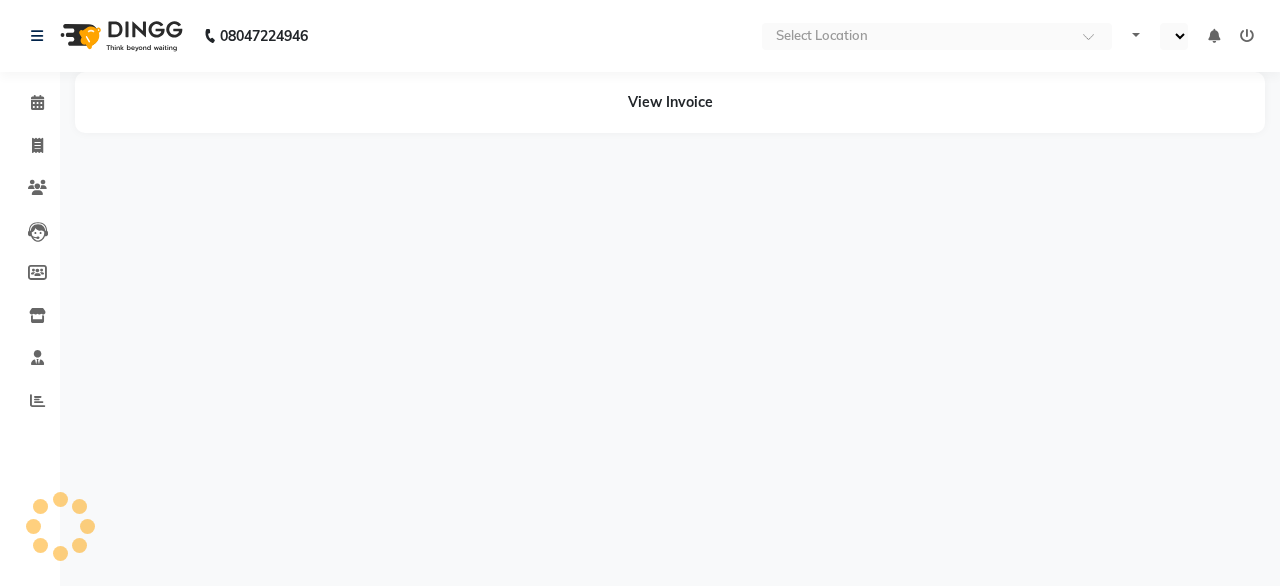 select on "en" 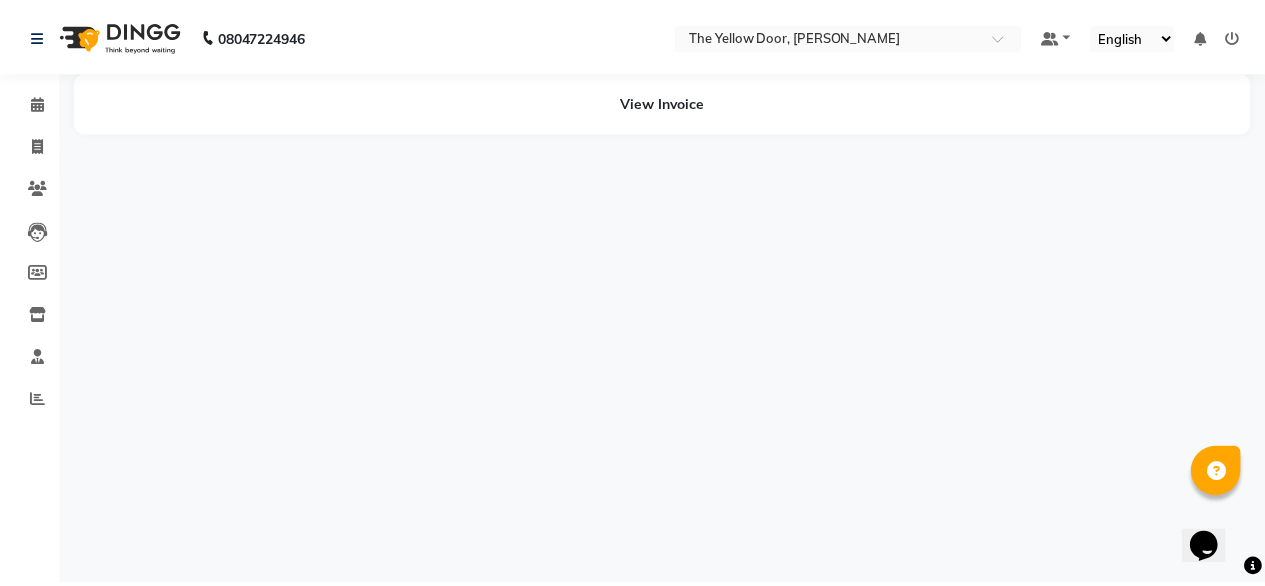 scroll, scrollTop: 0, scrollLeft: 0, axis: both 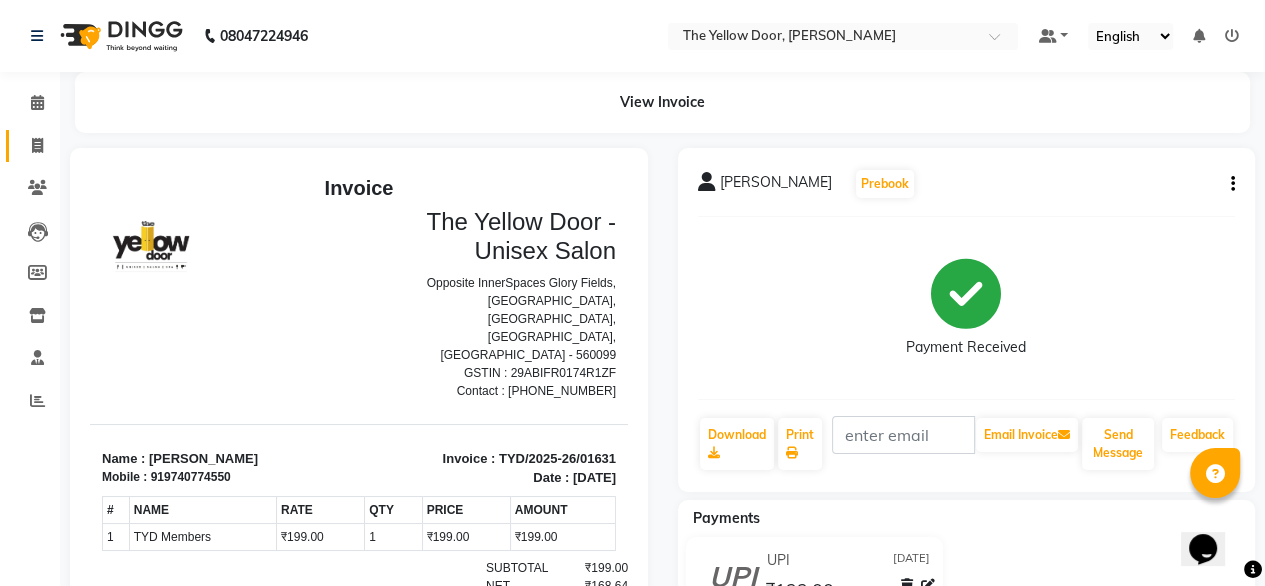 click on "Invoice" 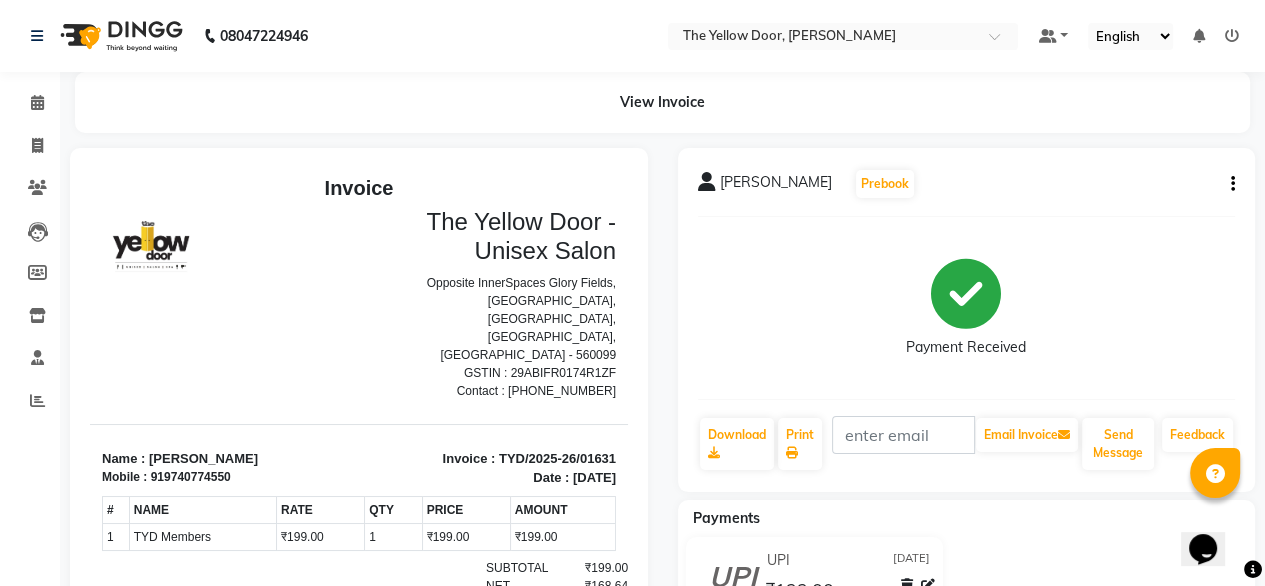 select on "service" 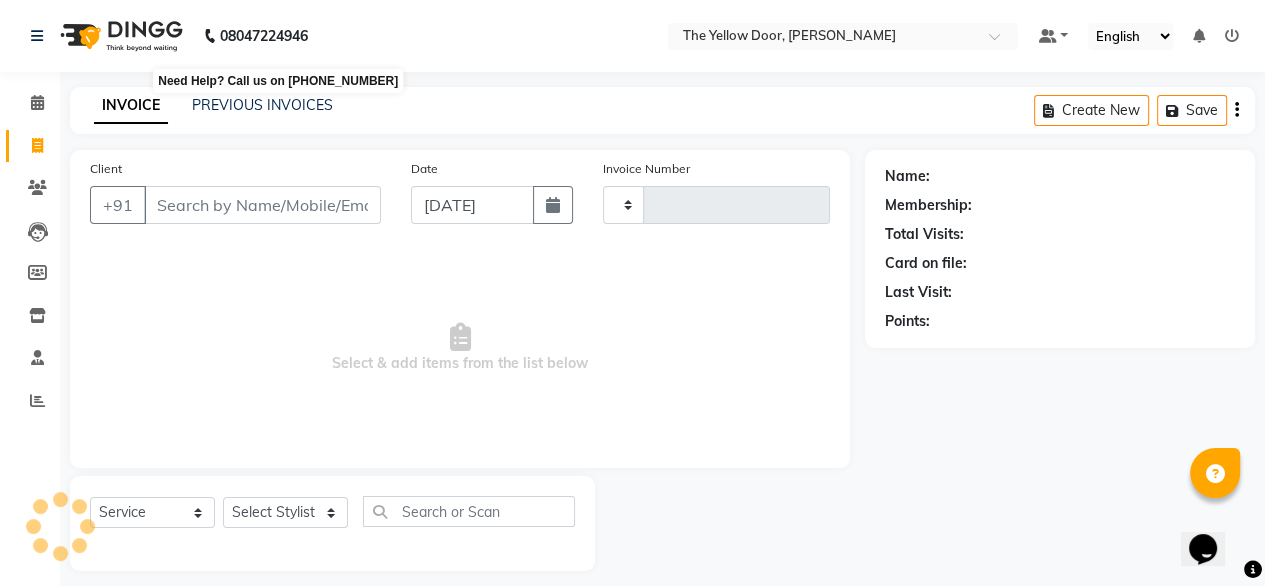 scroll, scrollTop: 16, scrollLeft: 0, axis: vertical 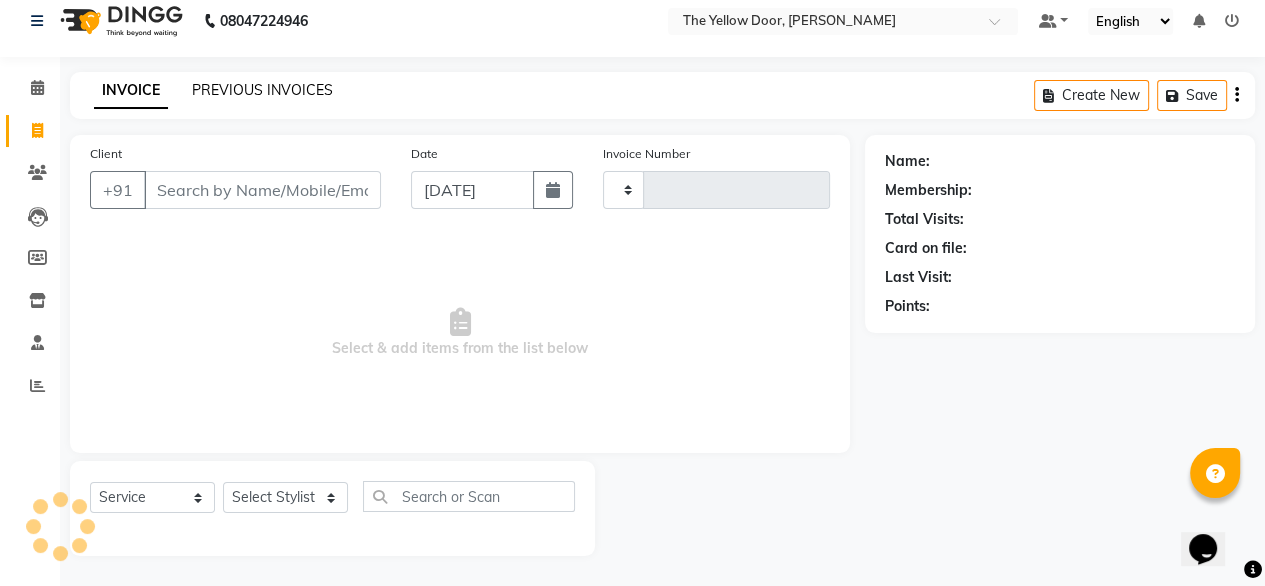 type on "01661" 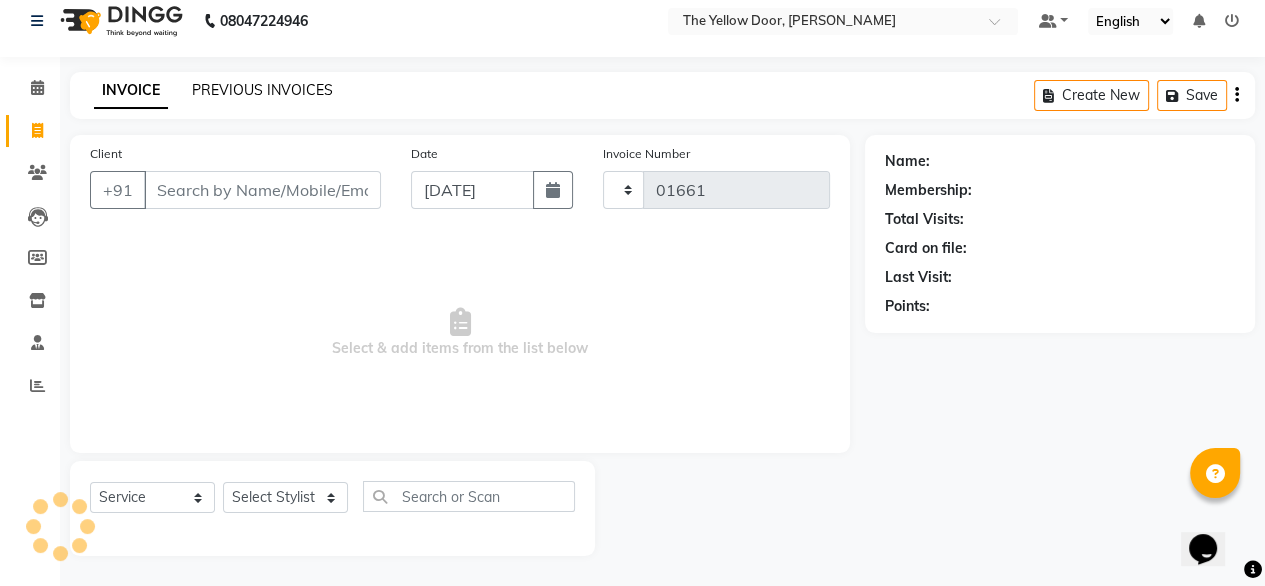 select on "5650" 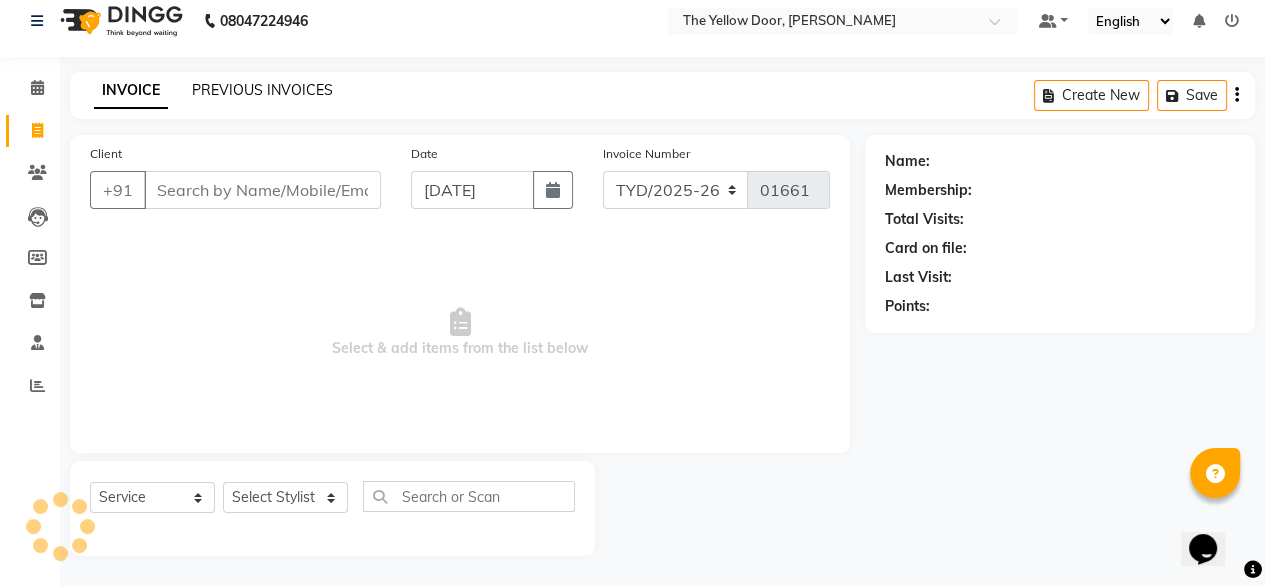 click on "PREVIOUS INVOICES" 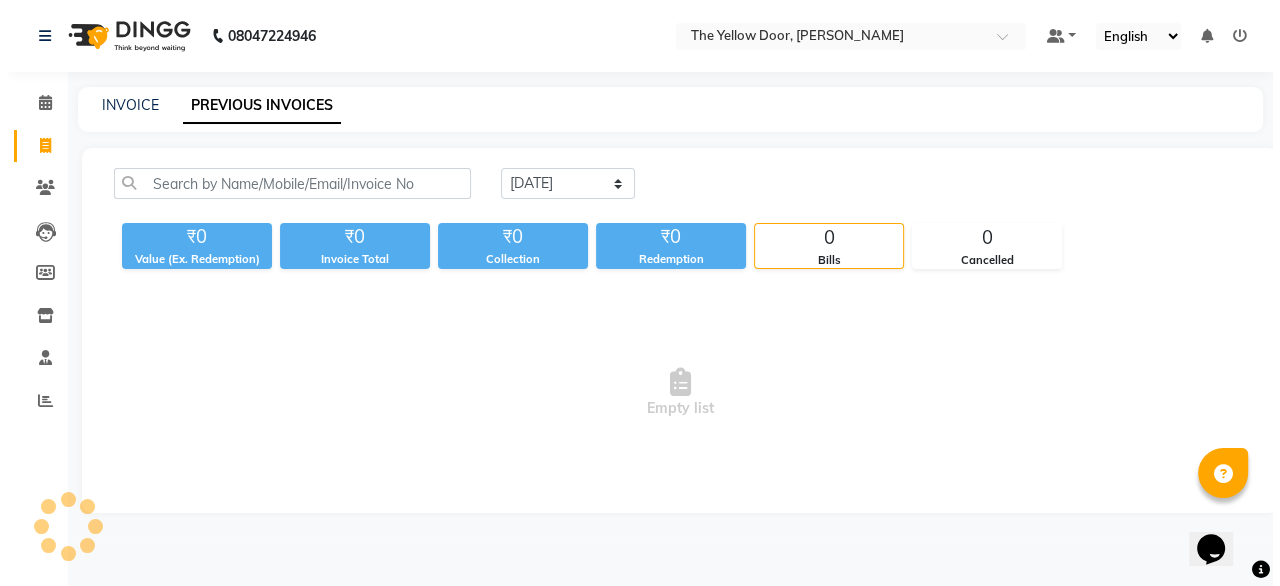 scroll, scrollTop: 0, scrollLeft: 0, axis: both 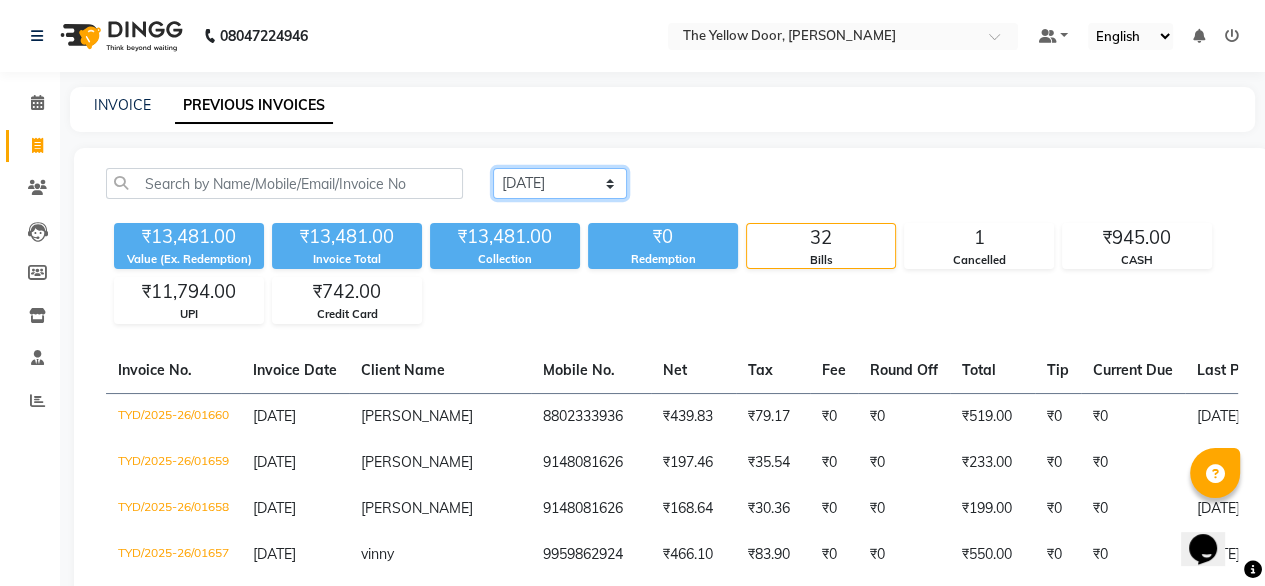 click on "[DATE] [DATE] Custom Range" 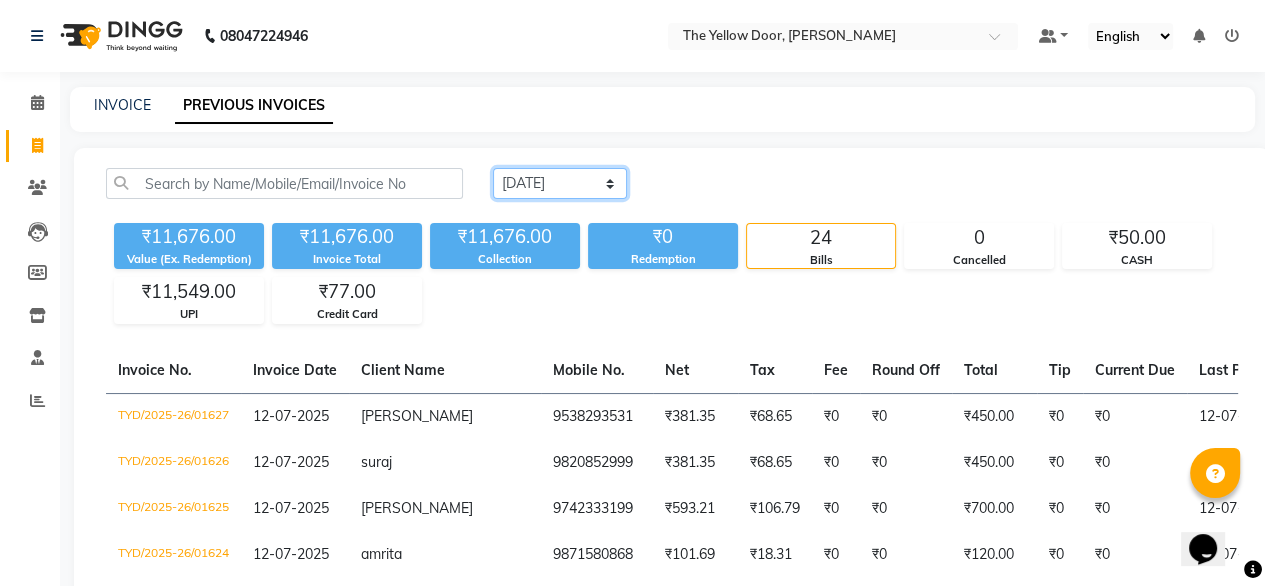 click on "[DATE] [DATE] Custom Range" 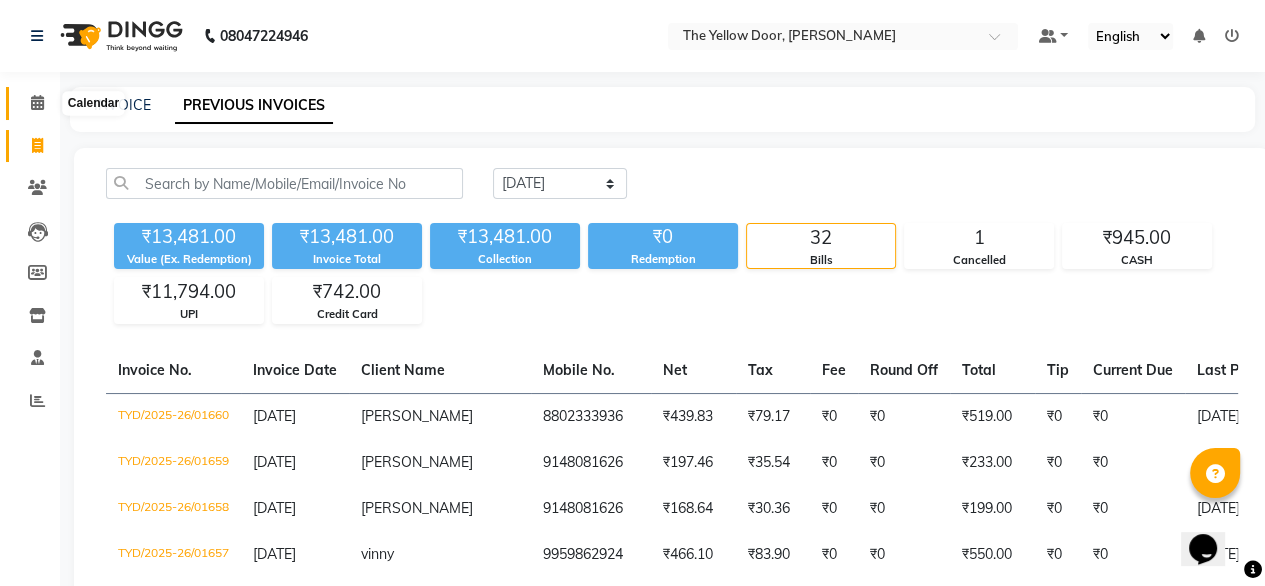 click 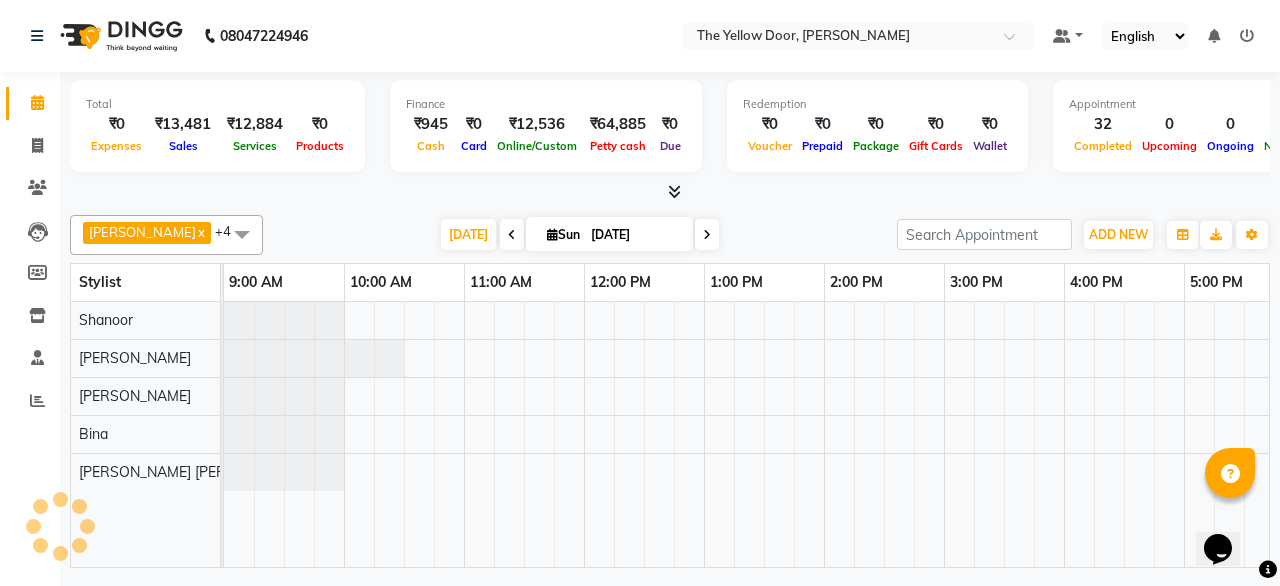 scroll, scrollTop: 0, scrollLeft: 0, axis: both 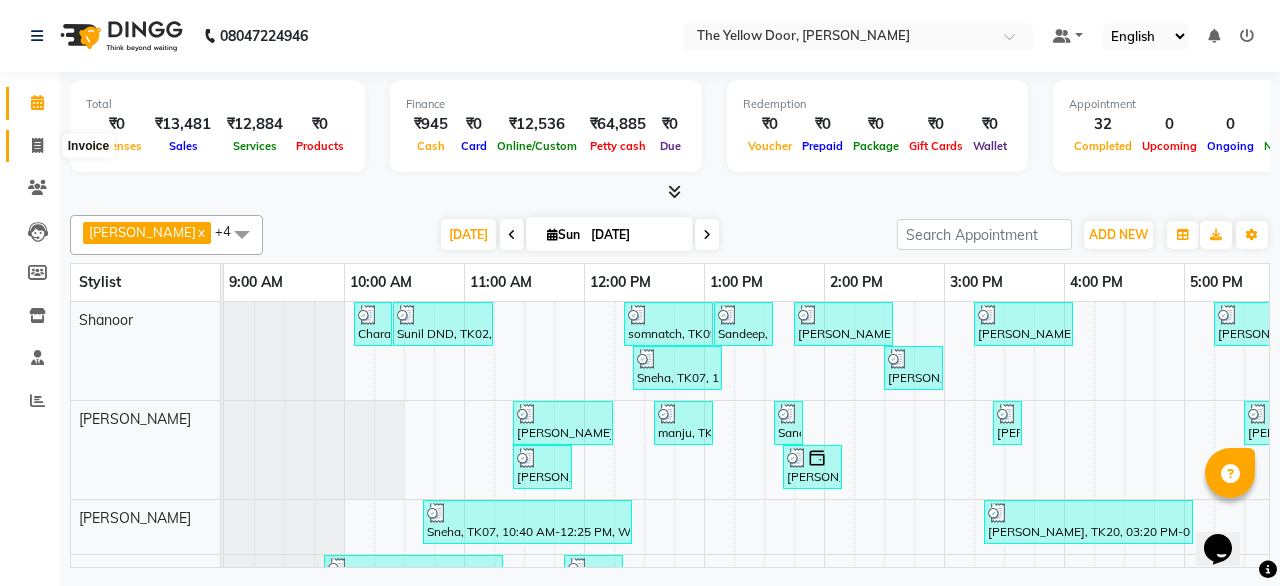 click 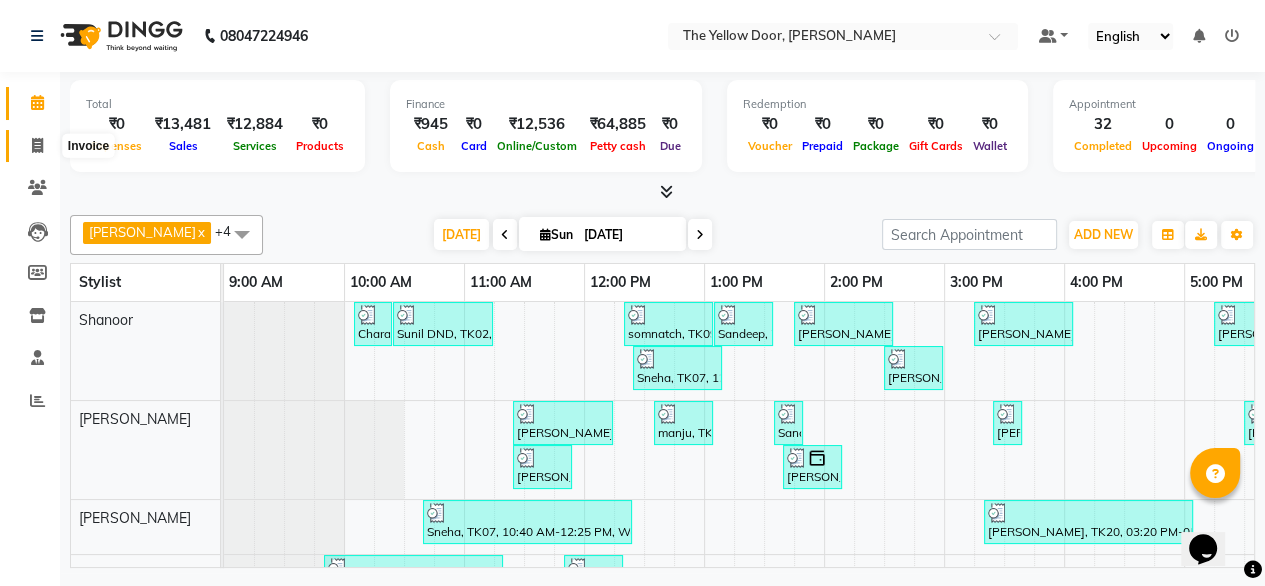 select on "service" 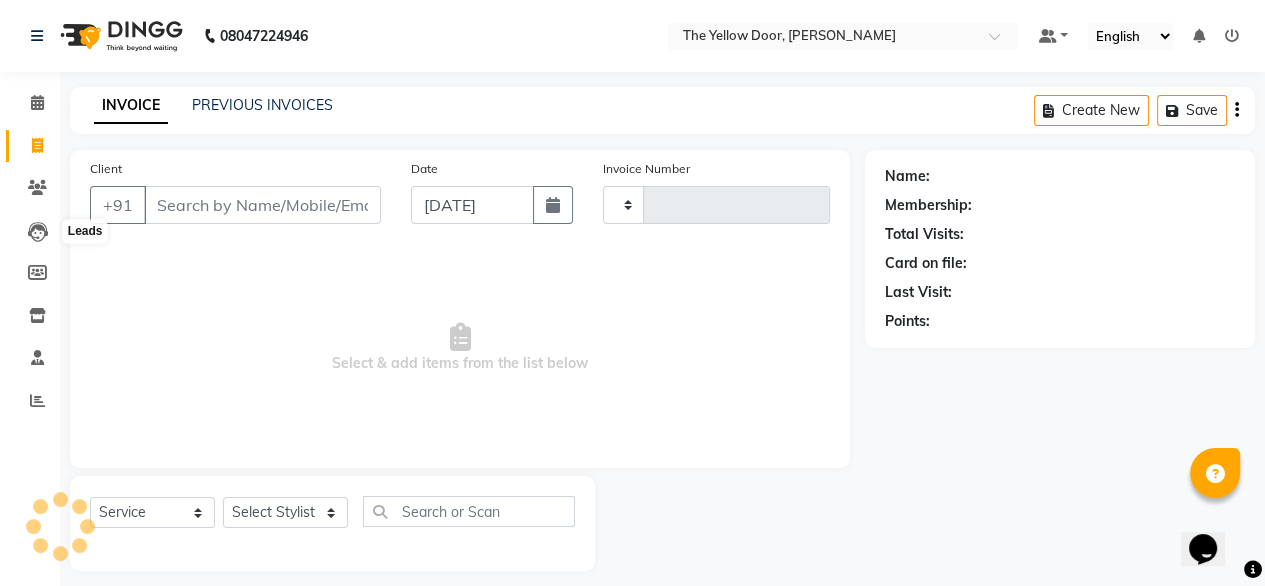 type on "01661" 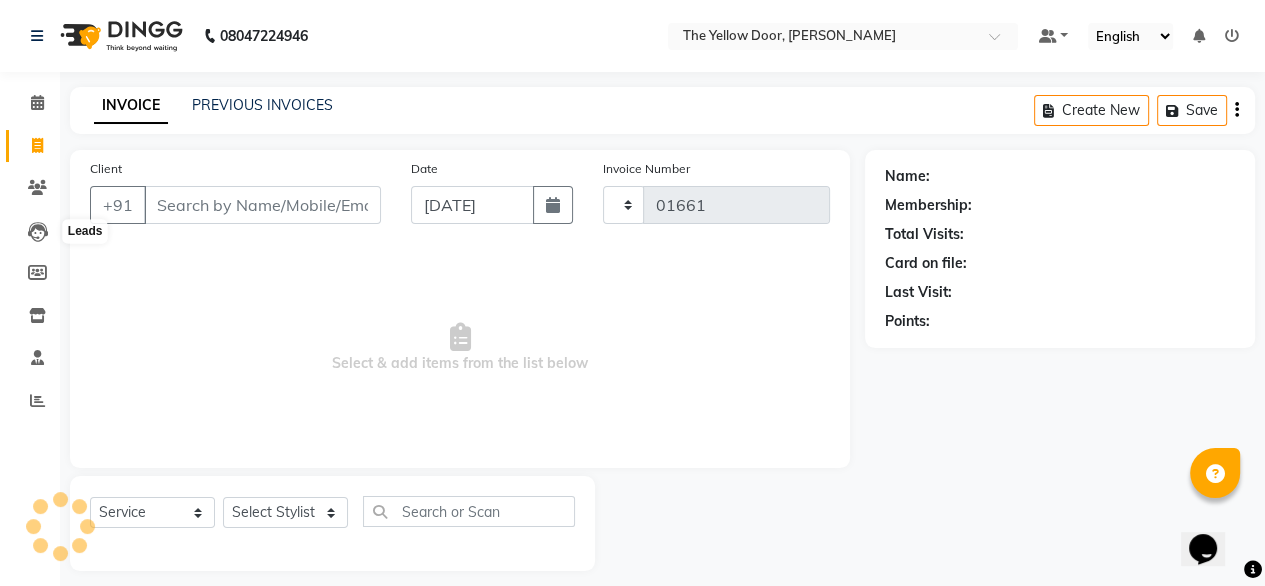 select on "5650" 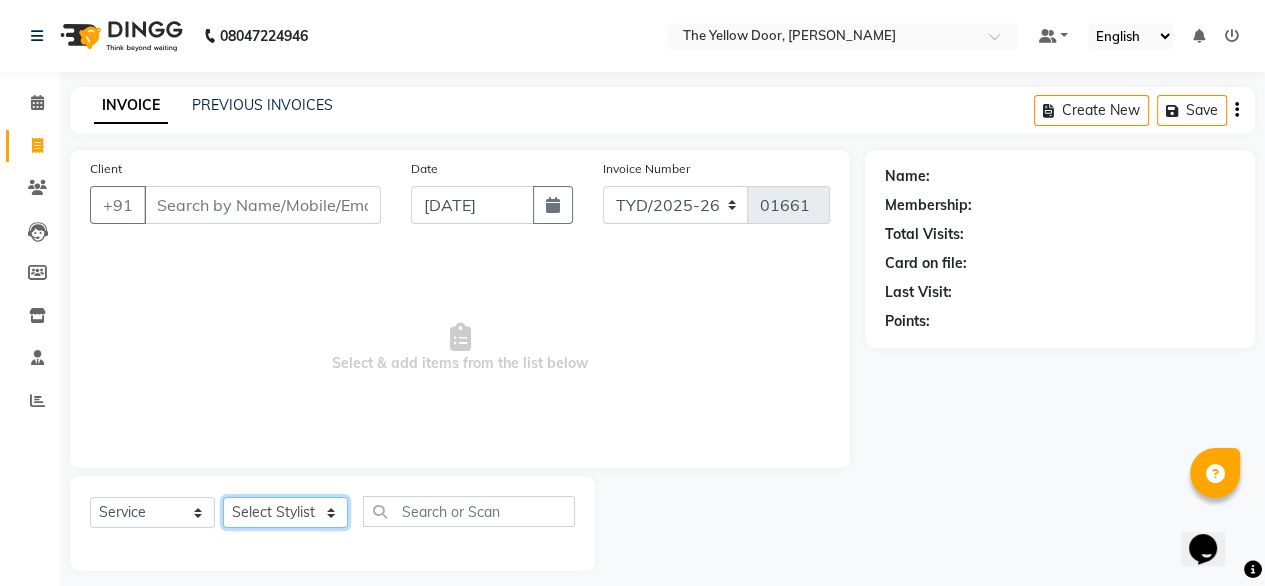 click on "Select Stylist [PERSON_NAME] [PERSON_NAME] [PERSON_NAME] Housekeeping Kaku Manager [PERSON_NAME]" 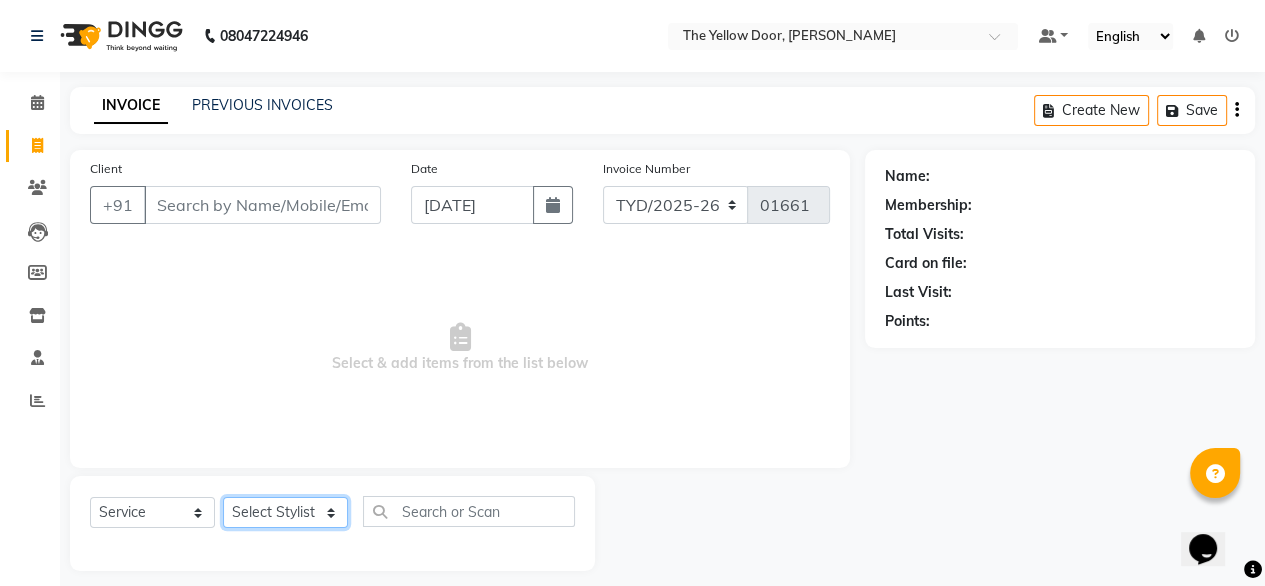 select on "41281" 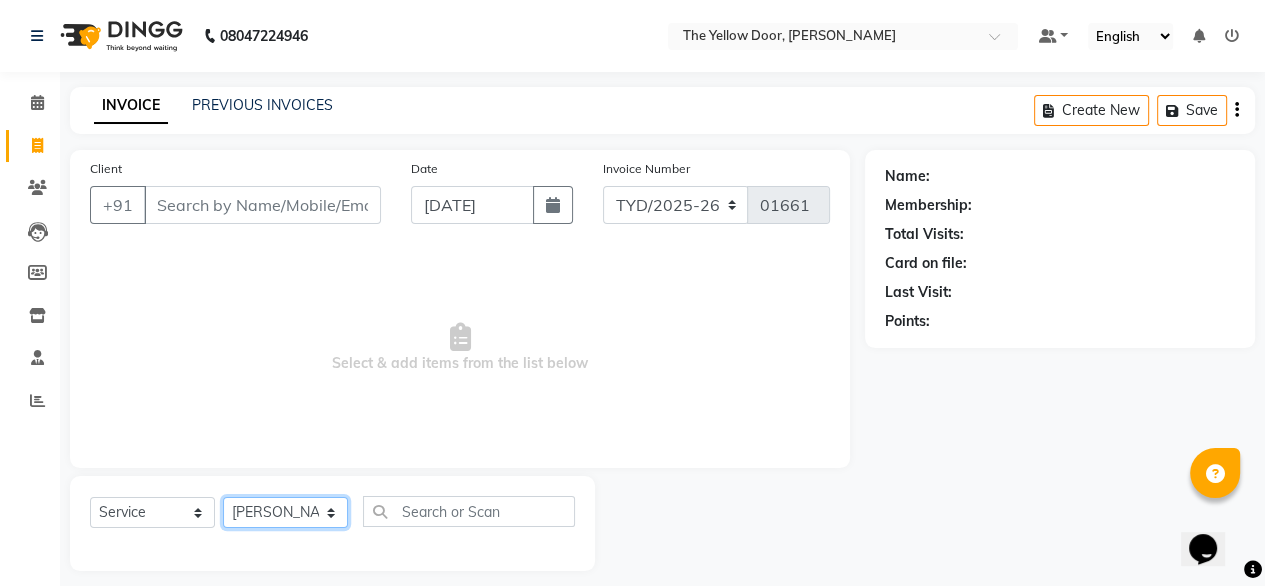 click on "Select Stylist [PERSON_NAME] [PERSON_NAME] [PERSON_NAME] Housekeeping Kaku Manager [PERSON_NAME]" 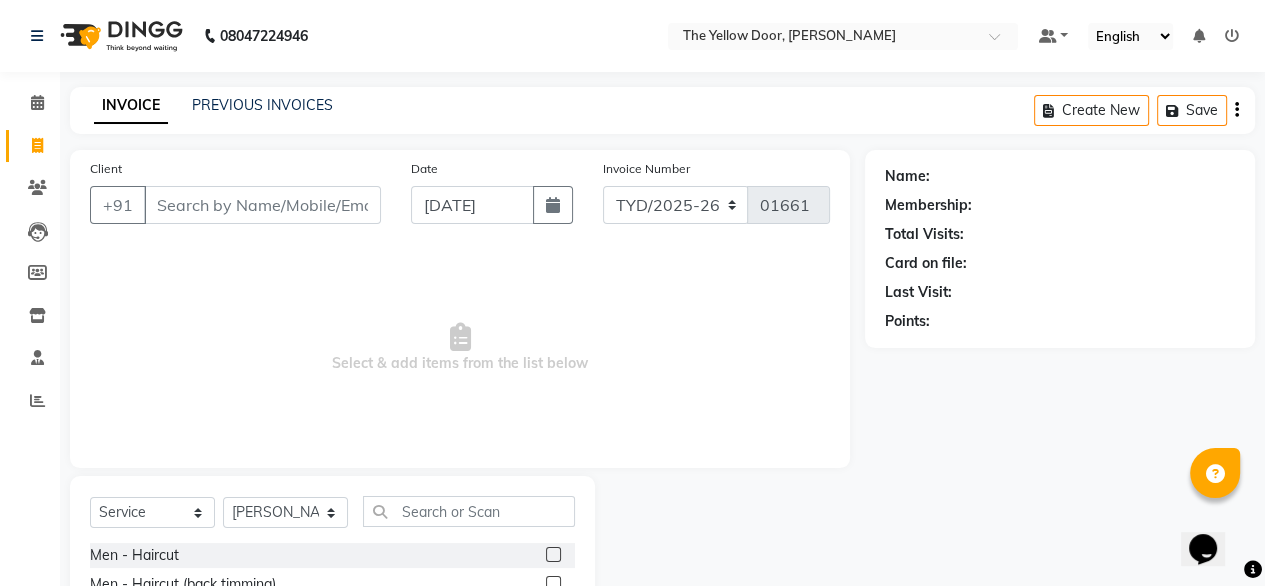 click 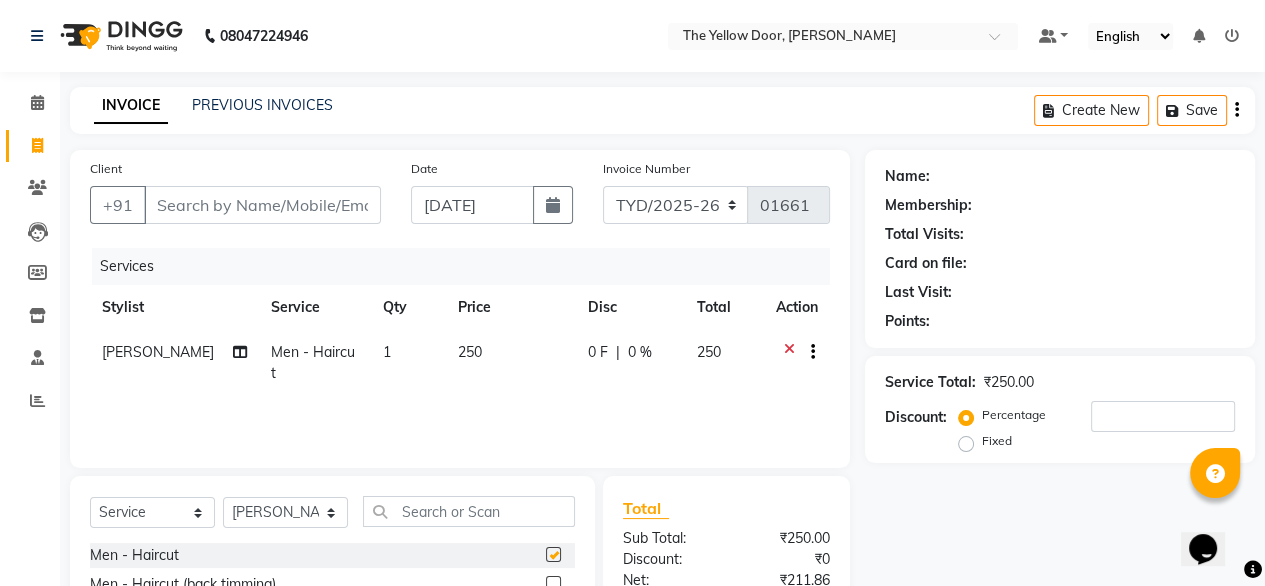 checkbox on "false" 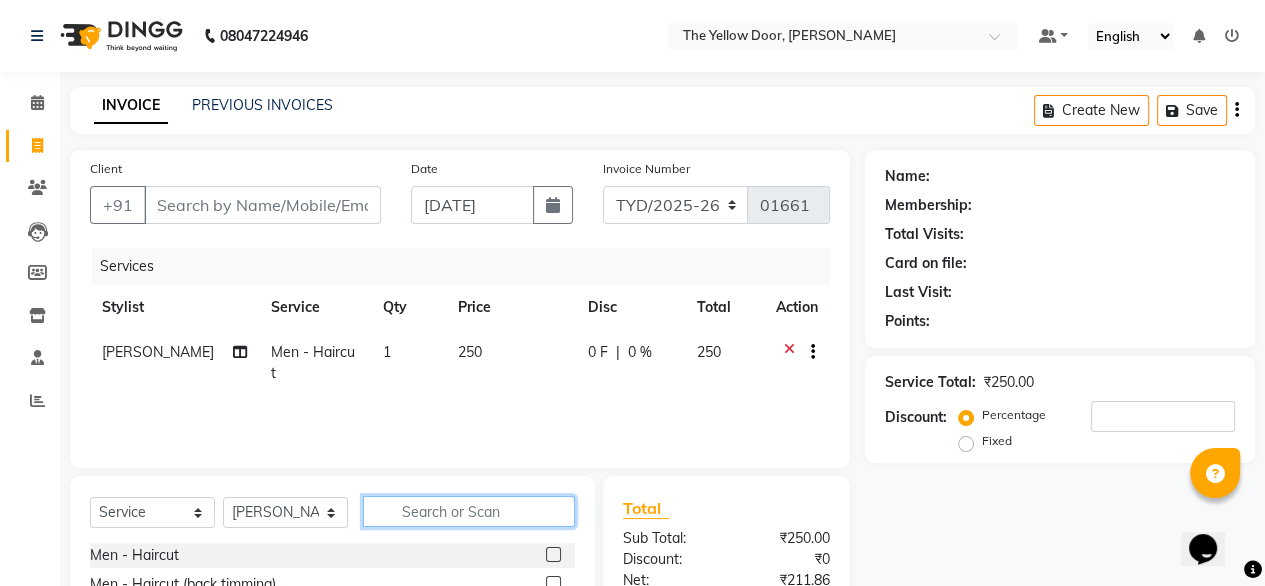 click 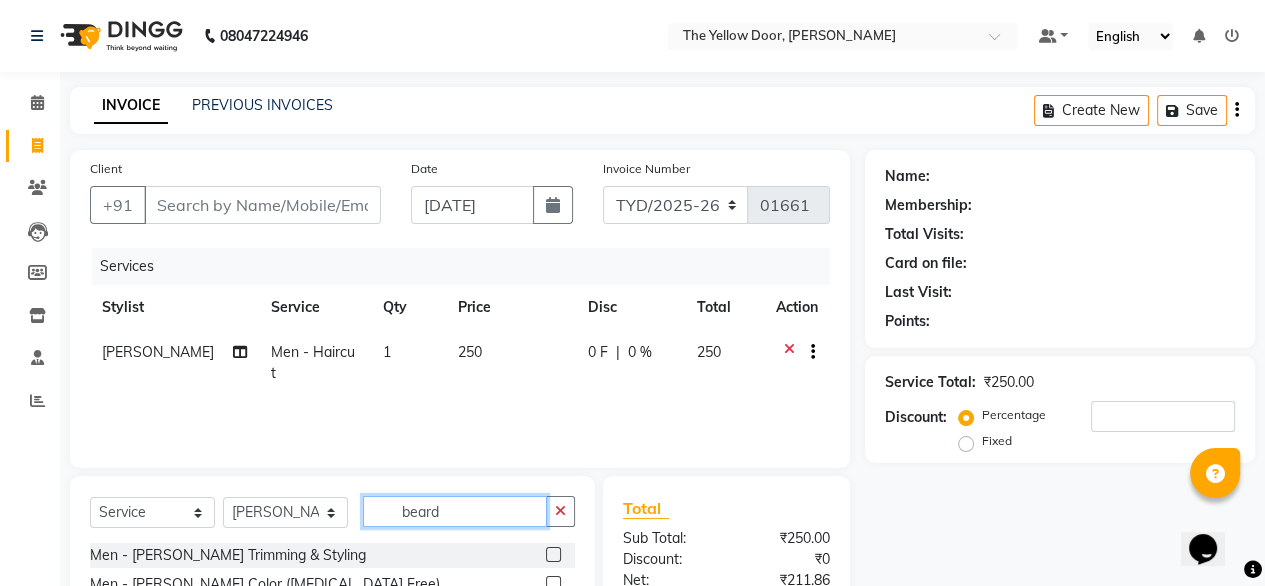 type on "beard" 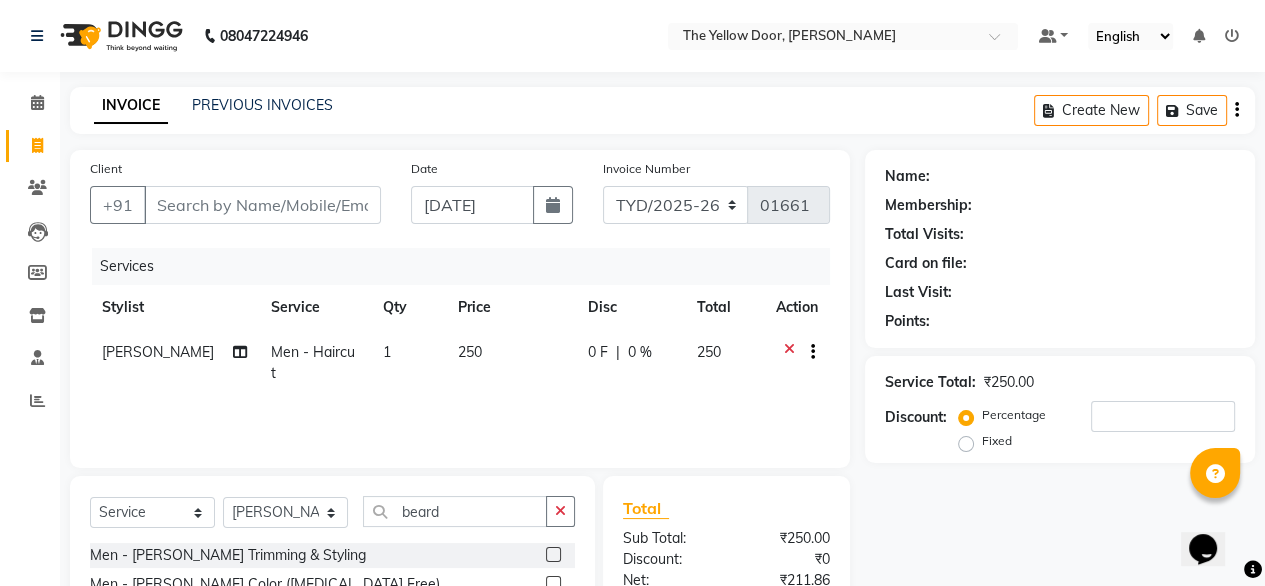 click 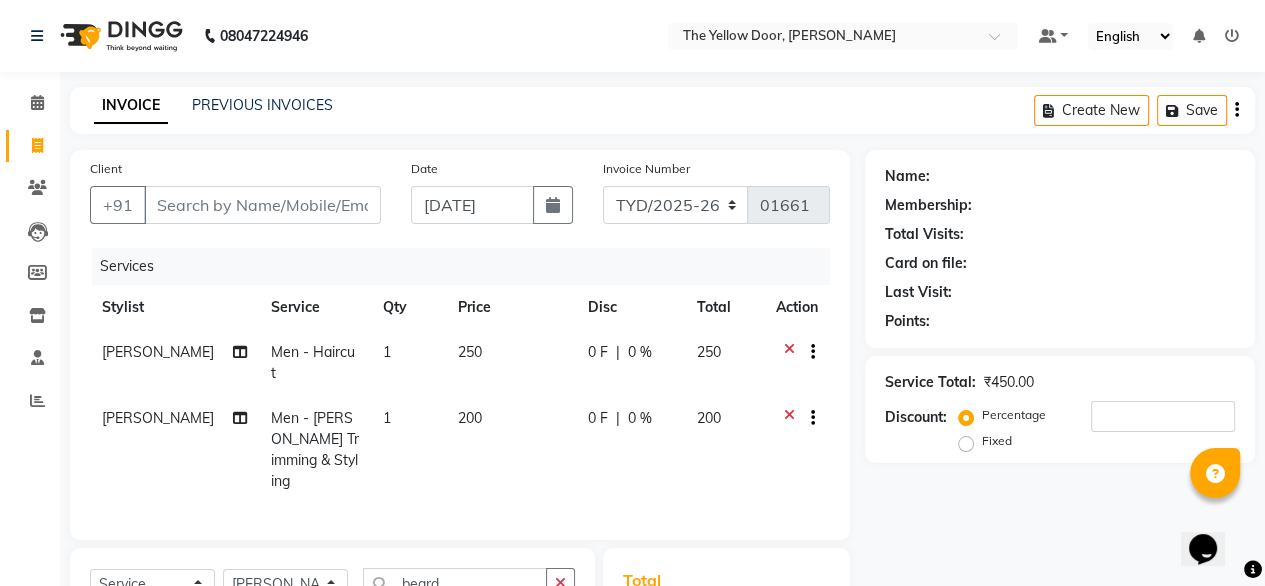checkbox on "false" 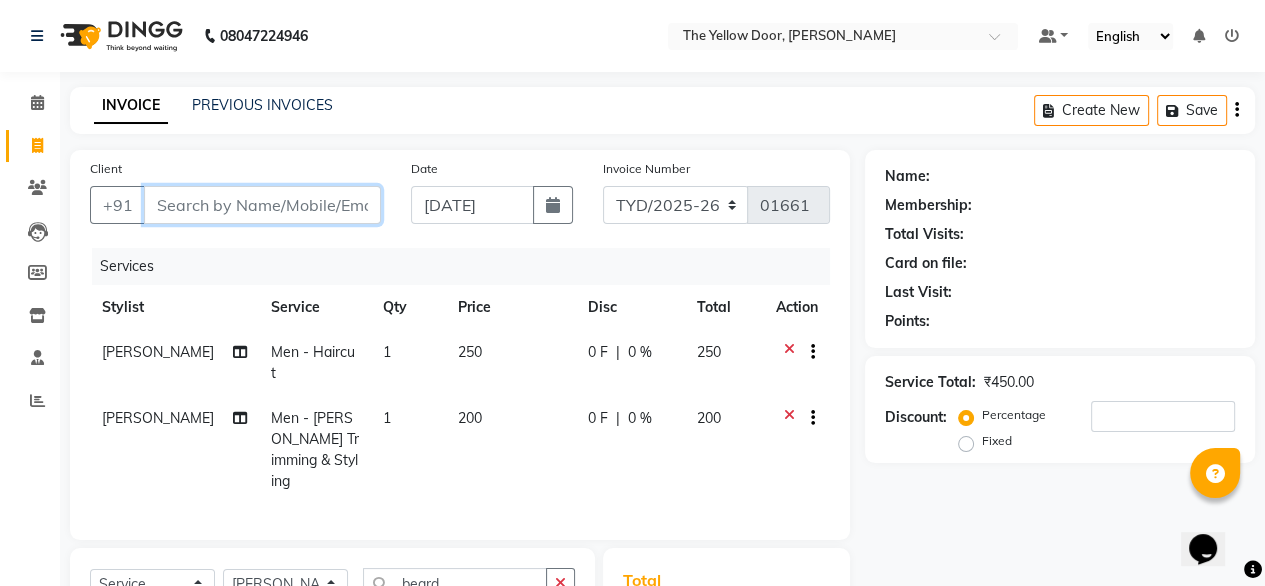 click on "Client" at bounding box center [262, 205] 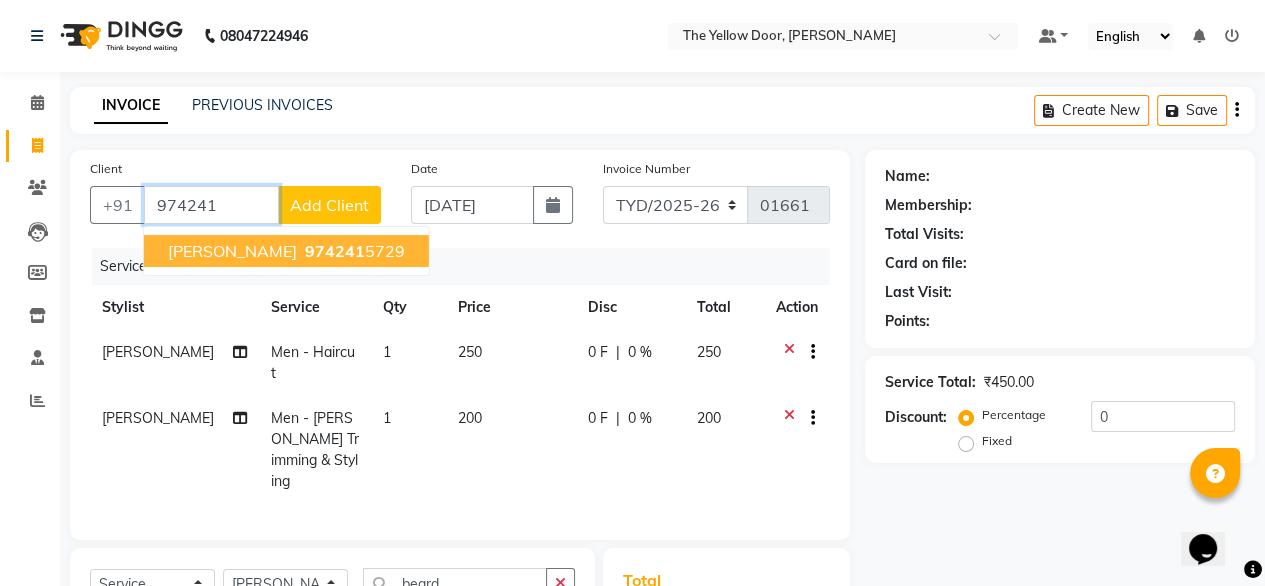 click on "974241 5729" at bounding box center [353, 251] 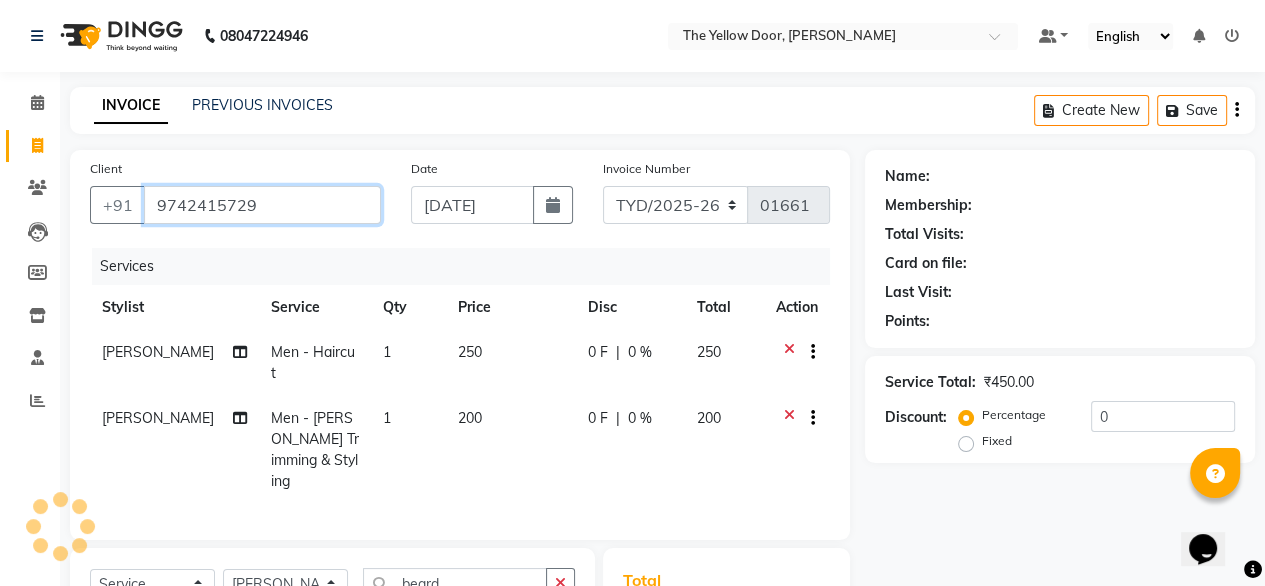 type on "9742415729" 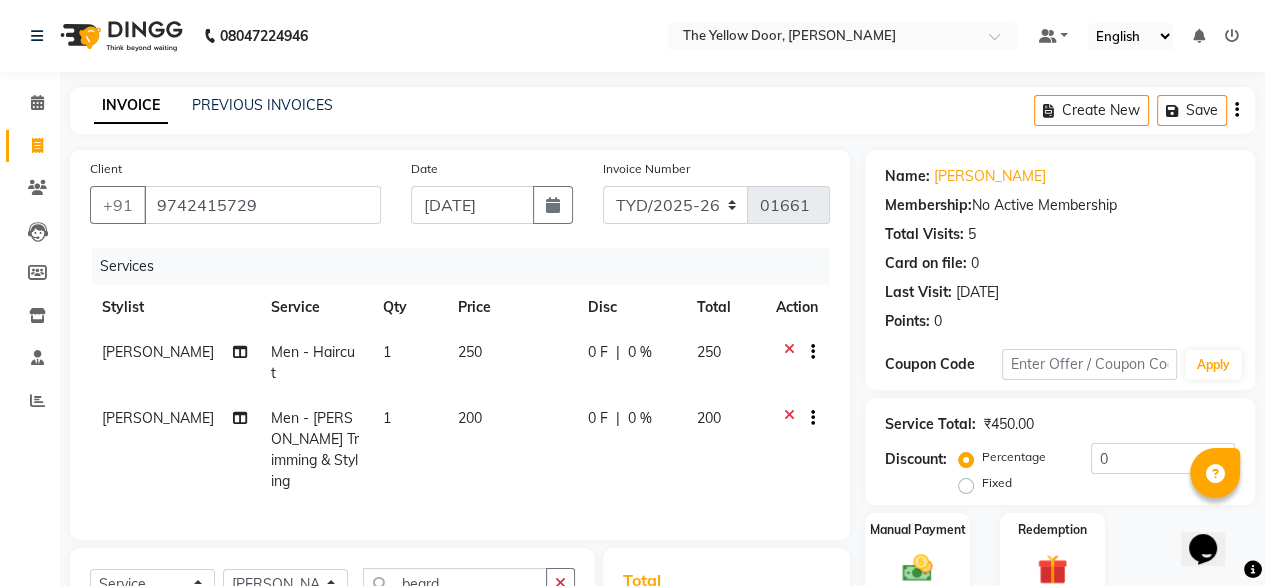 scroll, scrollTop: 264, scrollLeft: 0, axis: vertical 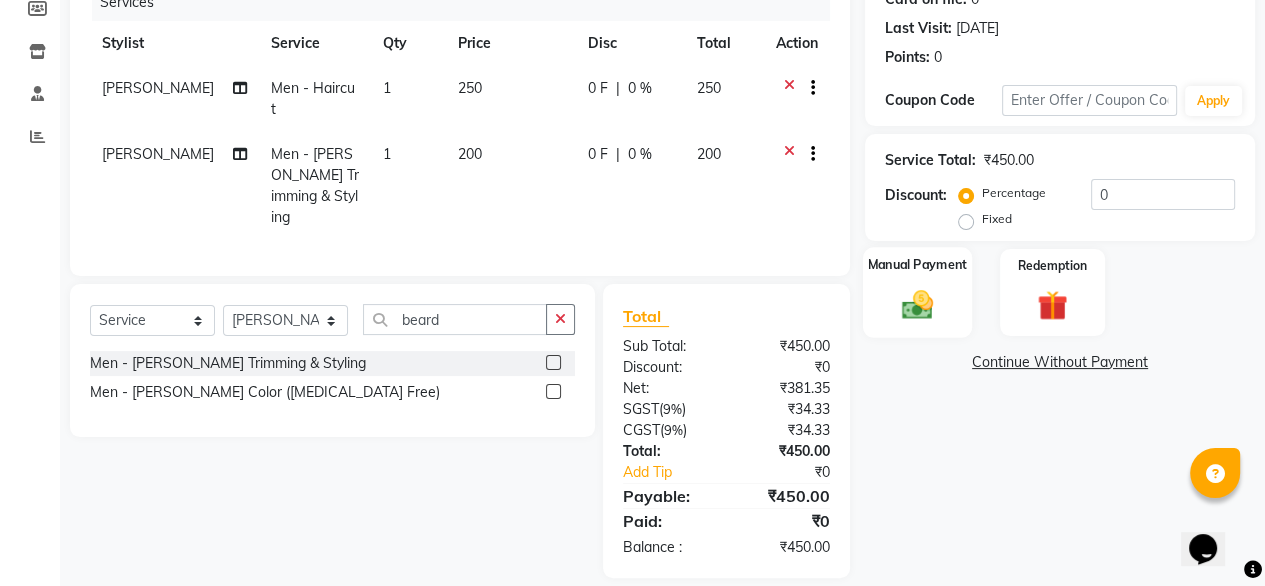 click 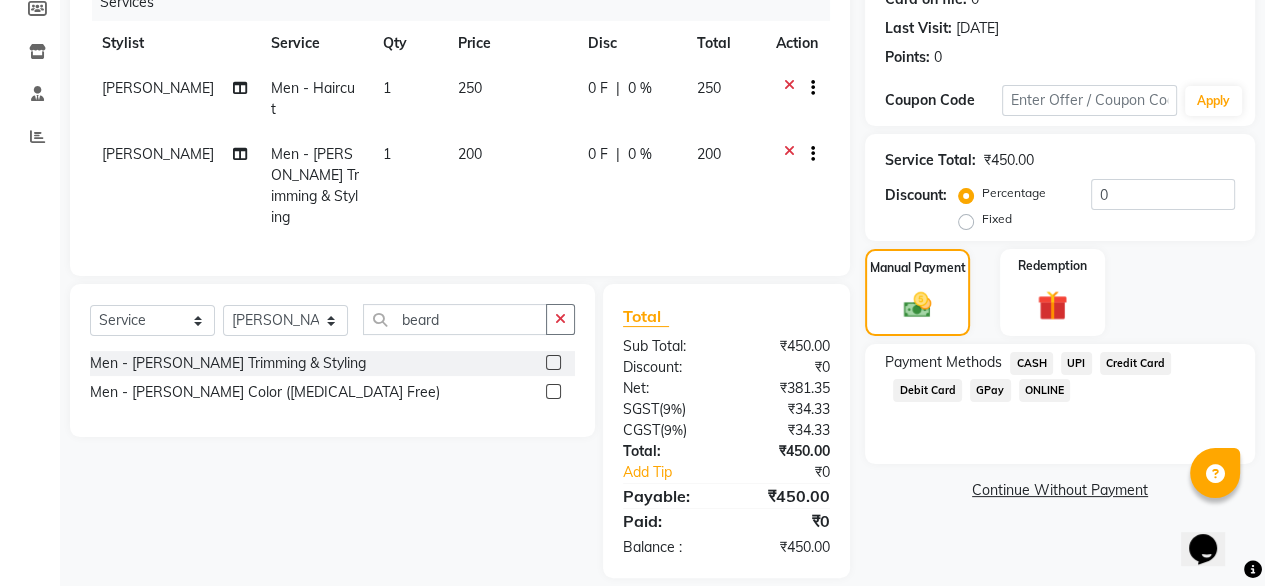 click on "UPI" 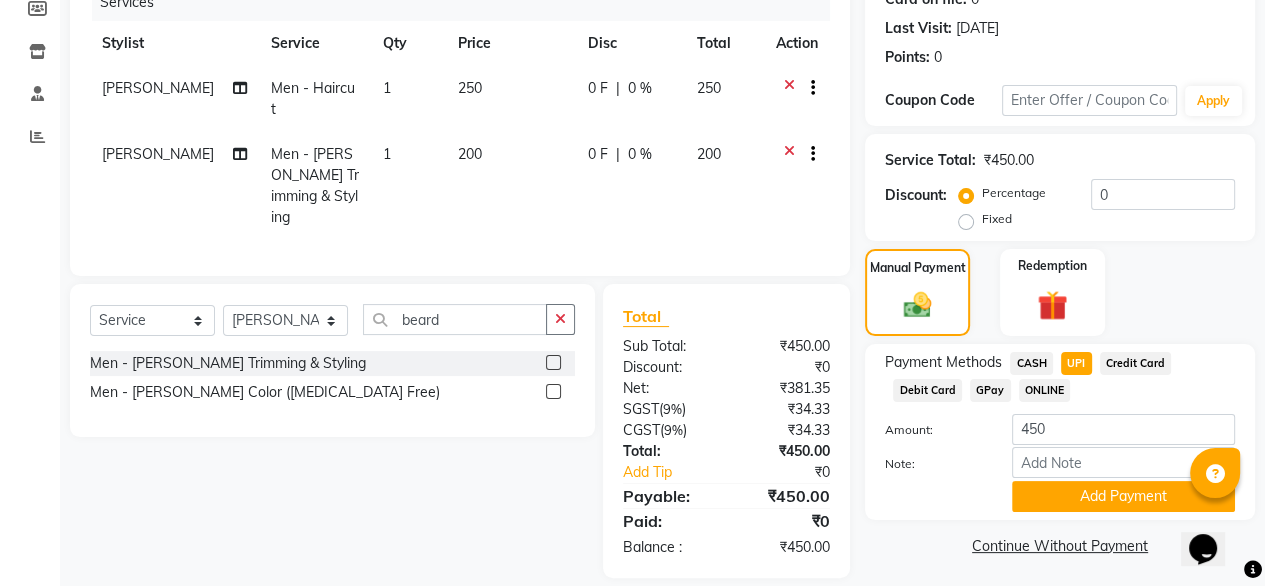 scroll, scrollTop: 272, scrollLeft: 0, axis: vertical 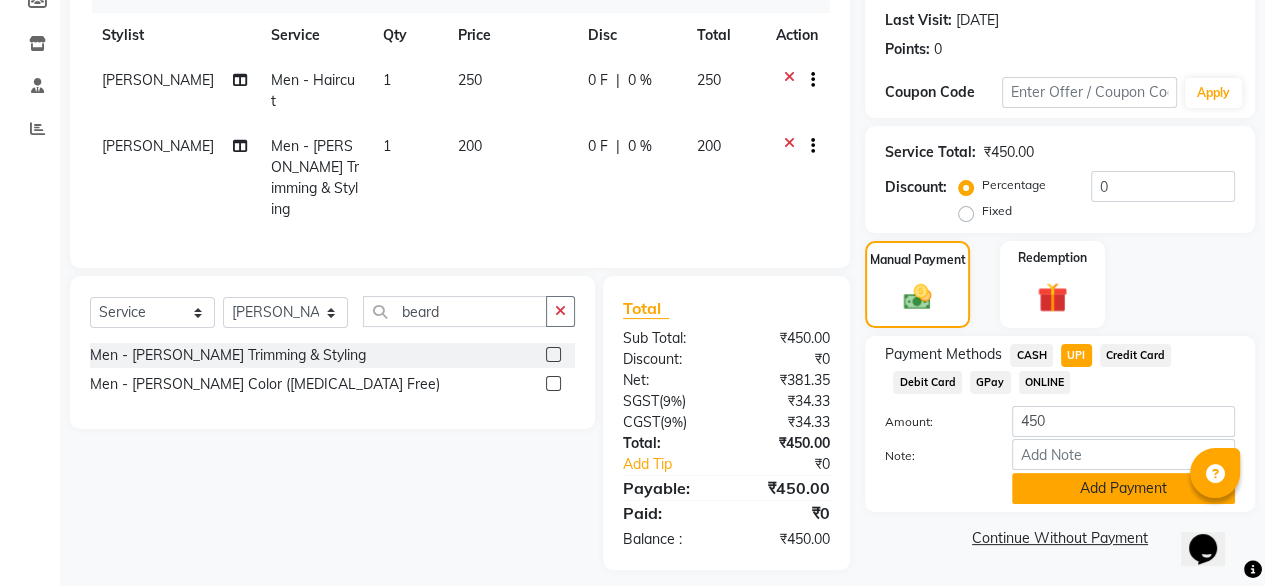 click on "Add Payment" 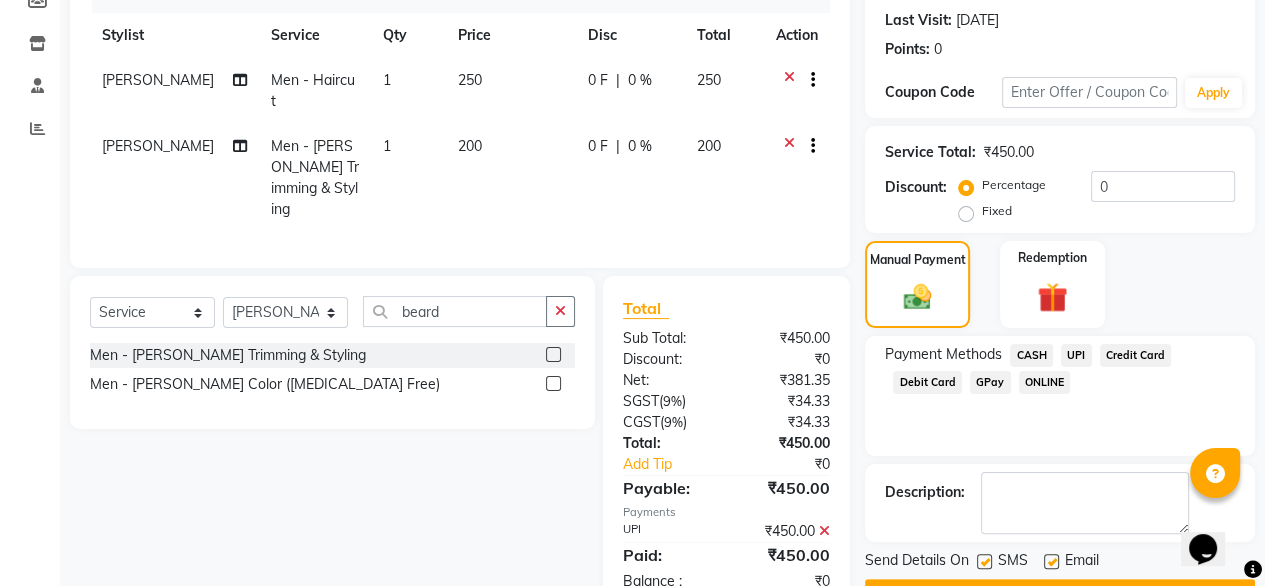 scroll, scrollTop: 325, scrollLeft: 0, axis: vertical 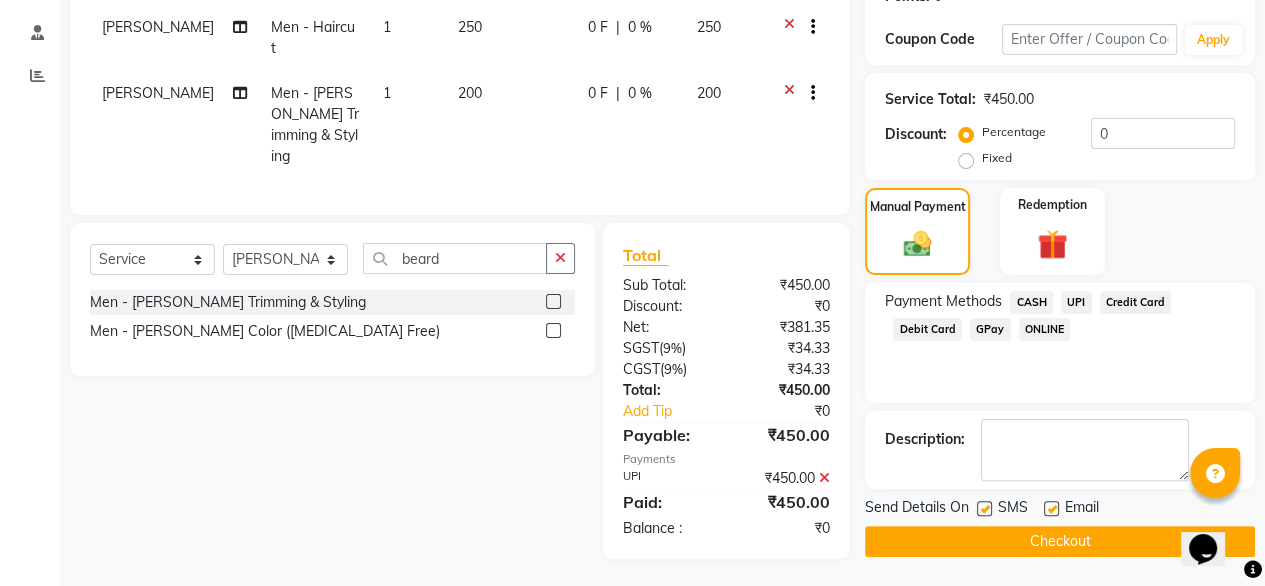 click 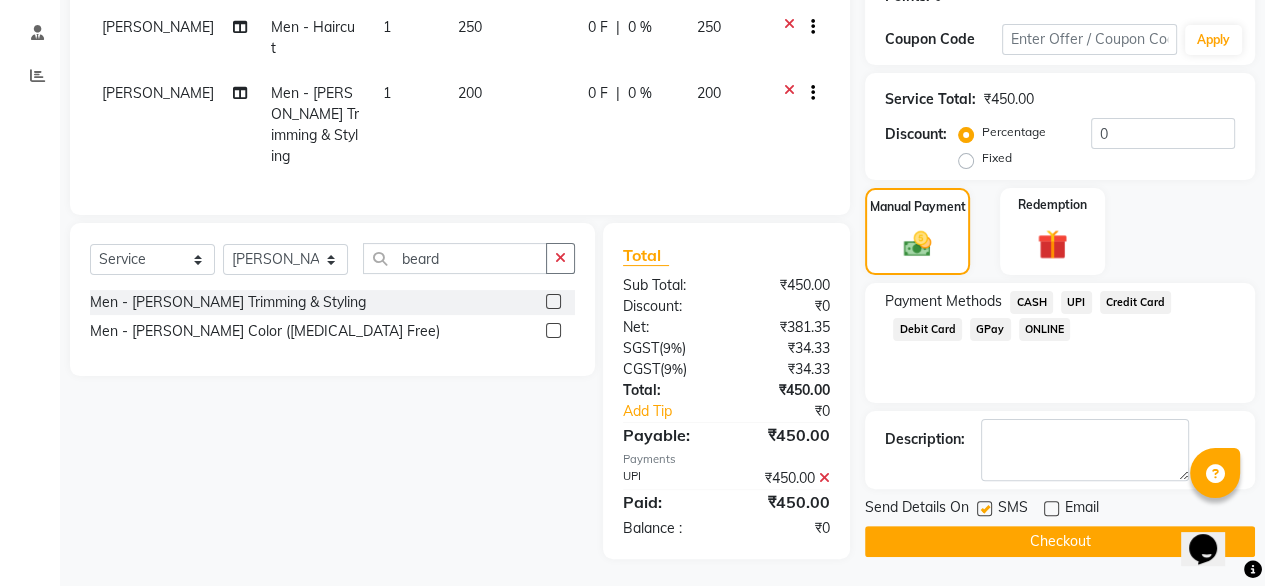 click on "Checkout" 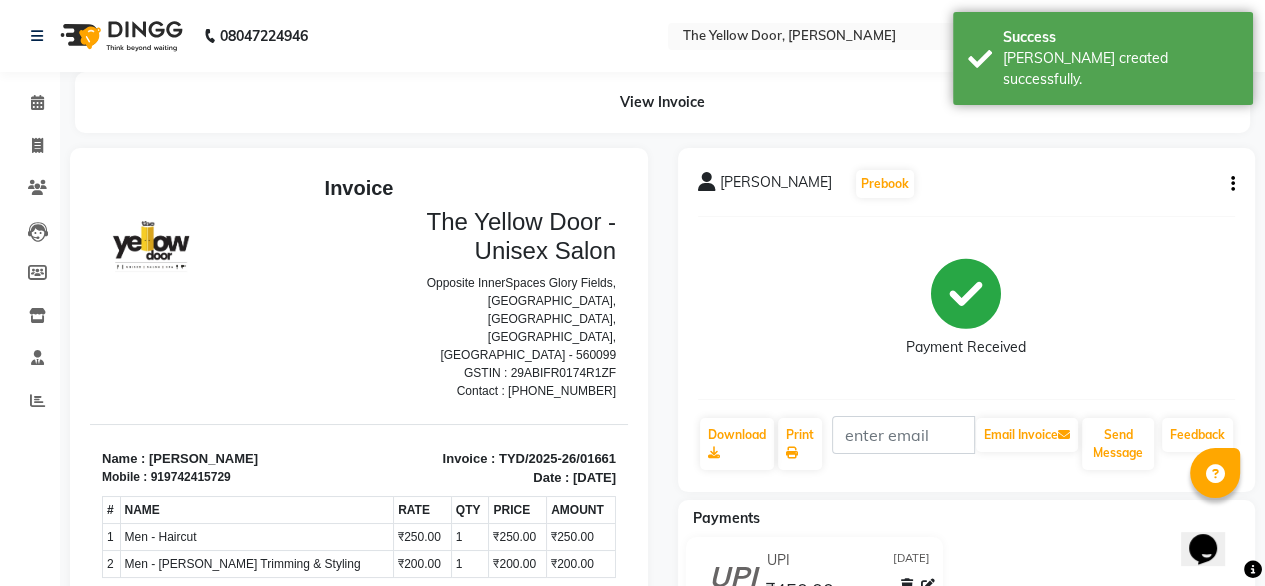 scroll, scrollTop: 0, scrollLeft: 0, axis: both 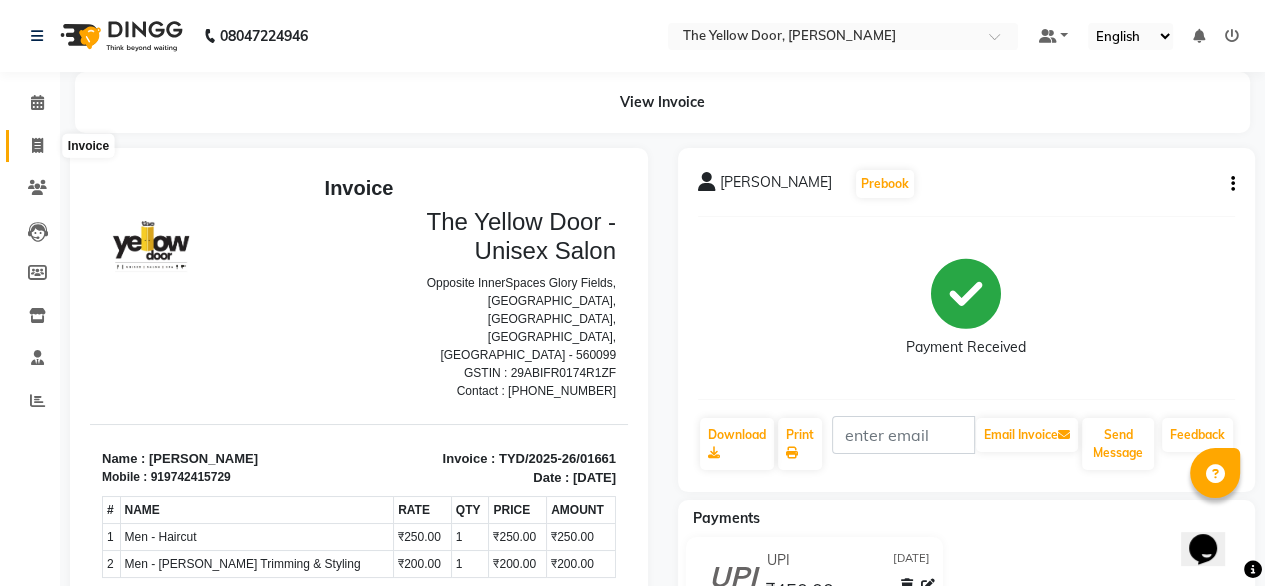 click 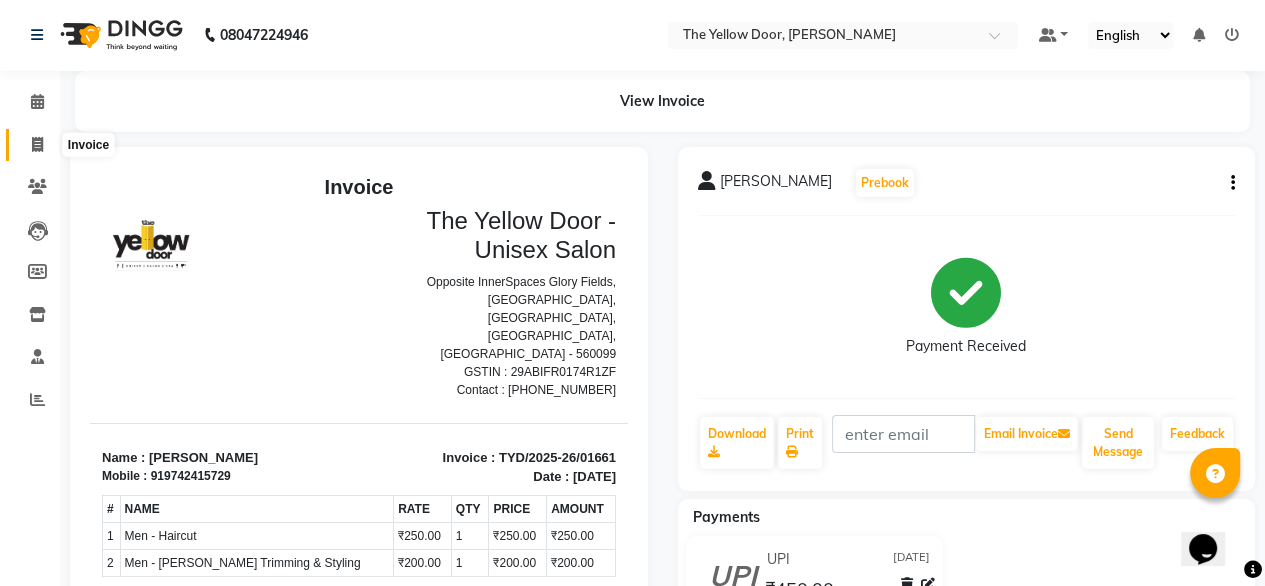 select on "service" 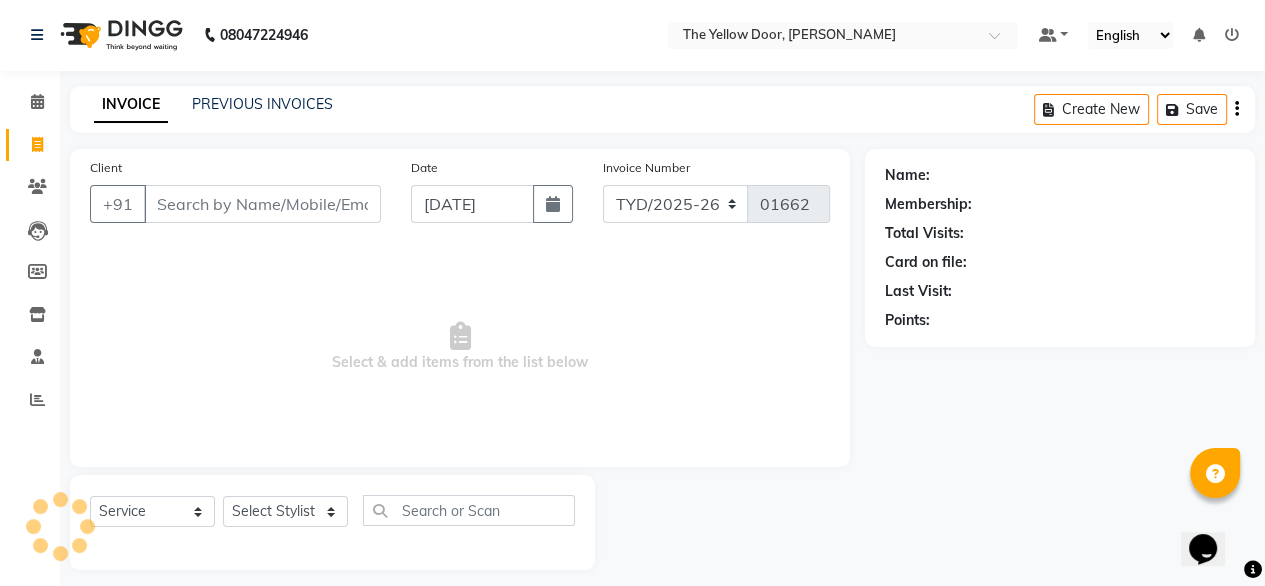 scroll, scrollTop: 16, scrollLeft: 0, axis: vertical 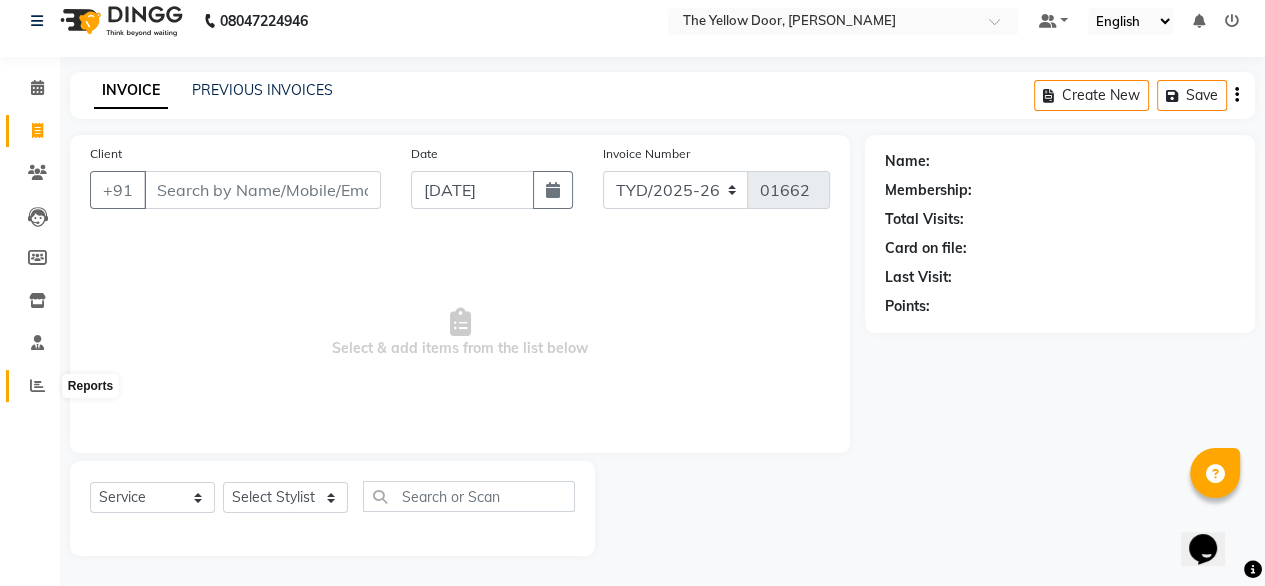 click 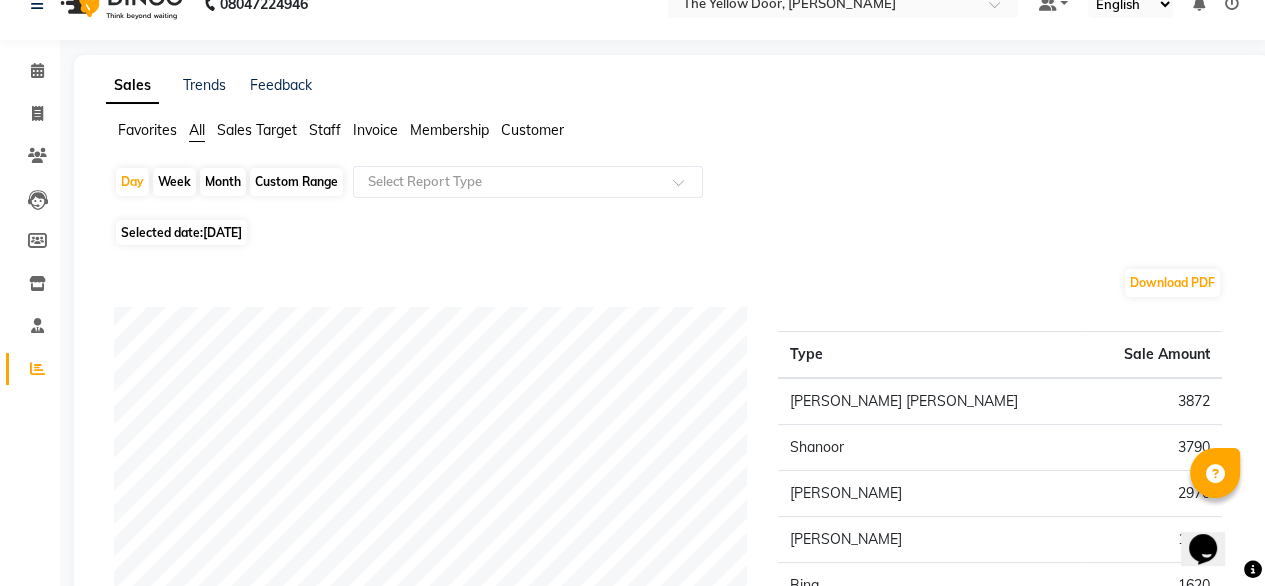 scroll, scrollTop: 29, scrollLeft: 0, axis: vertical 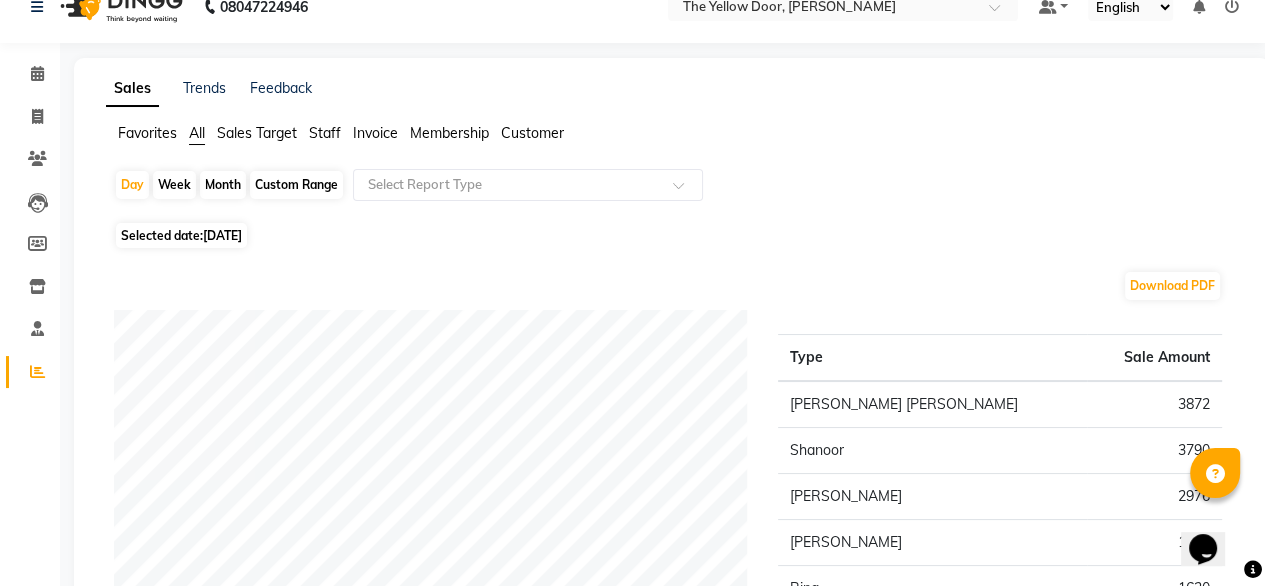 click on "Month" 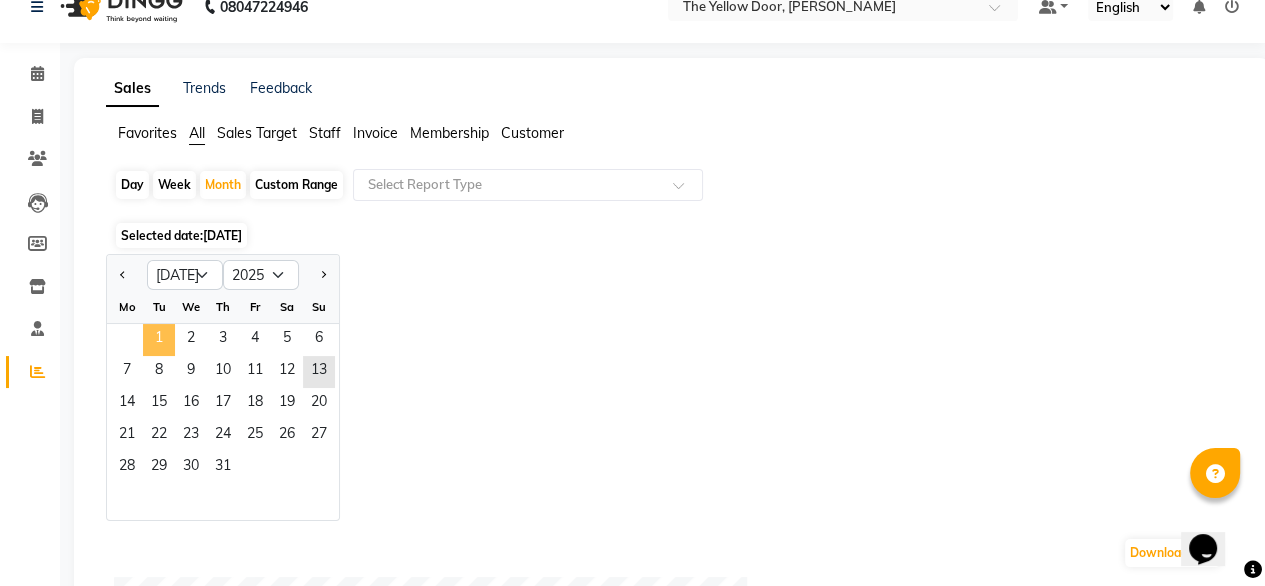 click on "1" 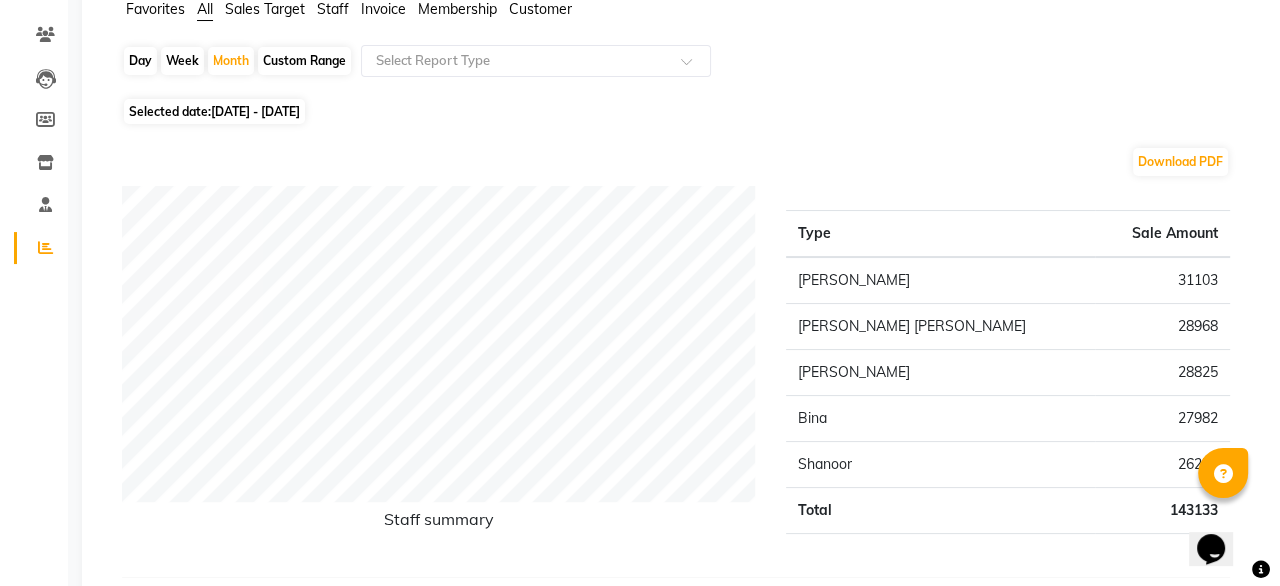 scroll, scrollTop: 0, scrollLeft: 0, axis: both 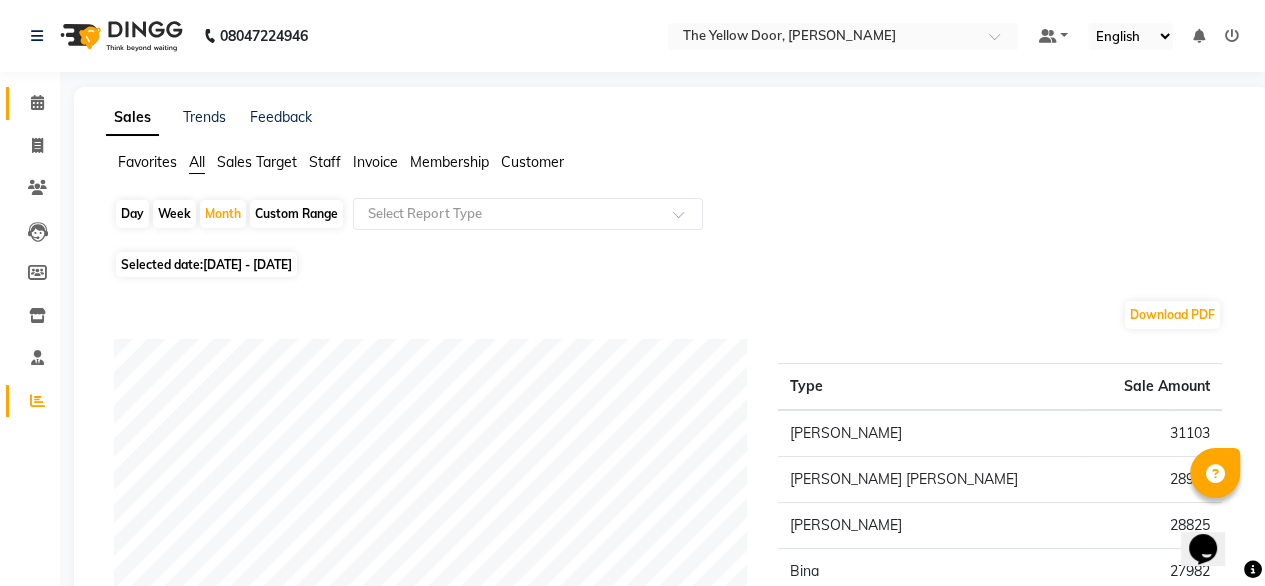 click on "Calendar" 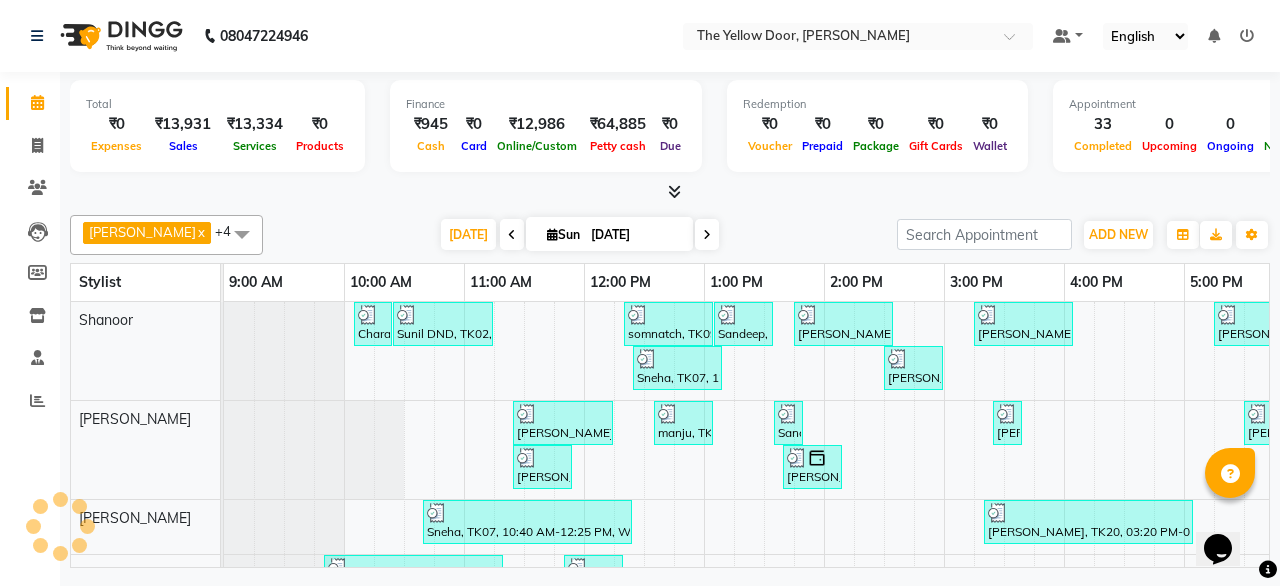 scroll, scrollTop: 0, scrollLeft: 514, axis: horizontal 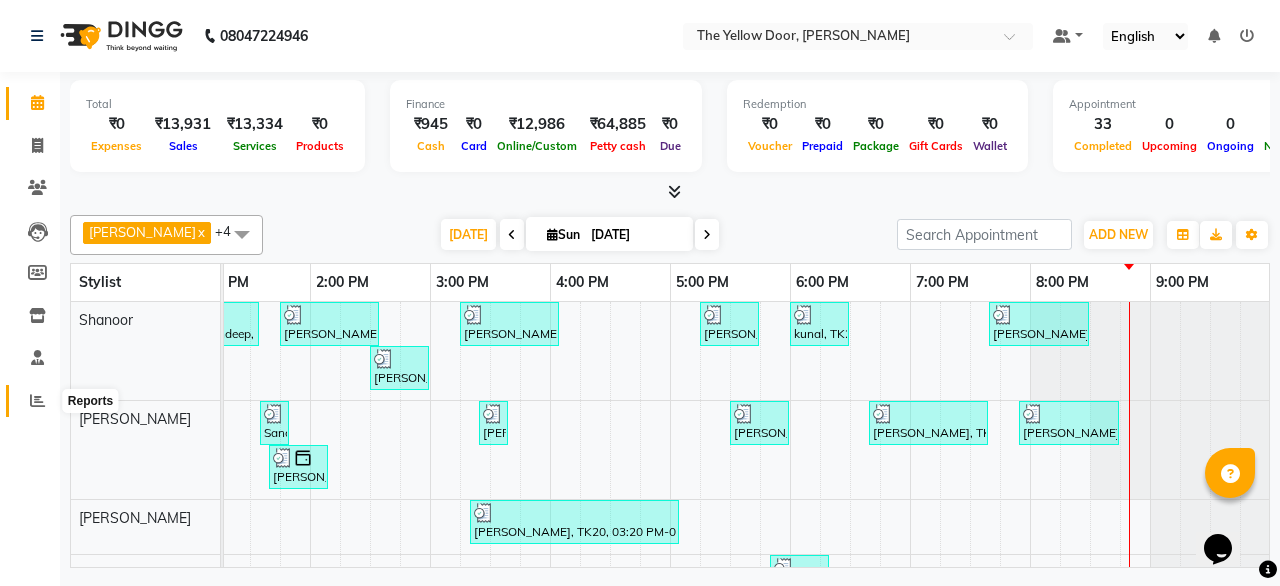 click 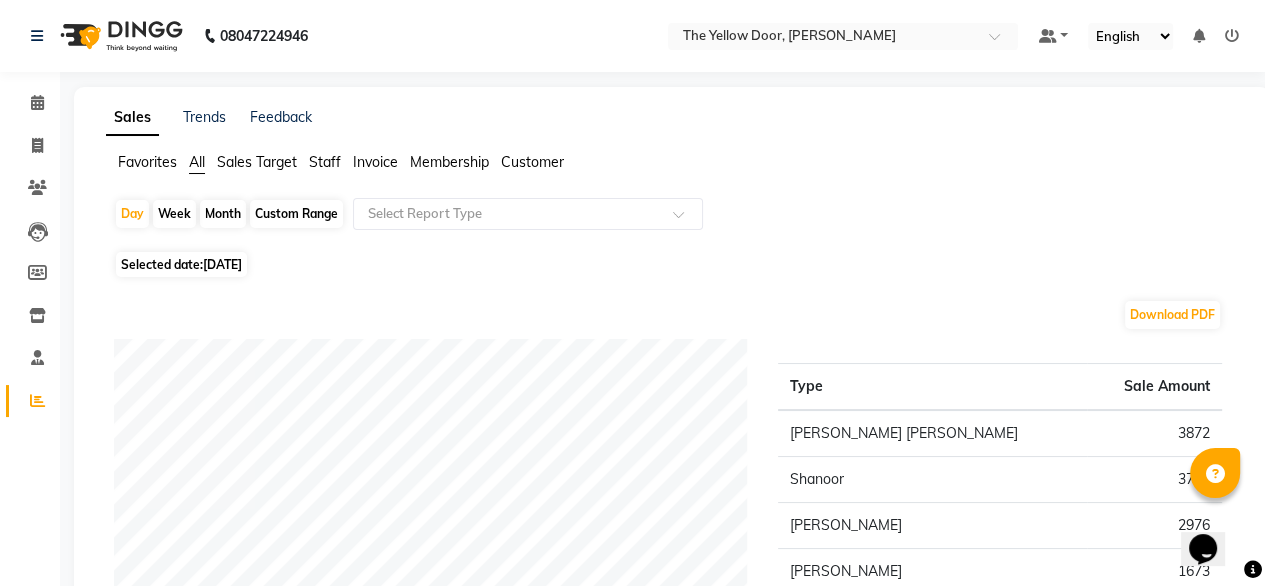 click on "Download PDF" 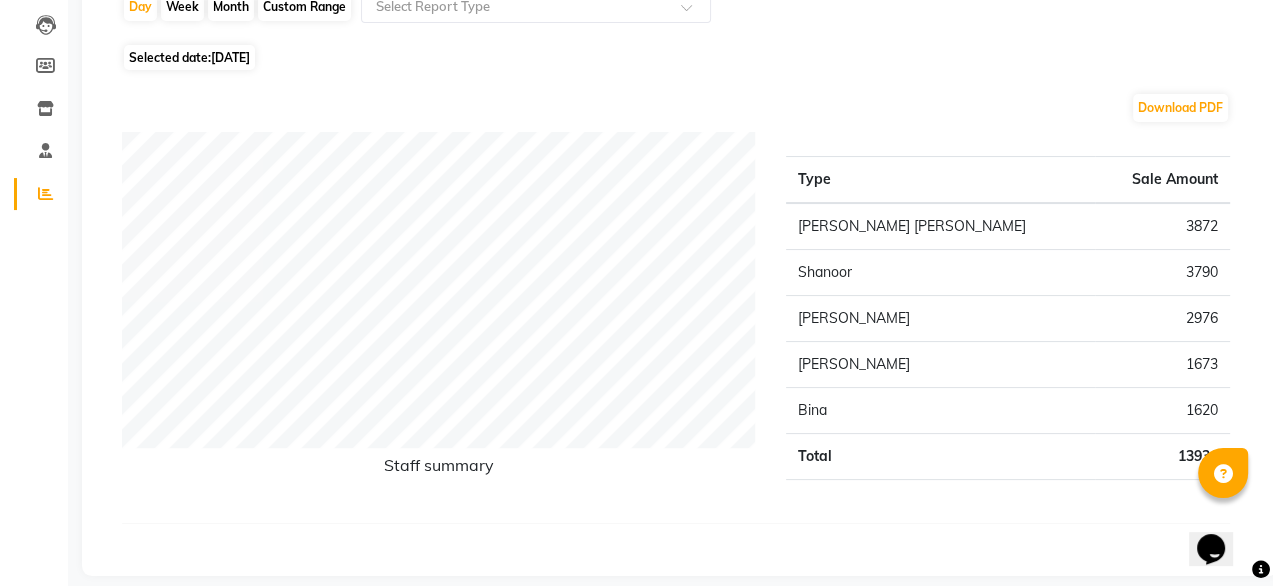 scroll, scrollTop: 0, scrollLeft: 0, axis: both 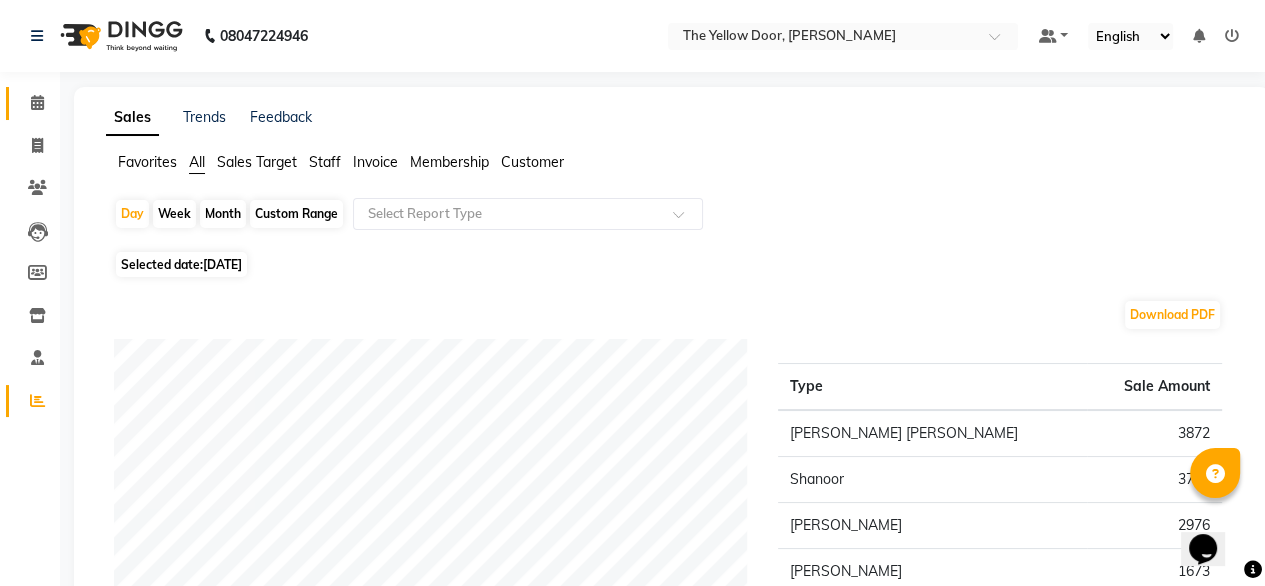 click on "Calendar" 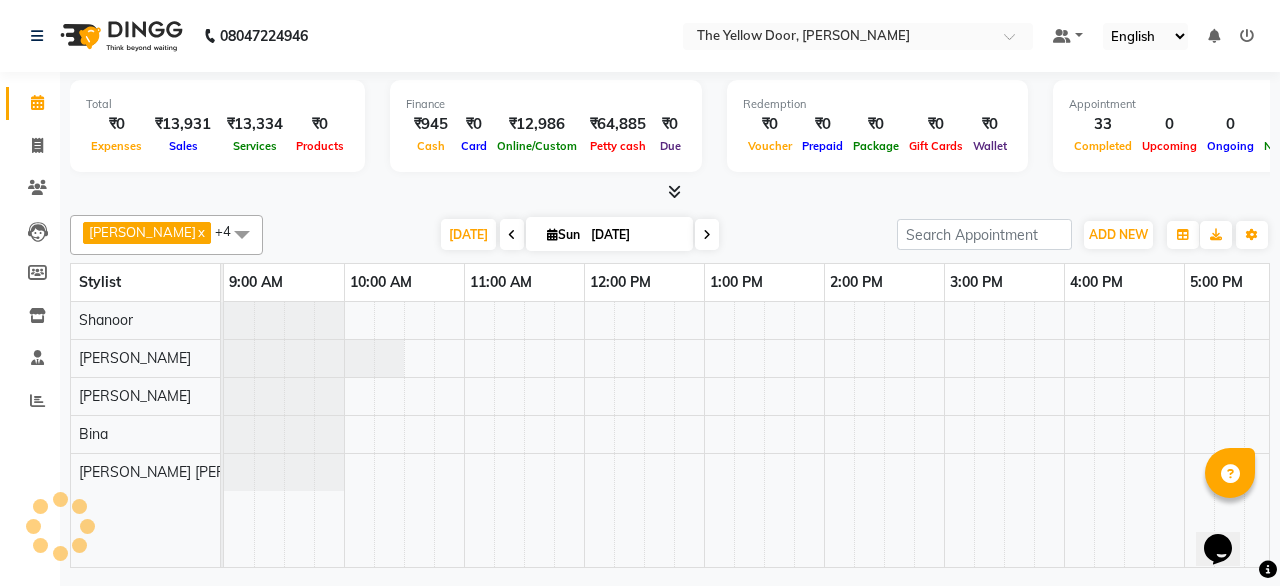 scroll, scrollTop: 0, scrollLeft: 514, axis: horizontal 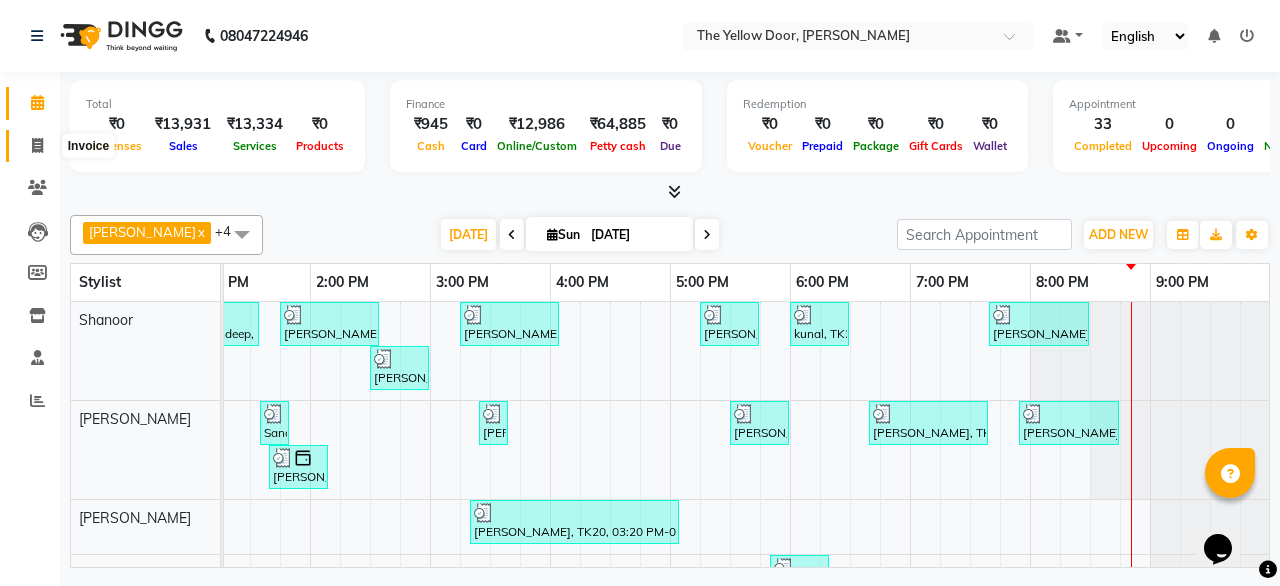 click 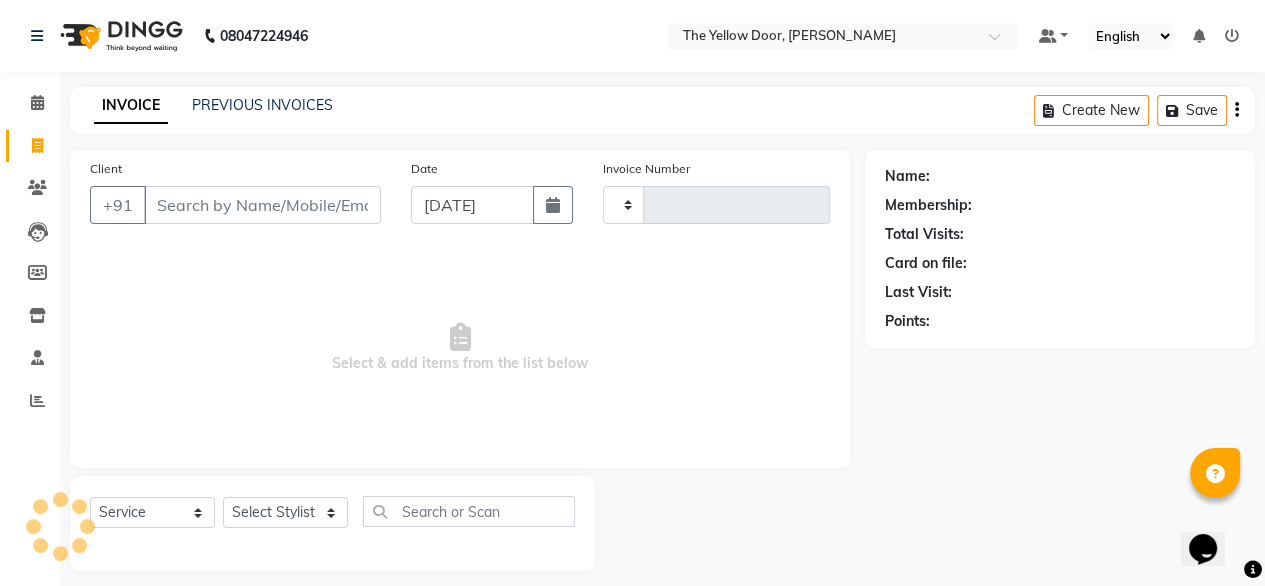 type on "01662" 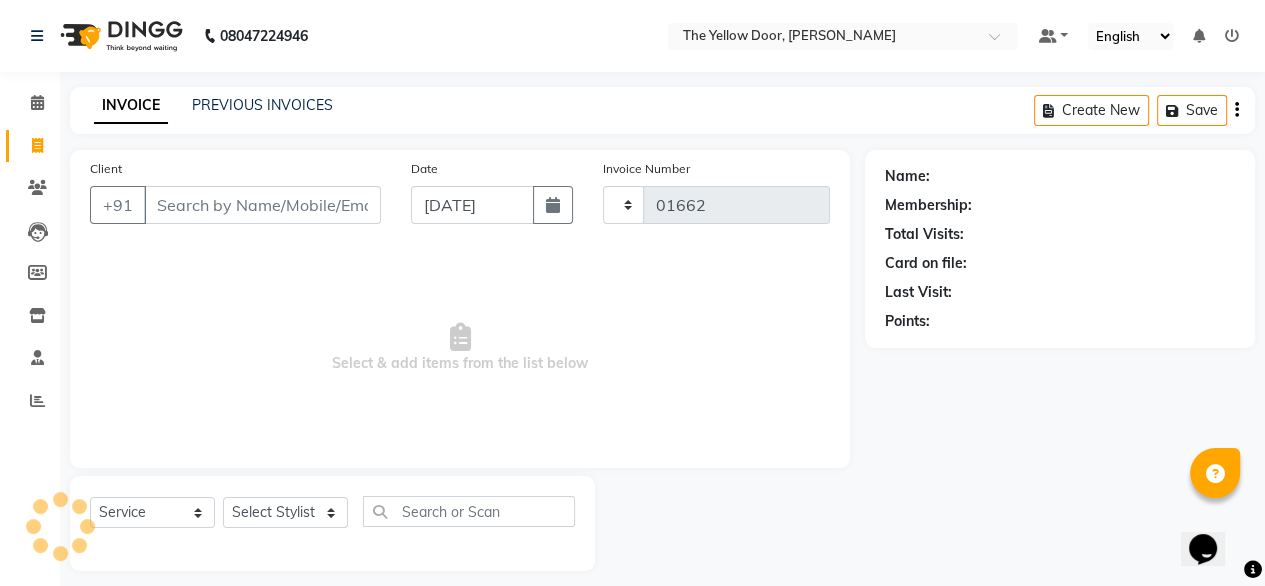 select on "5650" 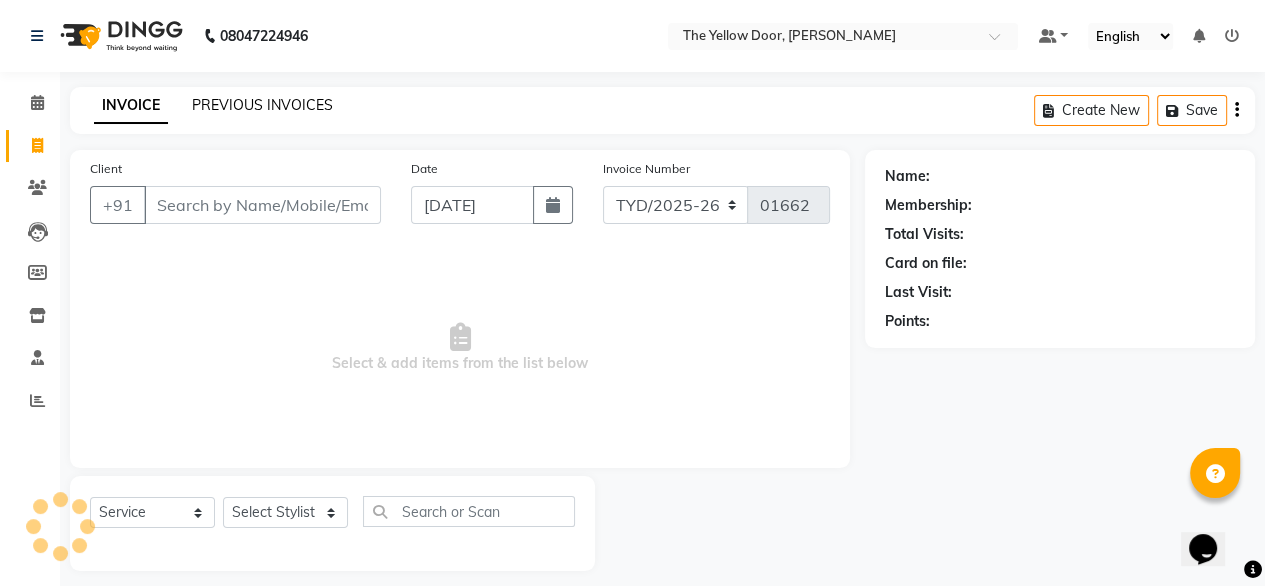 click on "PREVIOUS INVOICES" 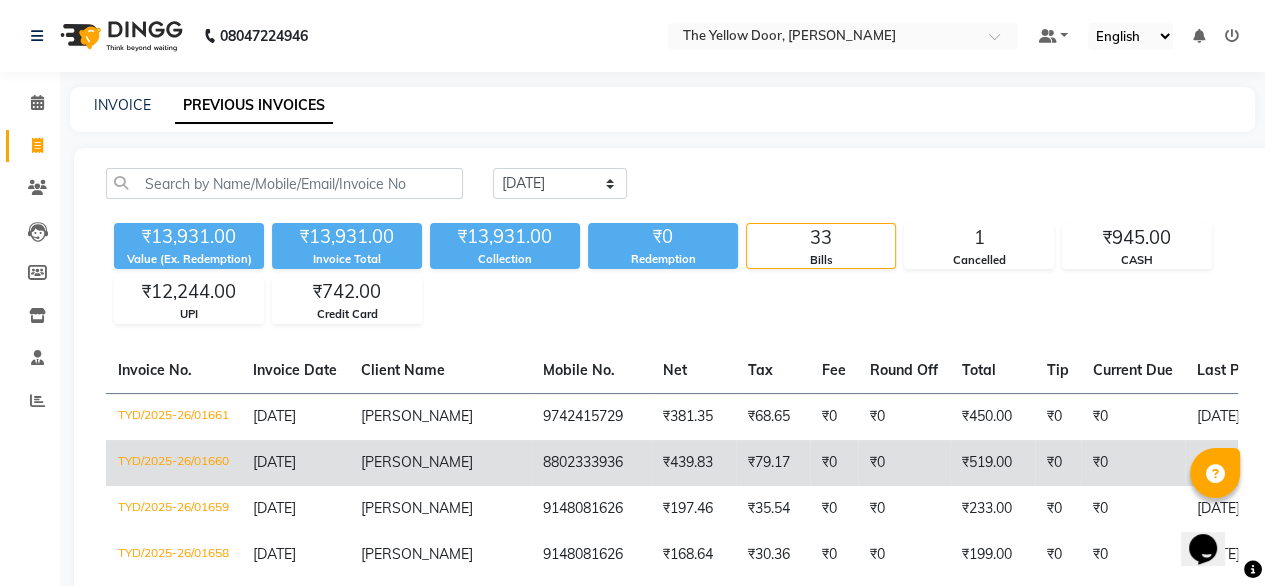scroll, scrollTop: 0, scrollLeft: 596, axis: horizontal 